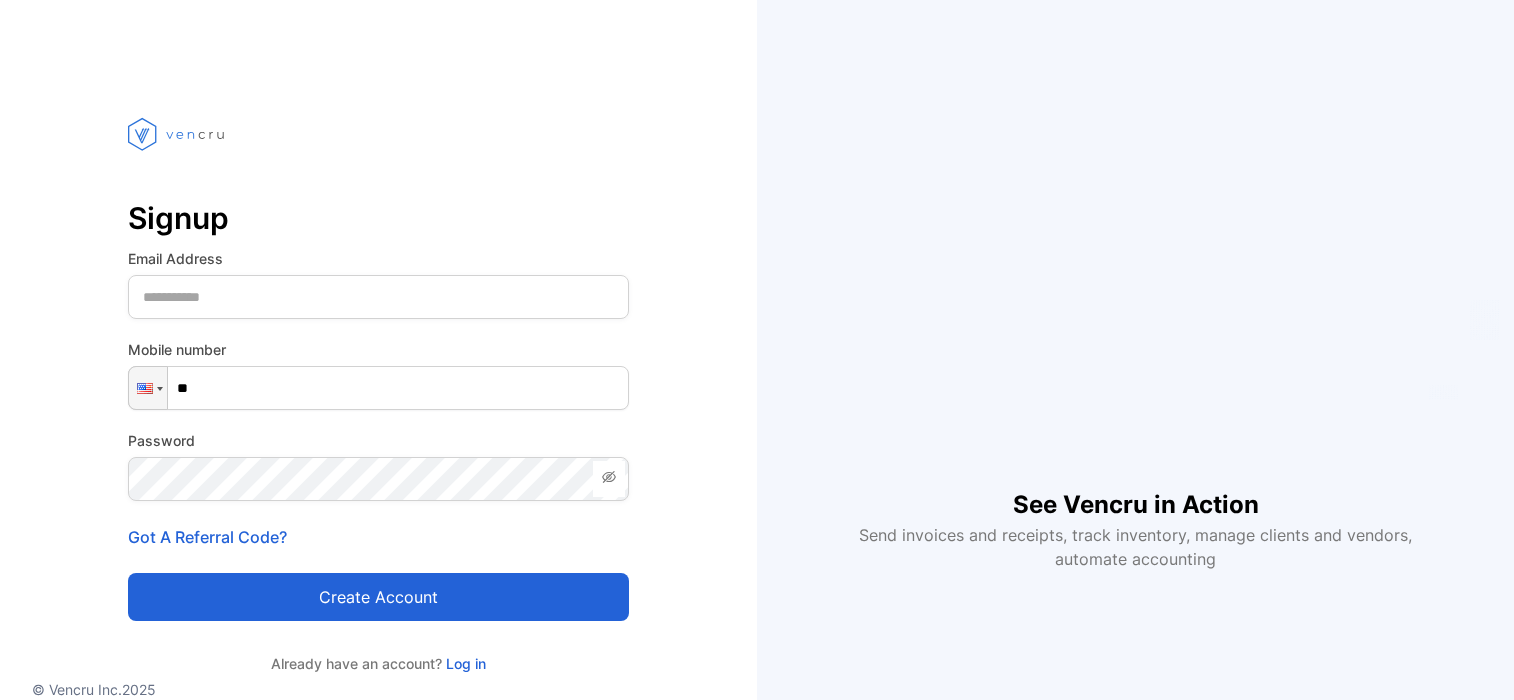 scroll, scrollTop: 0, scrollLeft: 0, axis: both 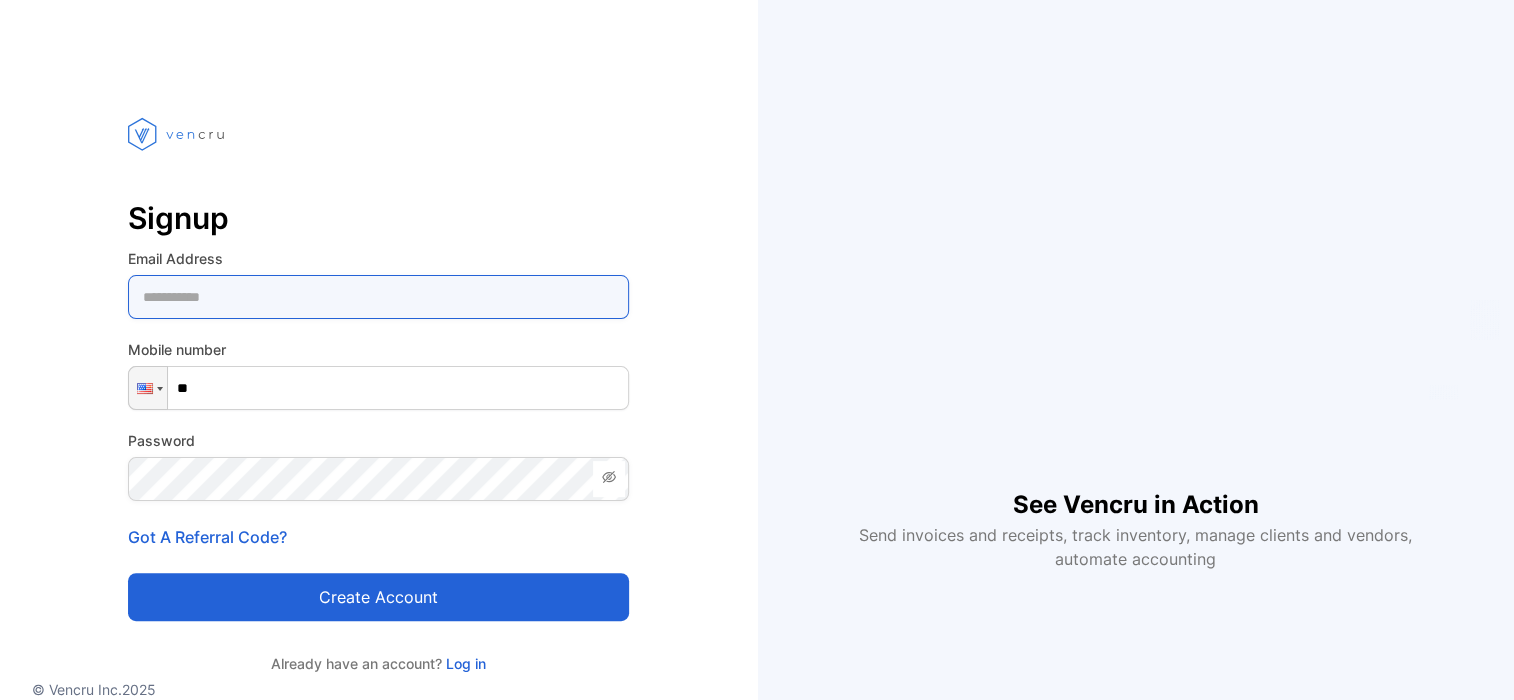 click at bounding box center (378, 297) 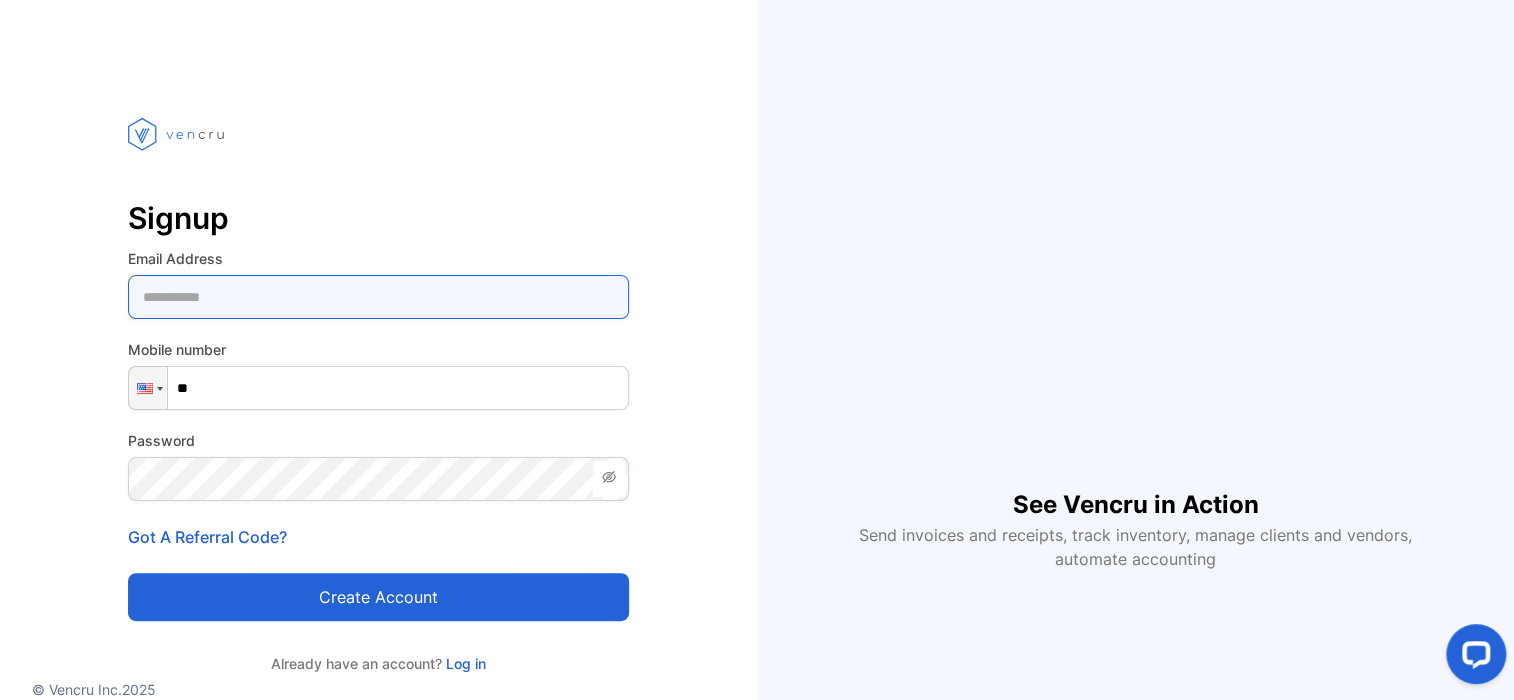 scroll, scrollTop: 0, scrollLeft: 0, axis: both 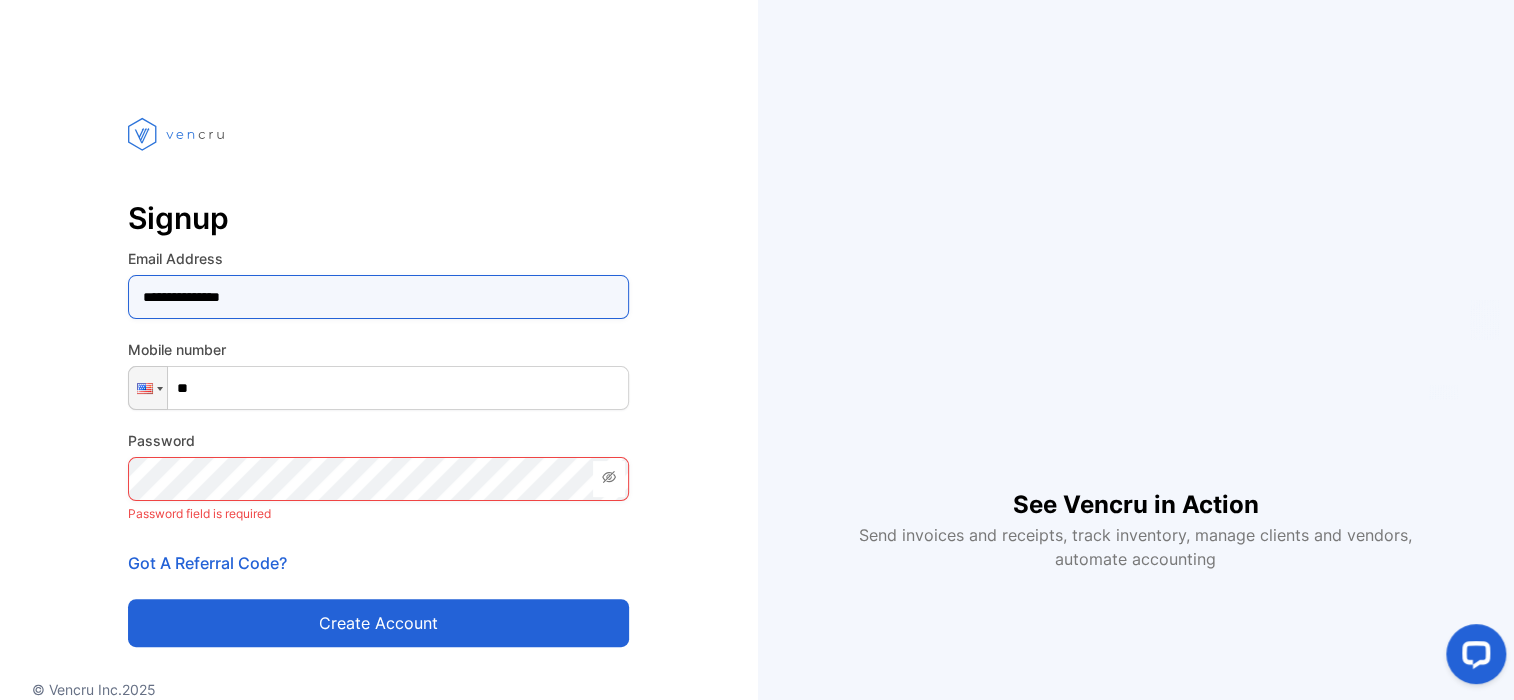 type on "**********" 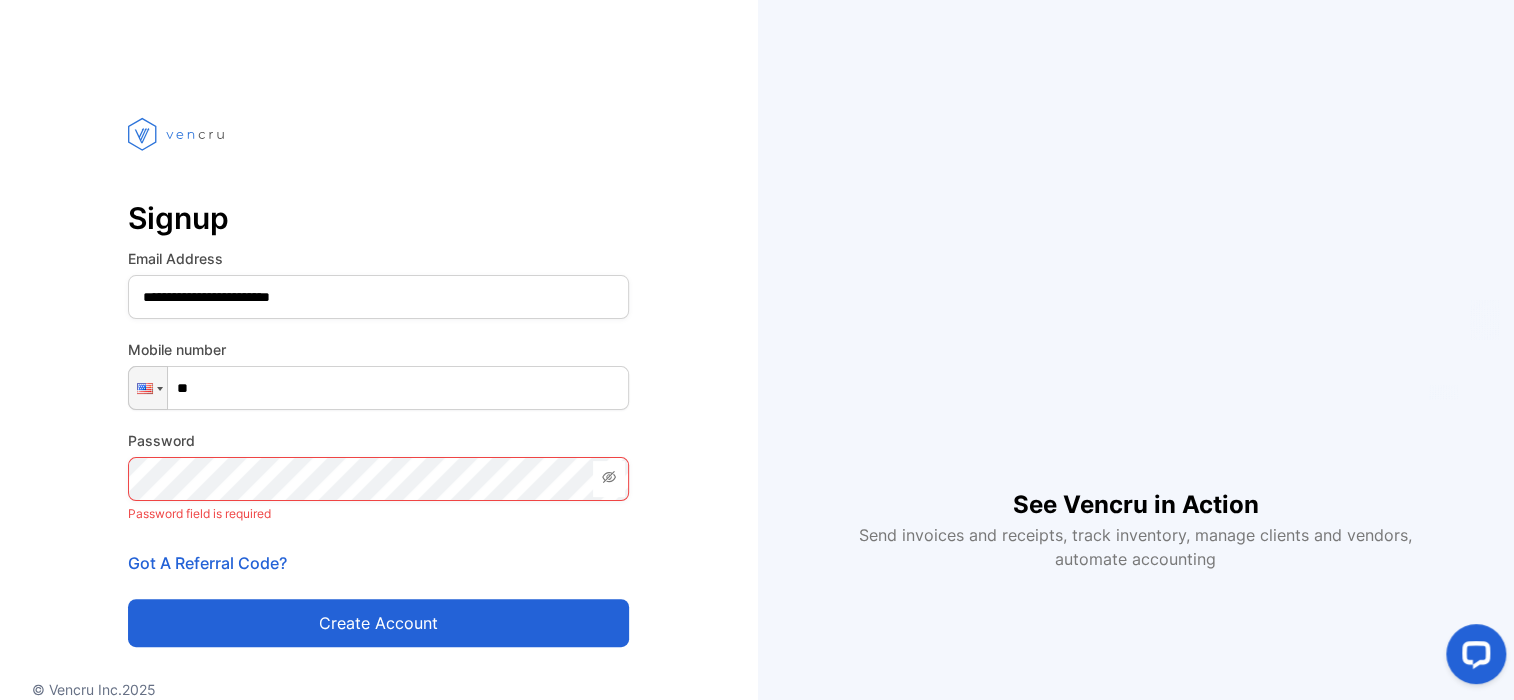 click on "**" at bounding box center [378, 388] 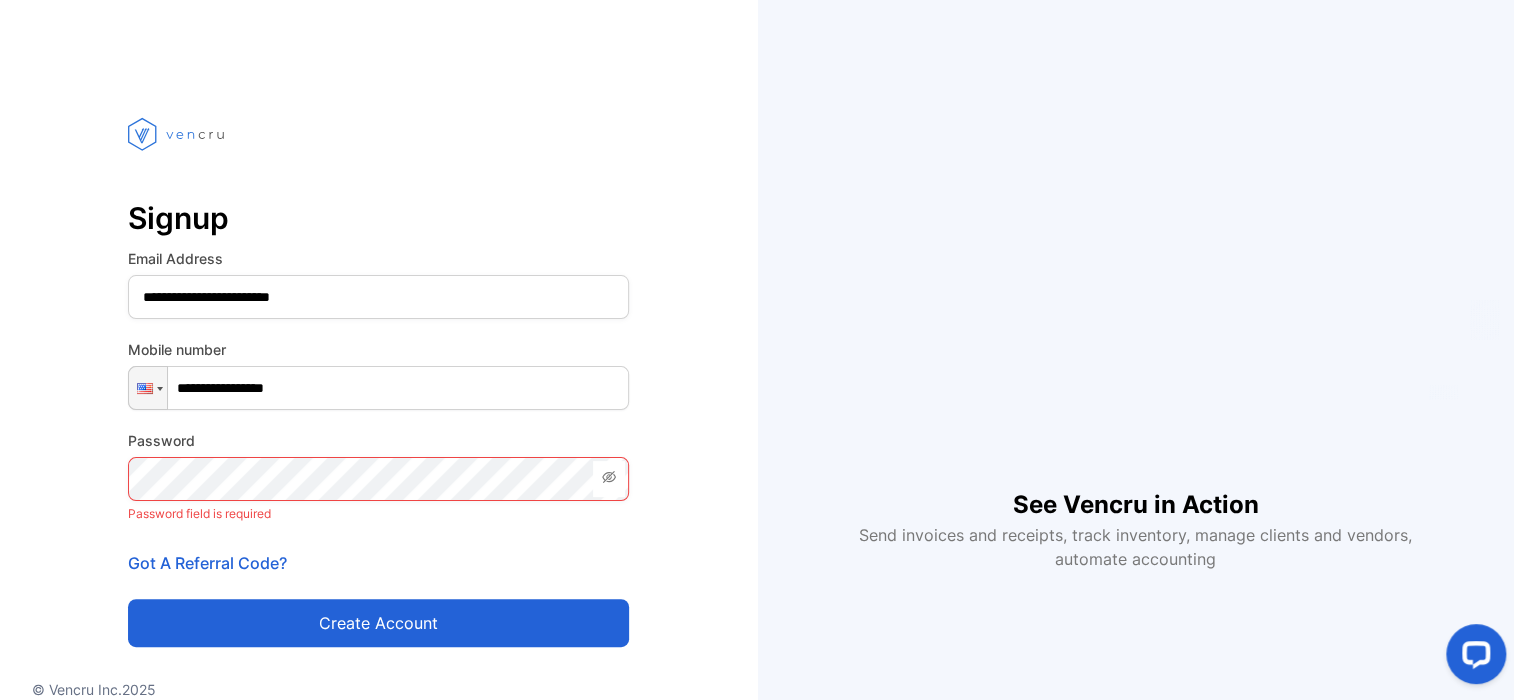 type on "**********" 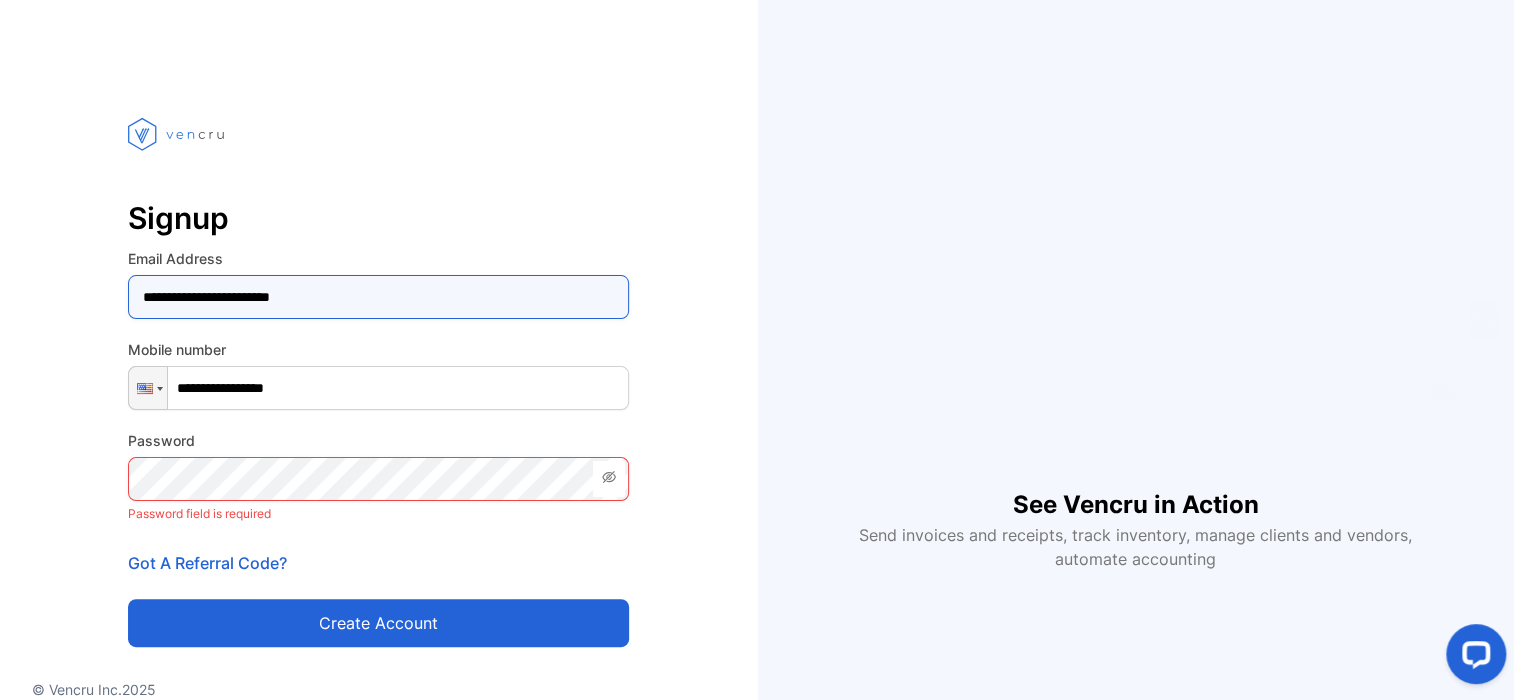 click on "**********" at bounding box center [378, 297] 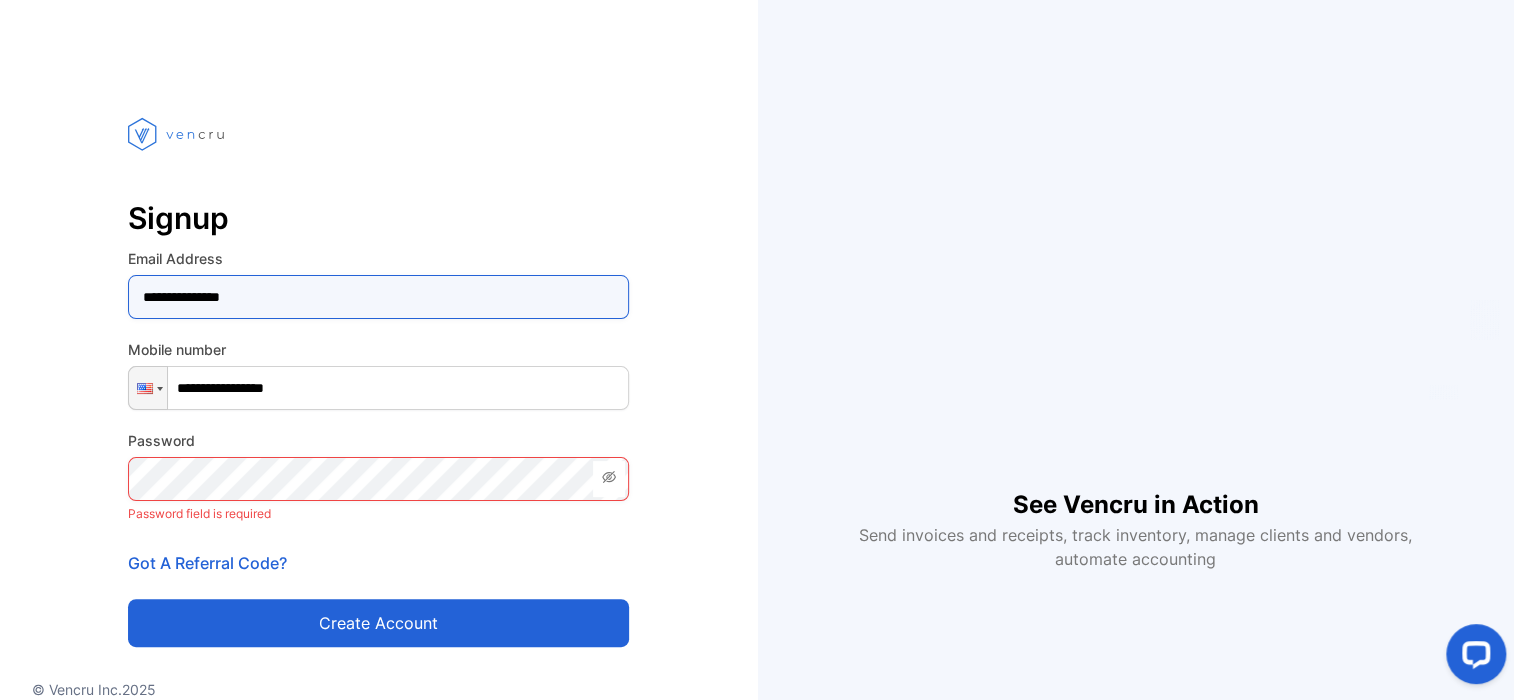 type on "**********" 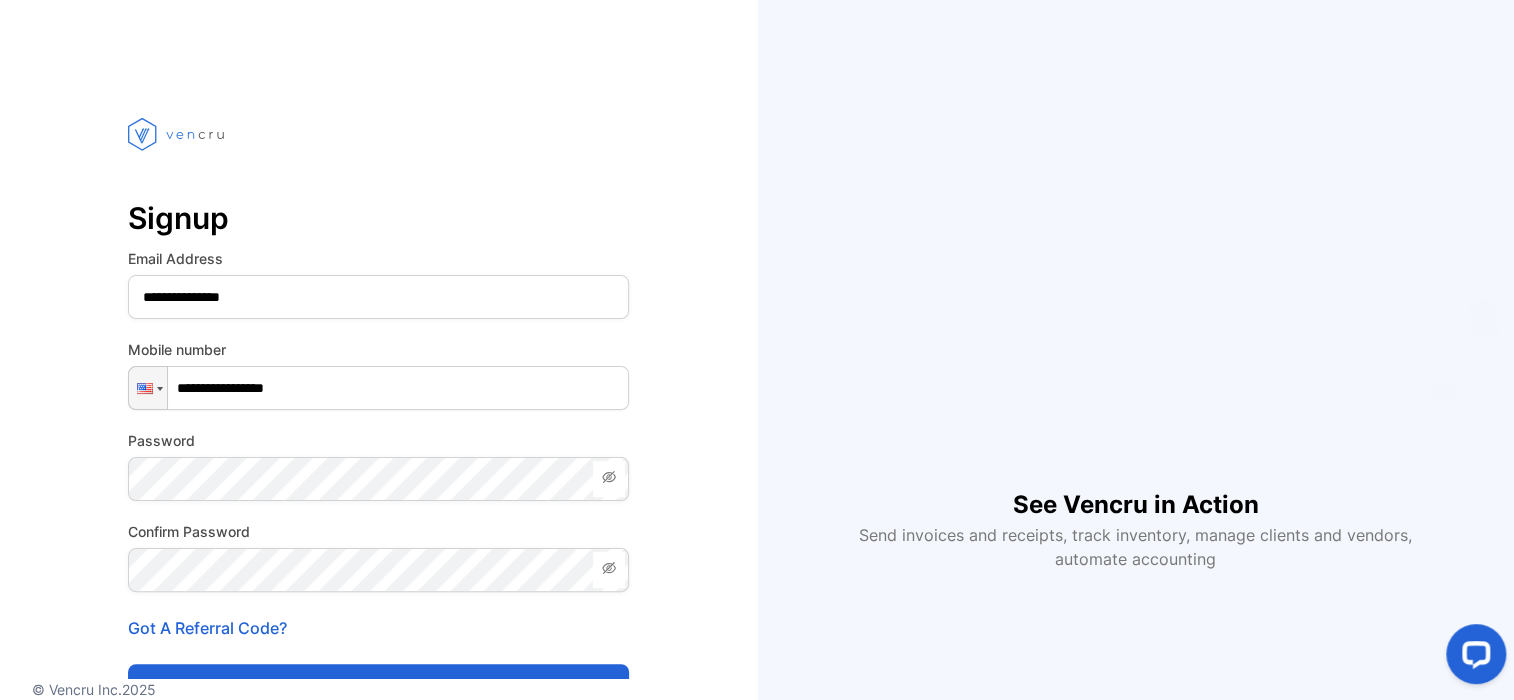 scroll, scrollTop: 11, scrollLeft: 0, axis: vertical 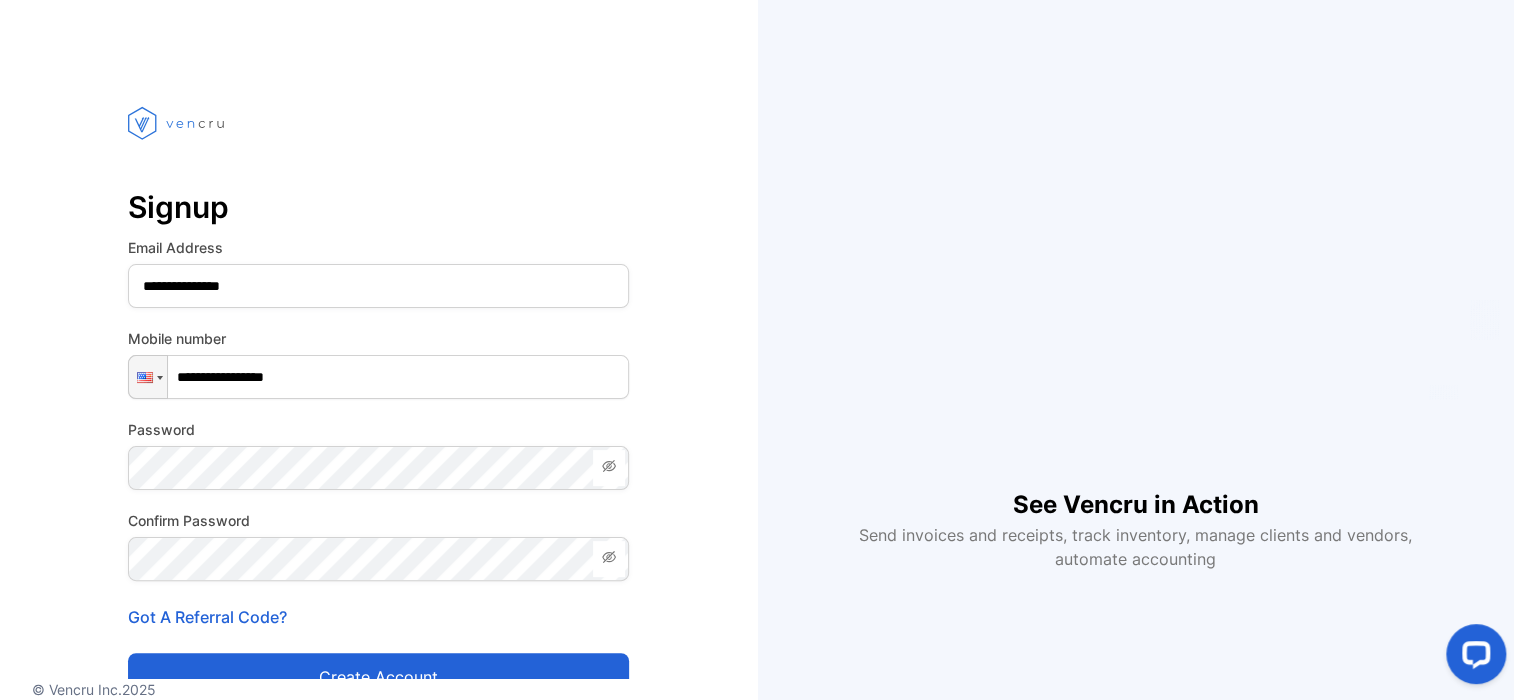 type 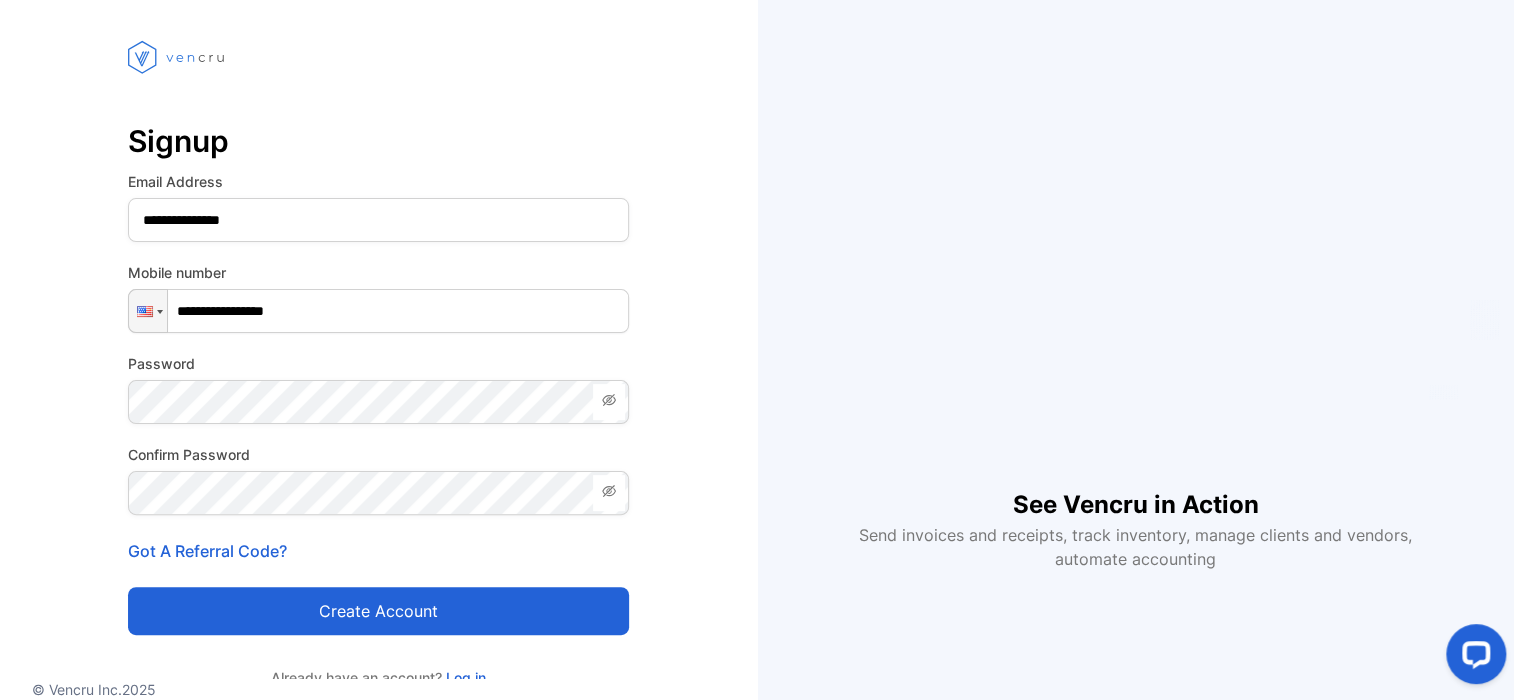 scroll, scrollTop: 111, scrollLeft: 0, axis: vertical 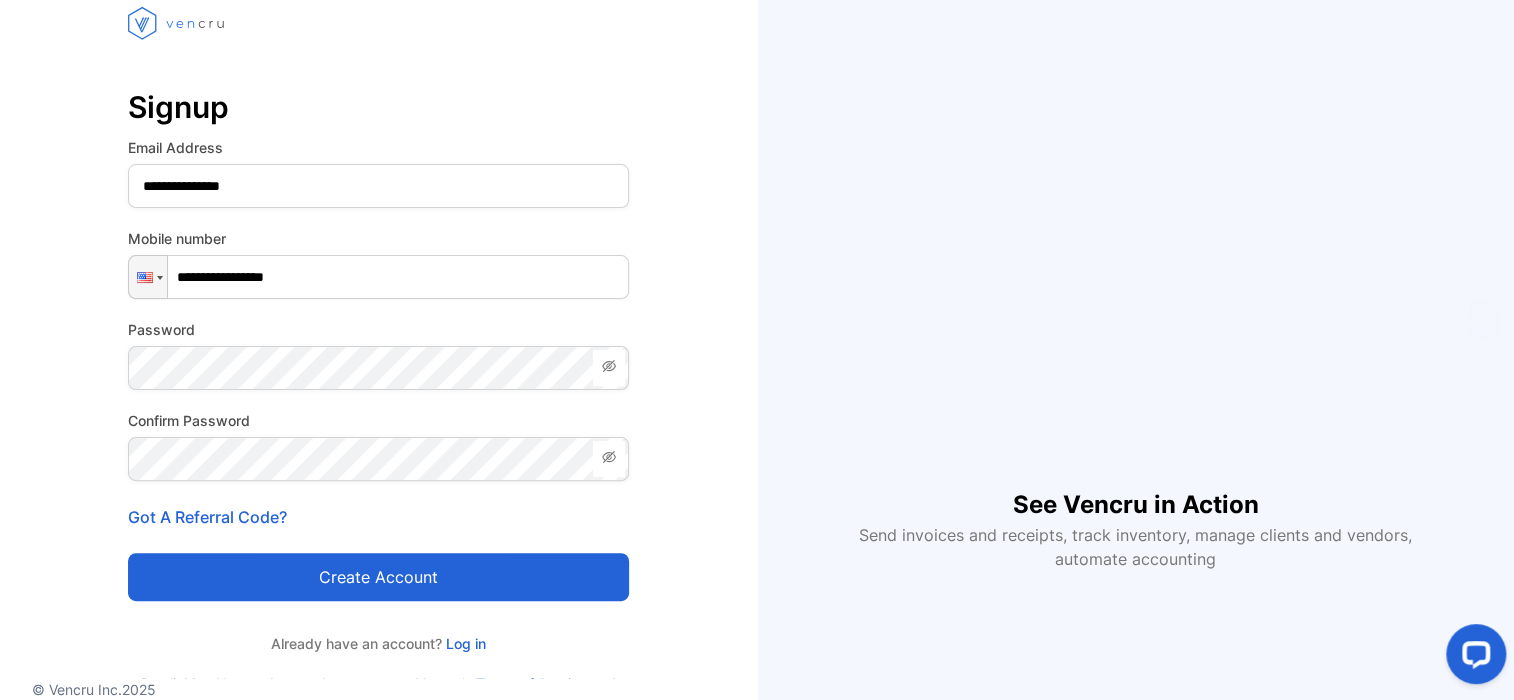 click on "Create account" at bounding box center [378, 577] 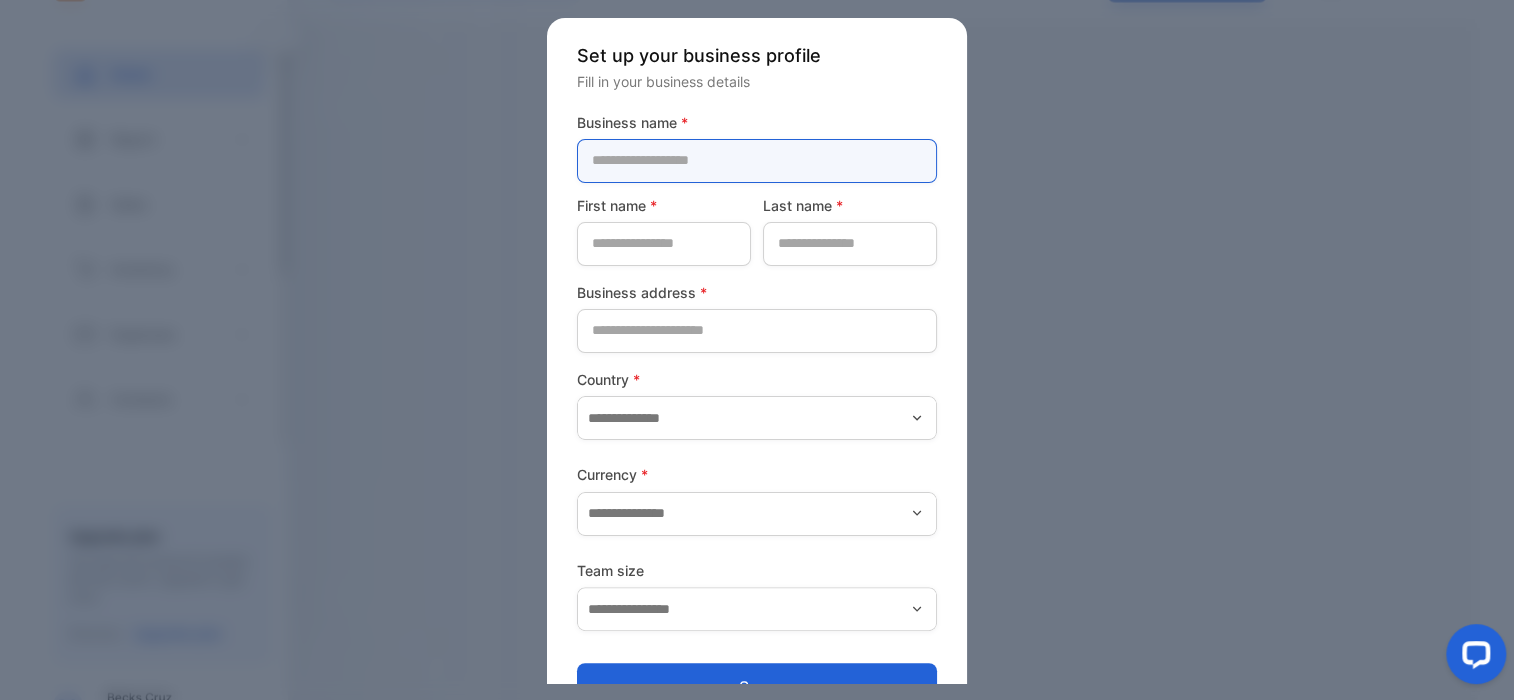 click at bounding box center (757, 161) 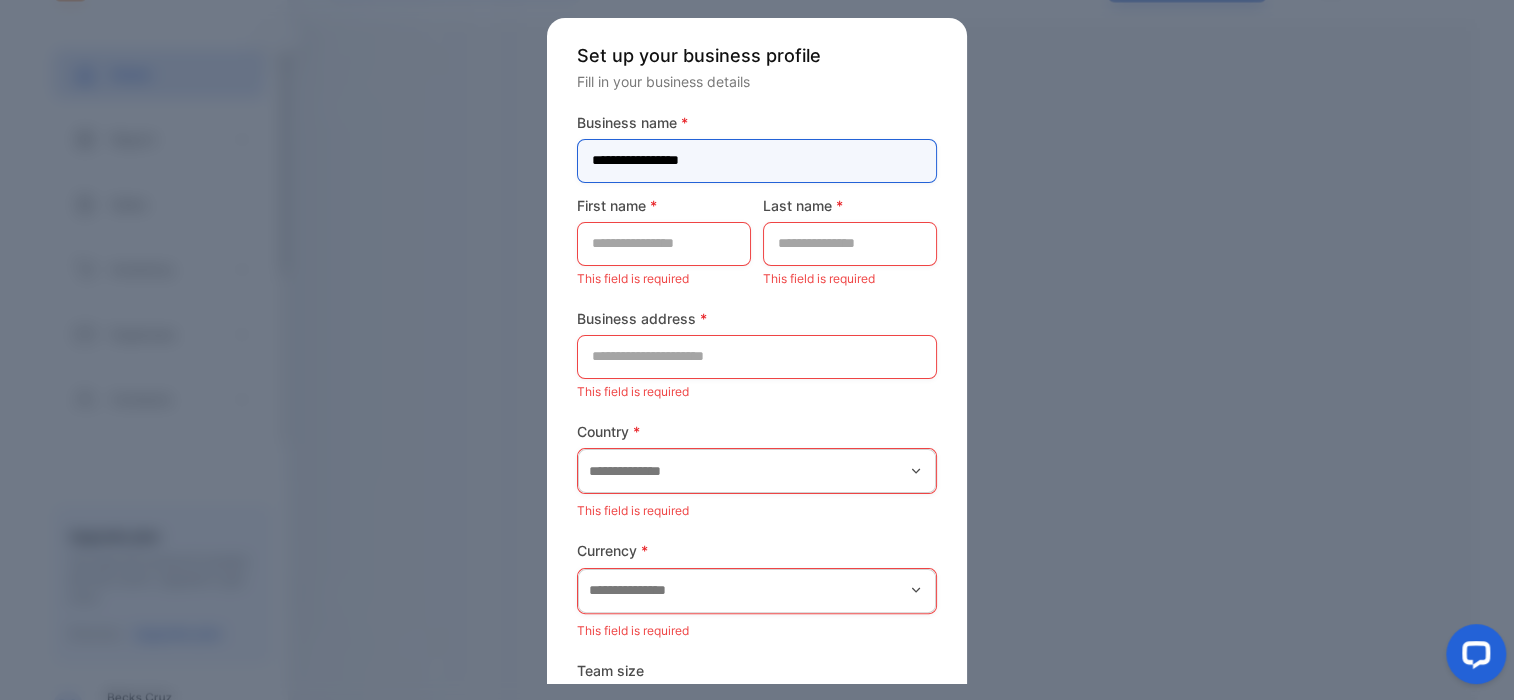 type on "**********" 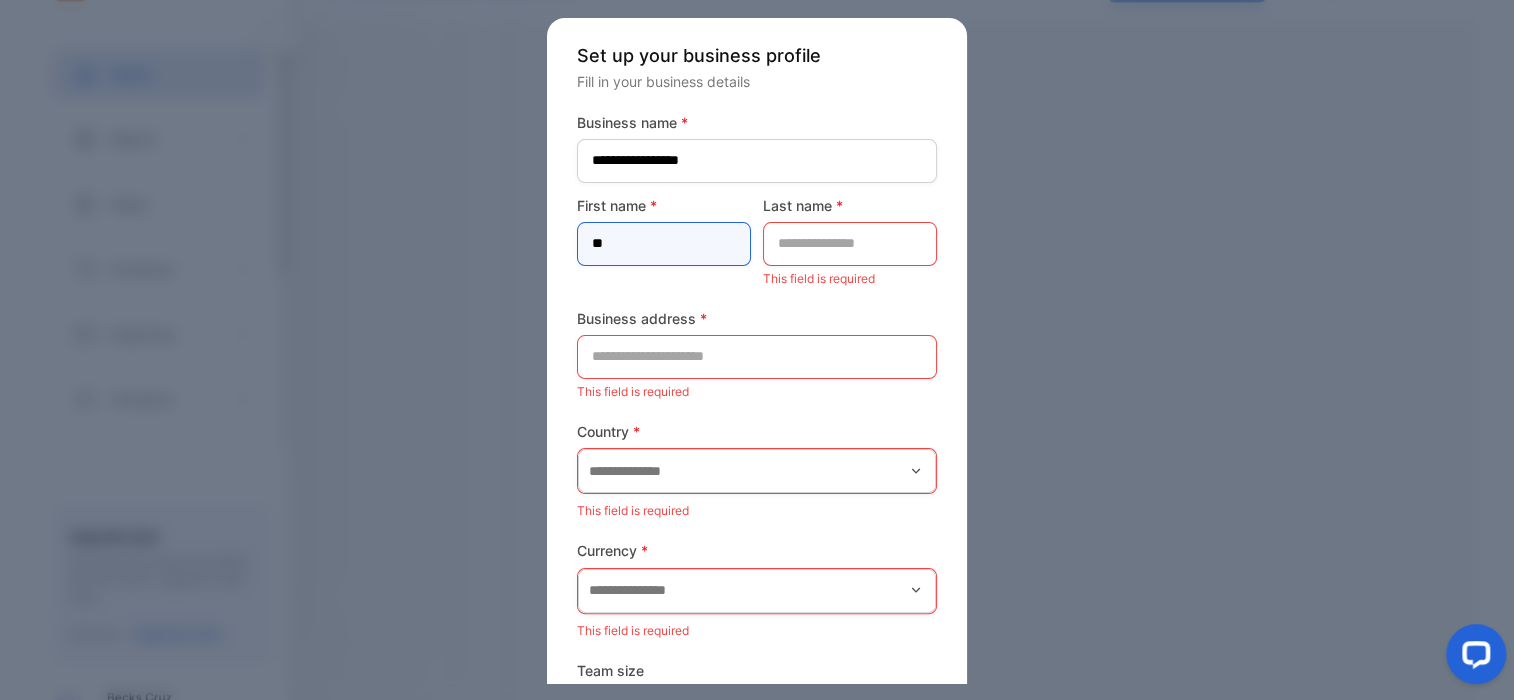 type on "**" 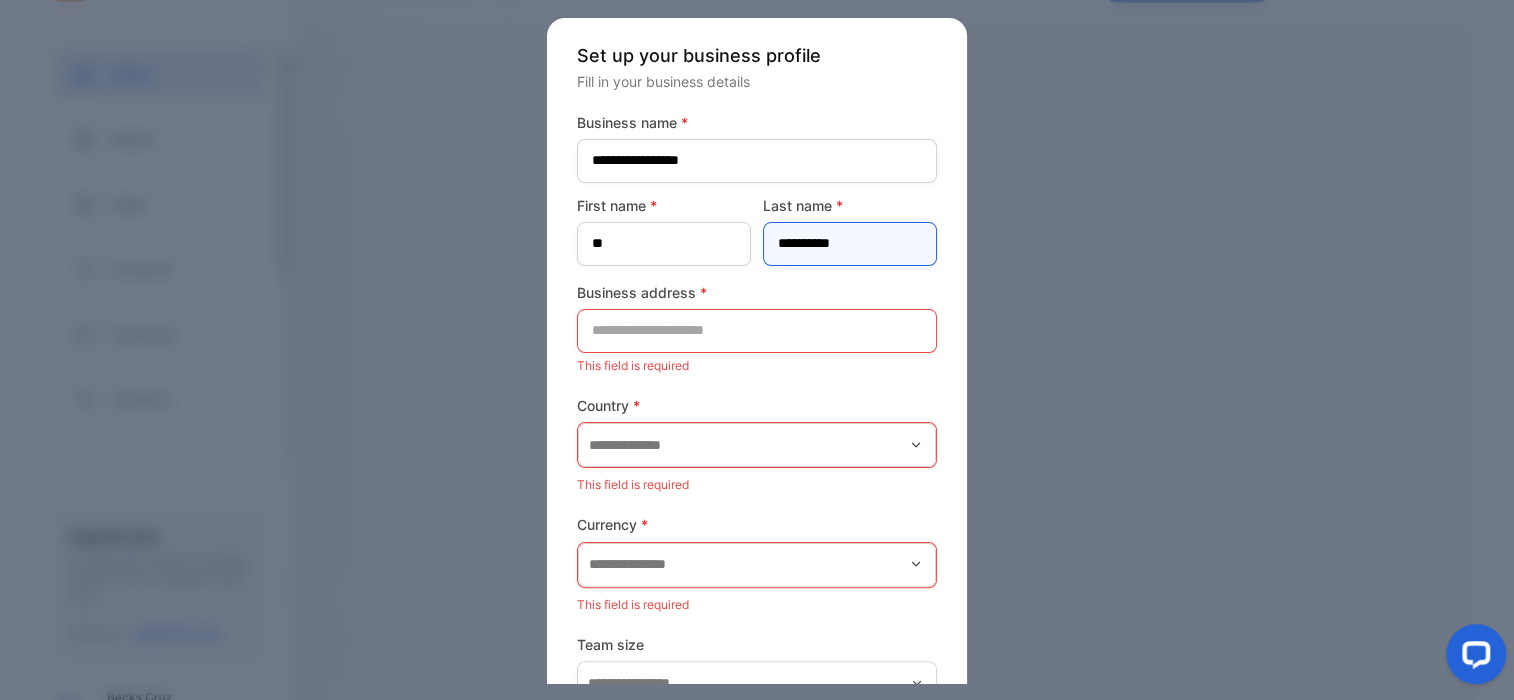 type on "**********" 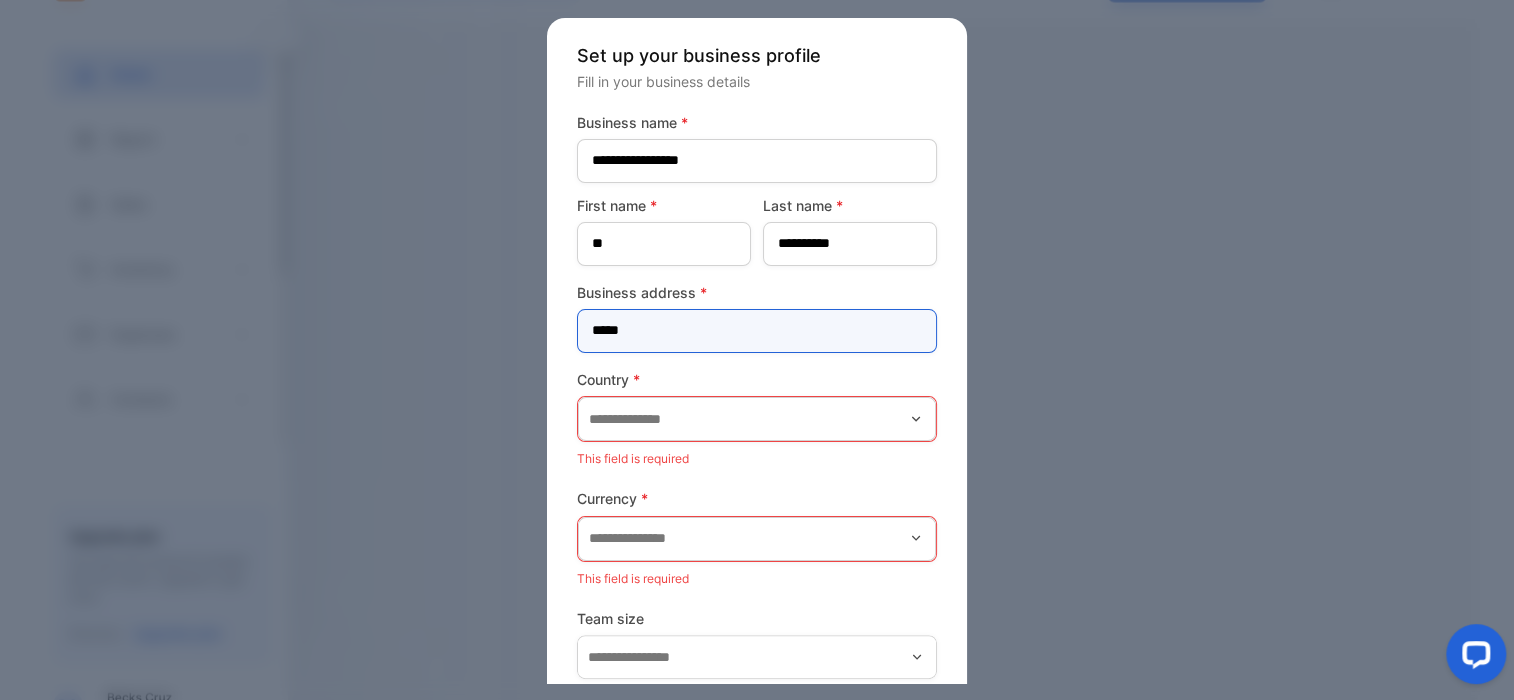 type on "**********" 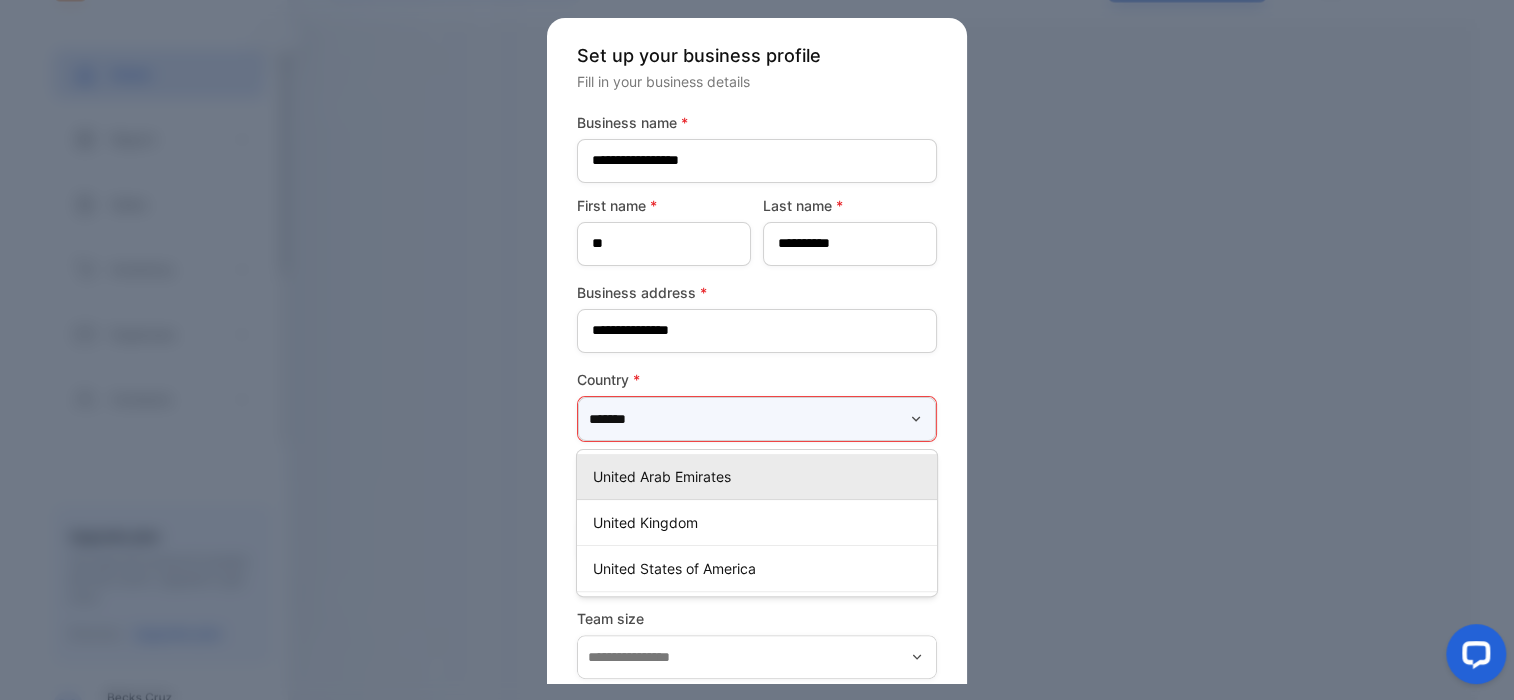 click on "******" at bounding box center (757, 419) 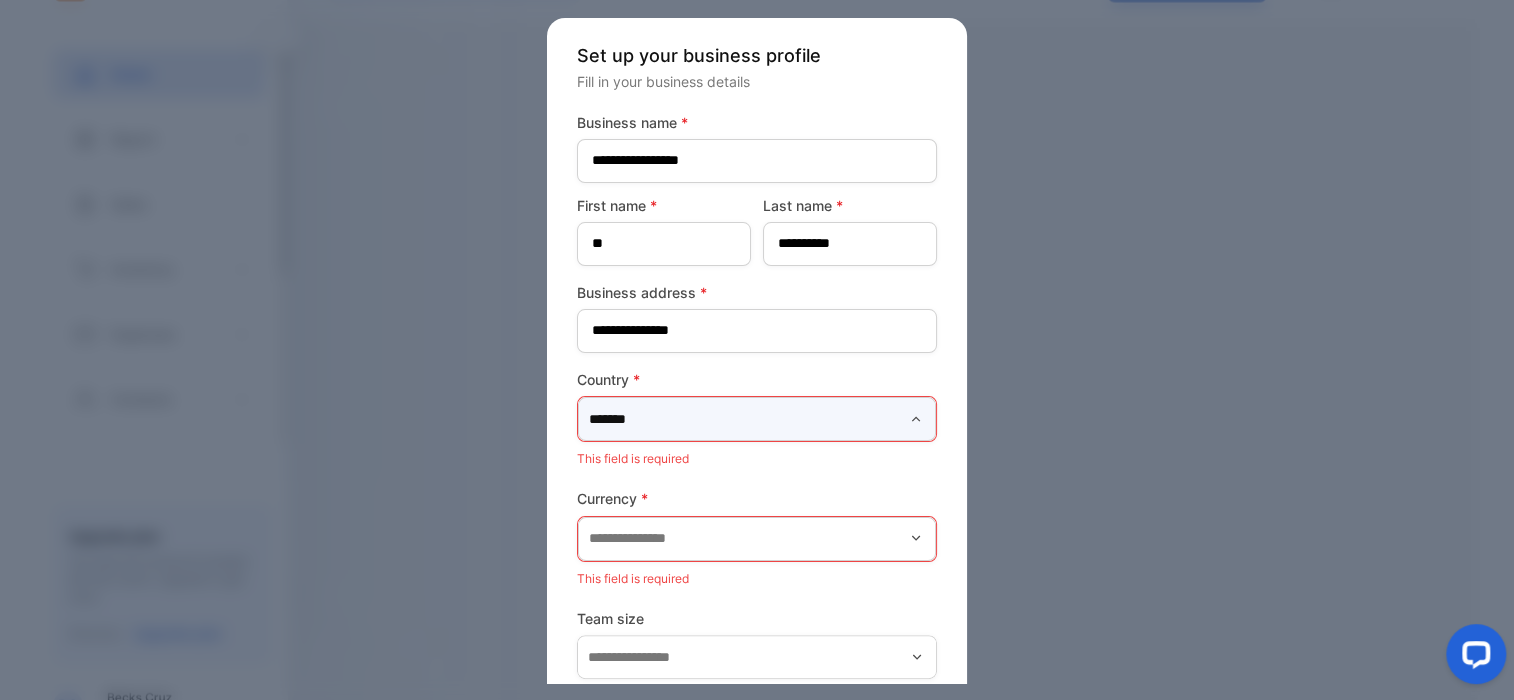 type on "********" 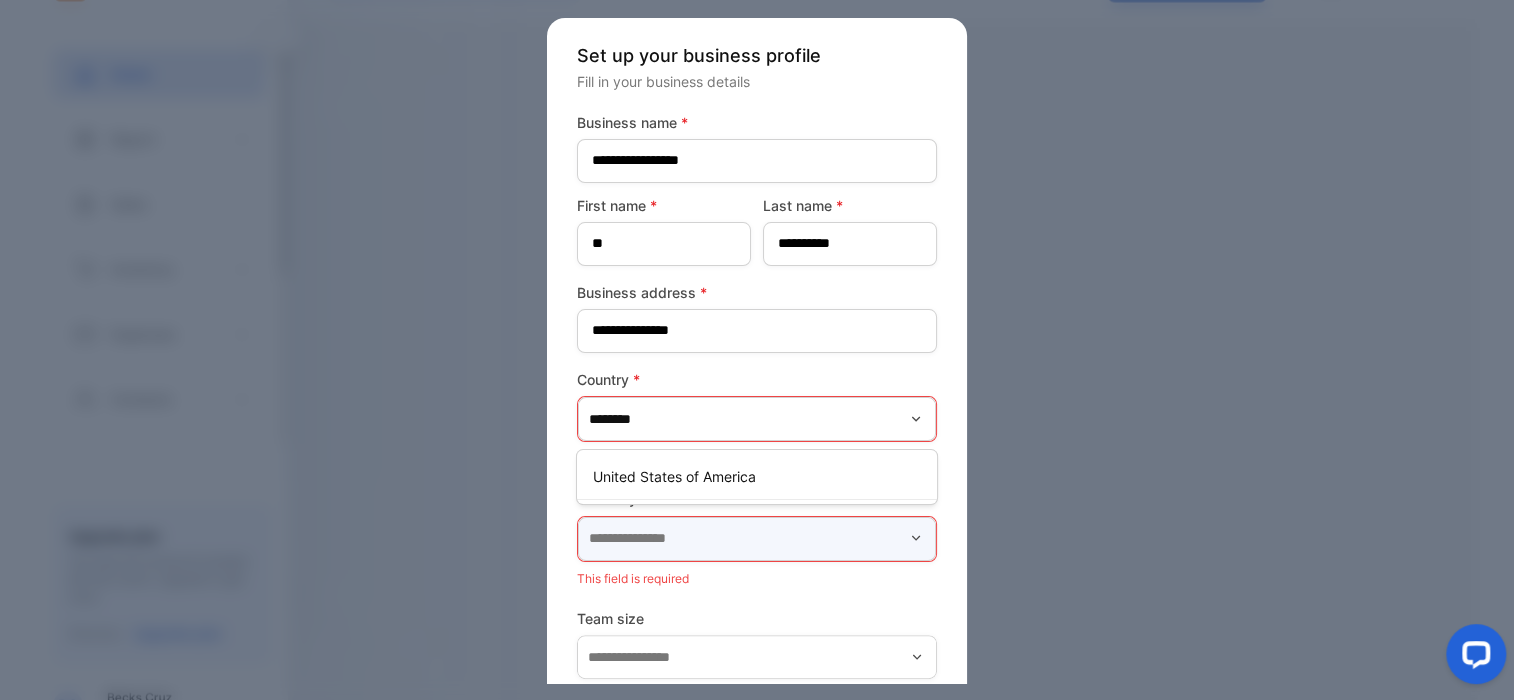 type 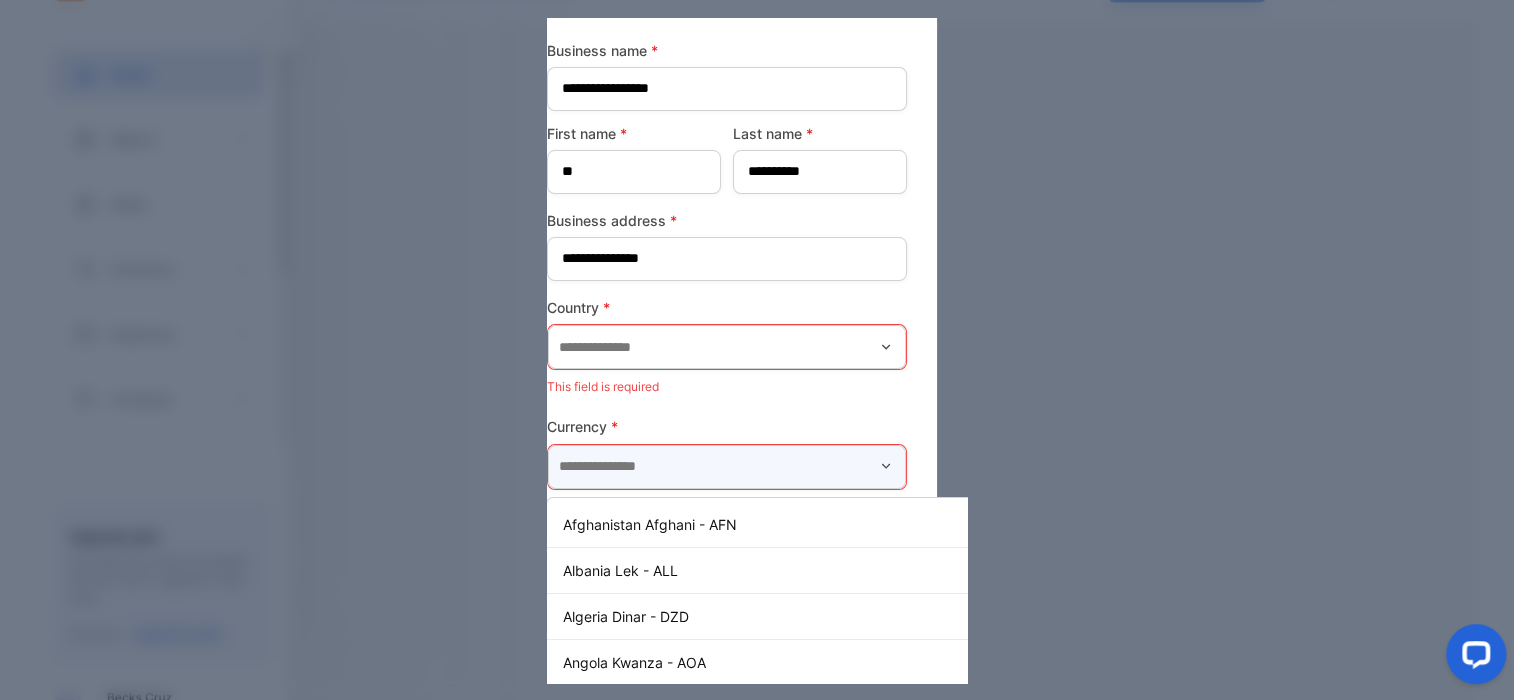 scroll, scrollTop: 118, scrollLeft: 30, axis: both 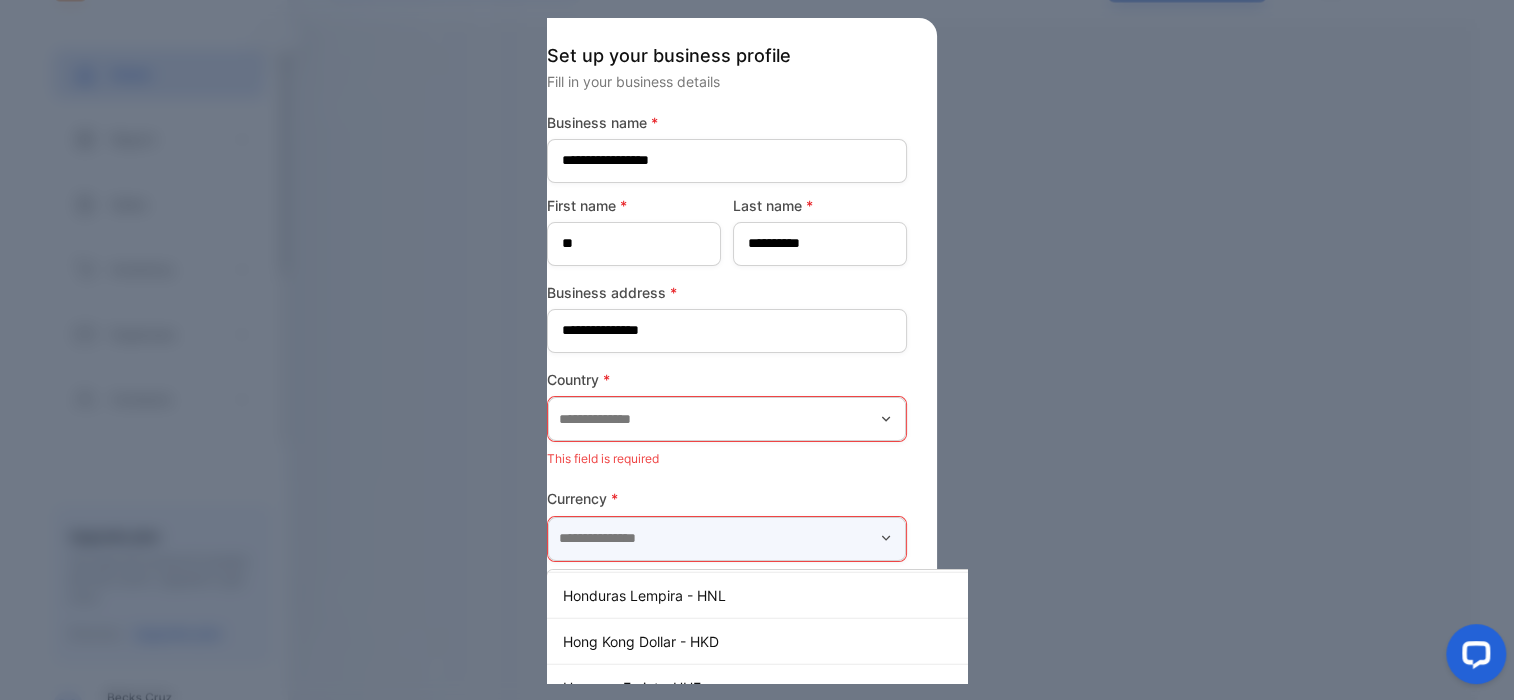 click at bounding box center (727, 539) 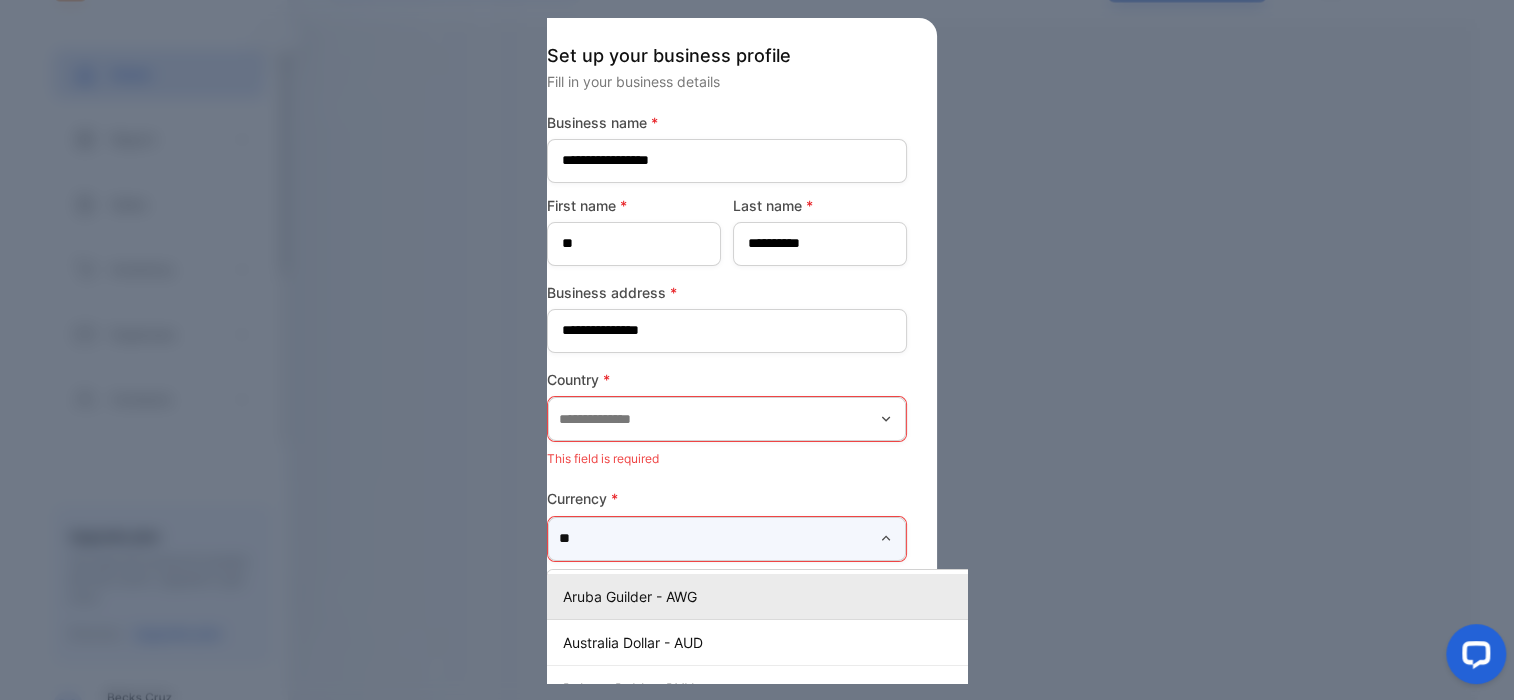 scroll, scrollTop: 0, scrollLeft: 0, axis: both 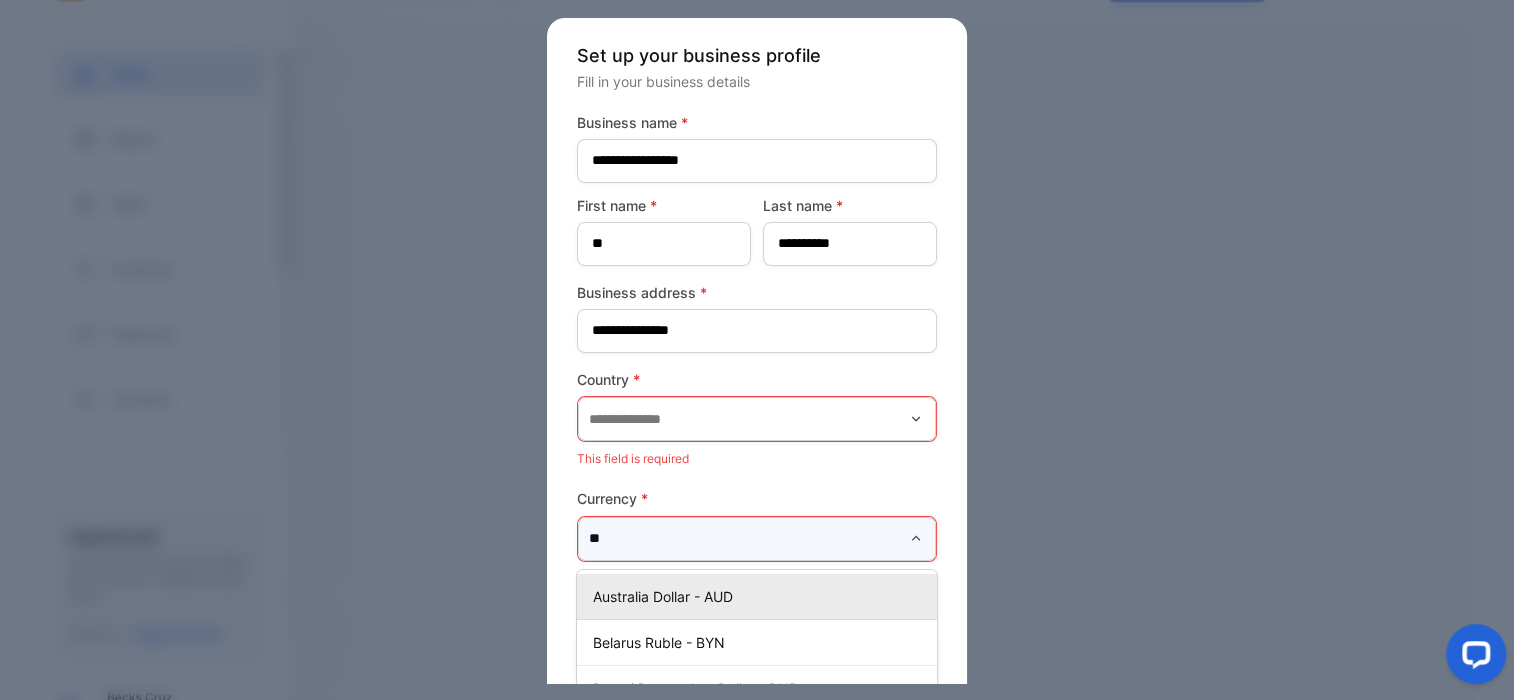 type on "***" 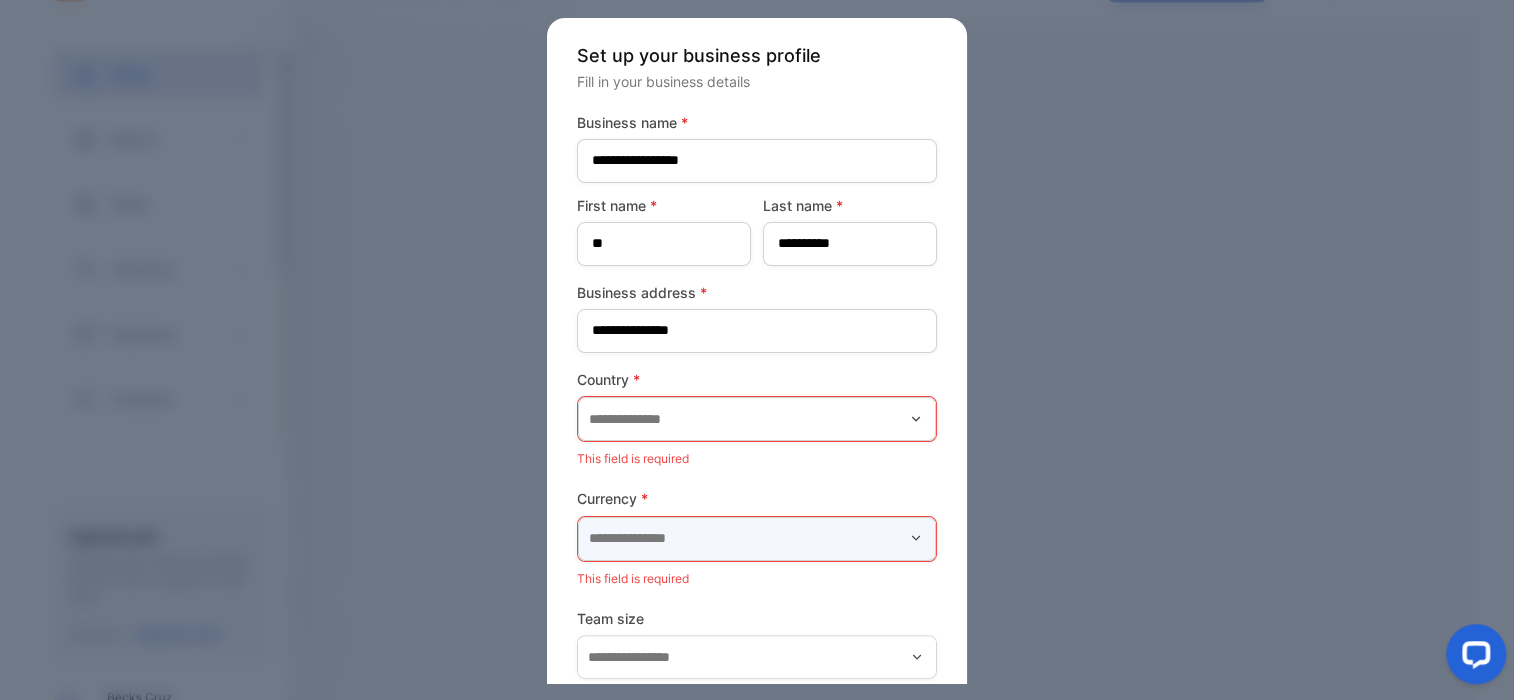 click at bounding box center (757, 539) 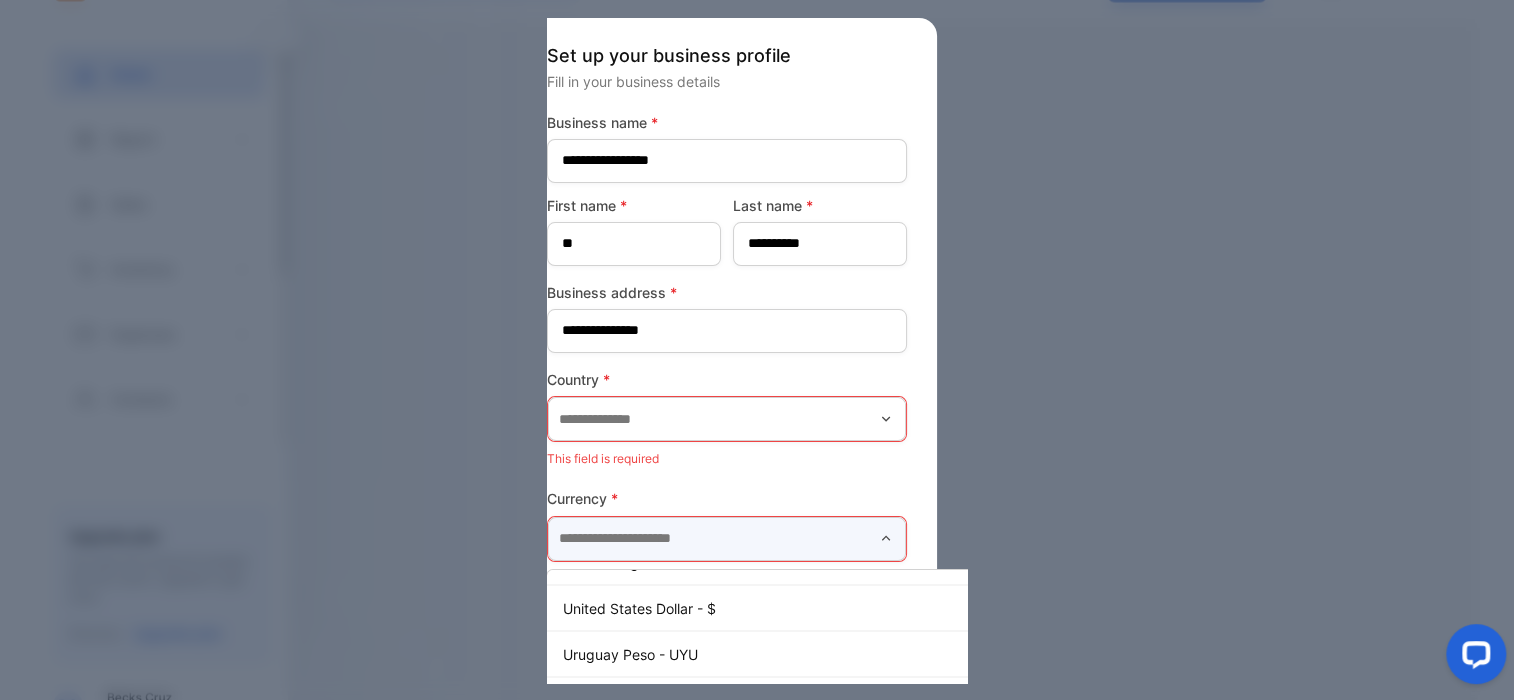 scroll, scrollTop: 7019, scrollLeft: 0, axis: vertical 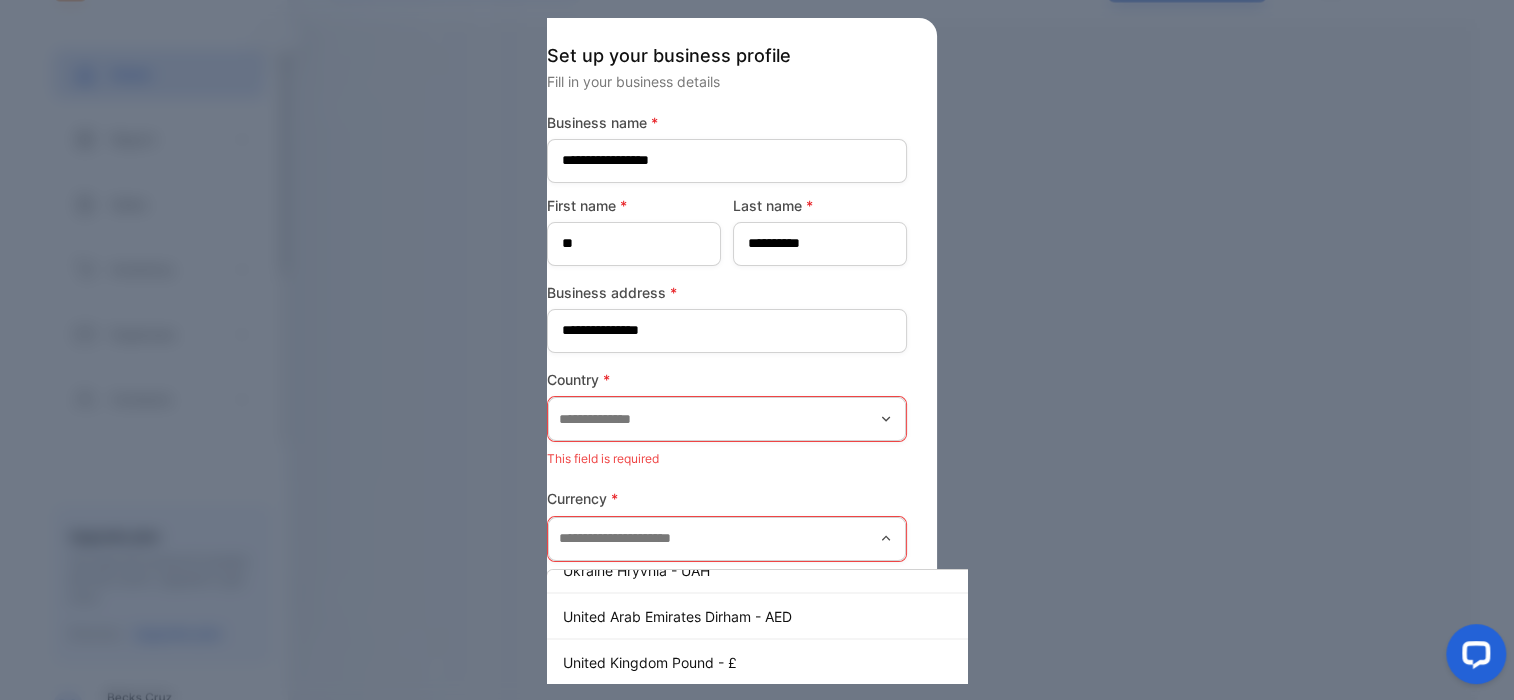 click on "United States Dollar - $" at bounding box center [773, 707] 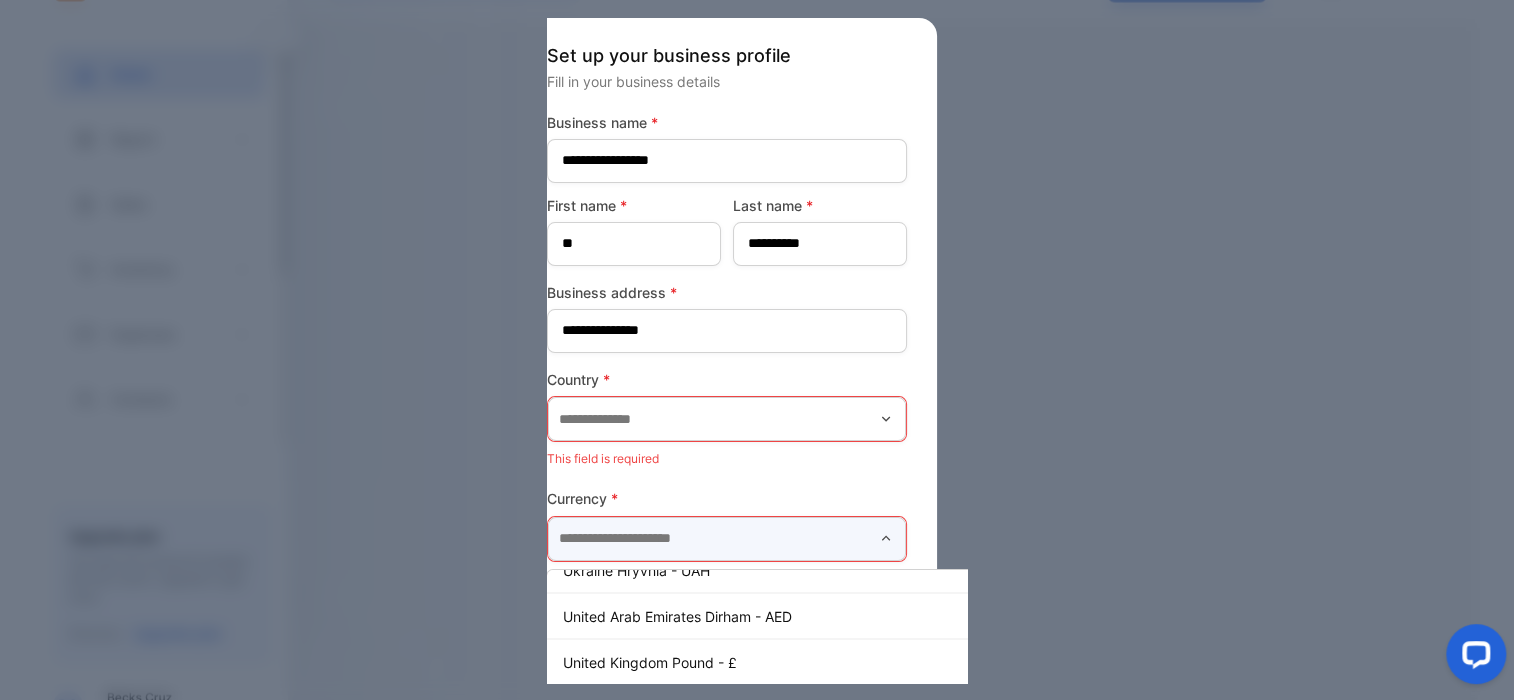 type on "**********" 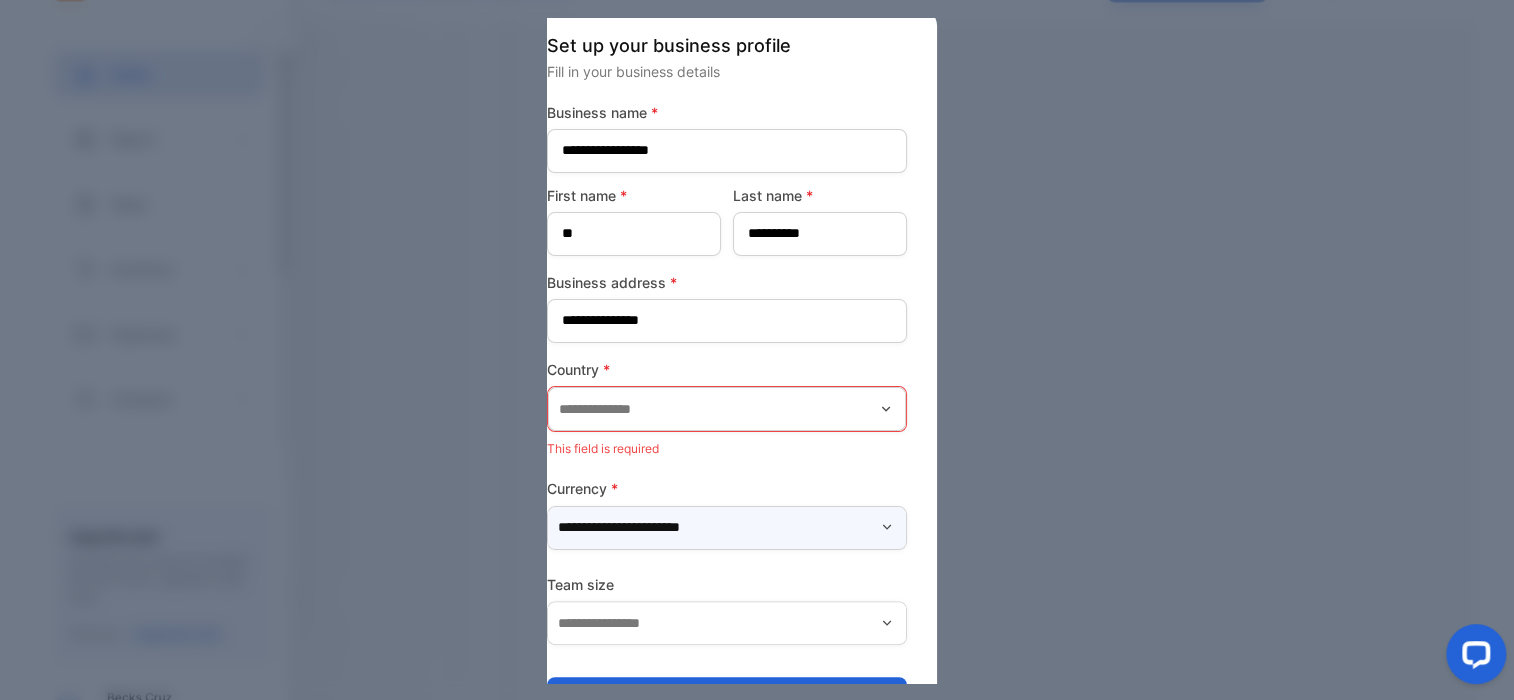 scroll, scrollTop: 10, scrollLeft: 0, axis: vertical 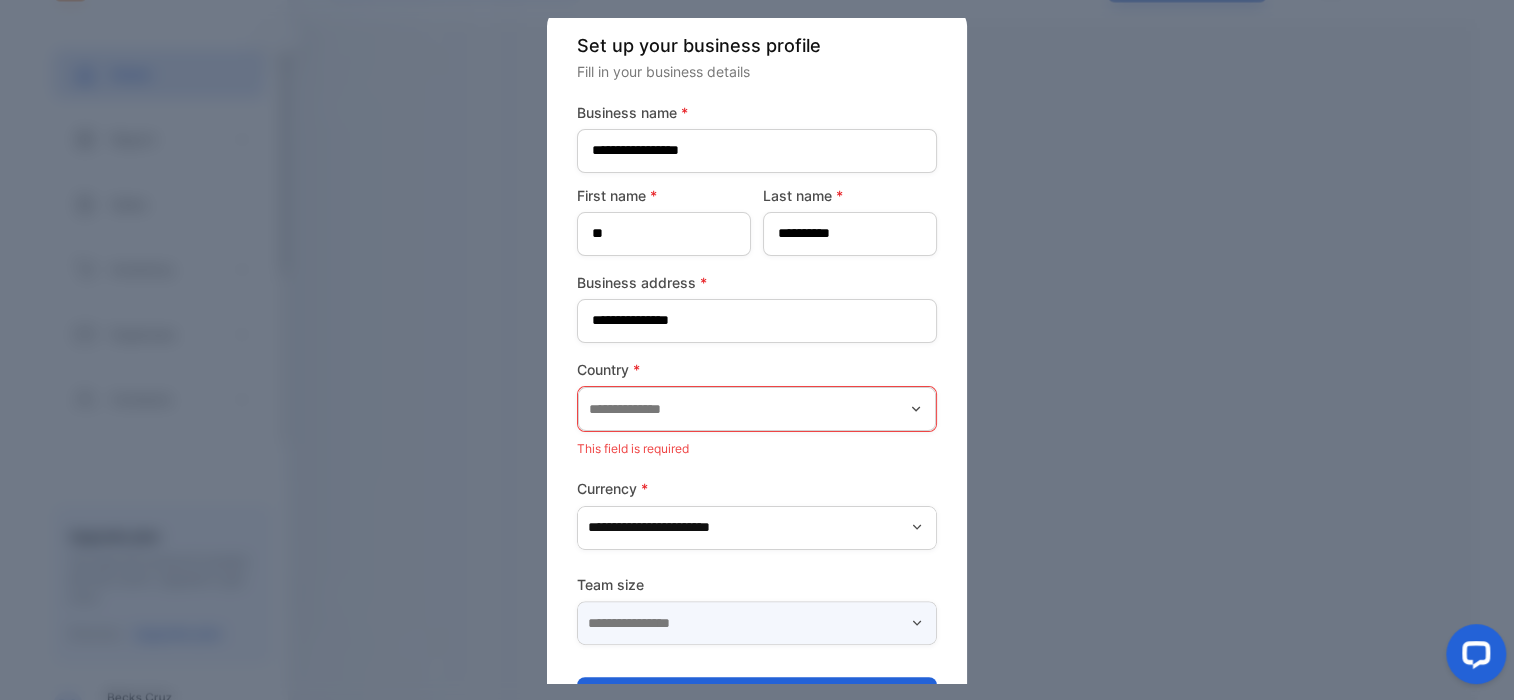 click at bounding box center (757, 623) 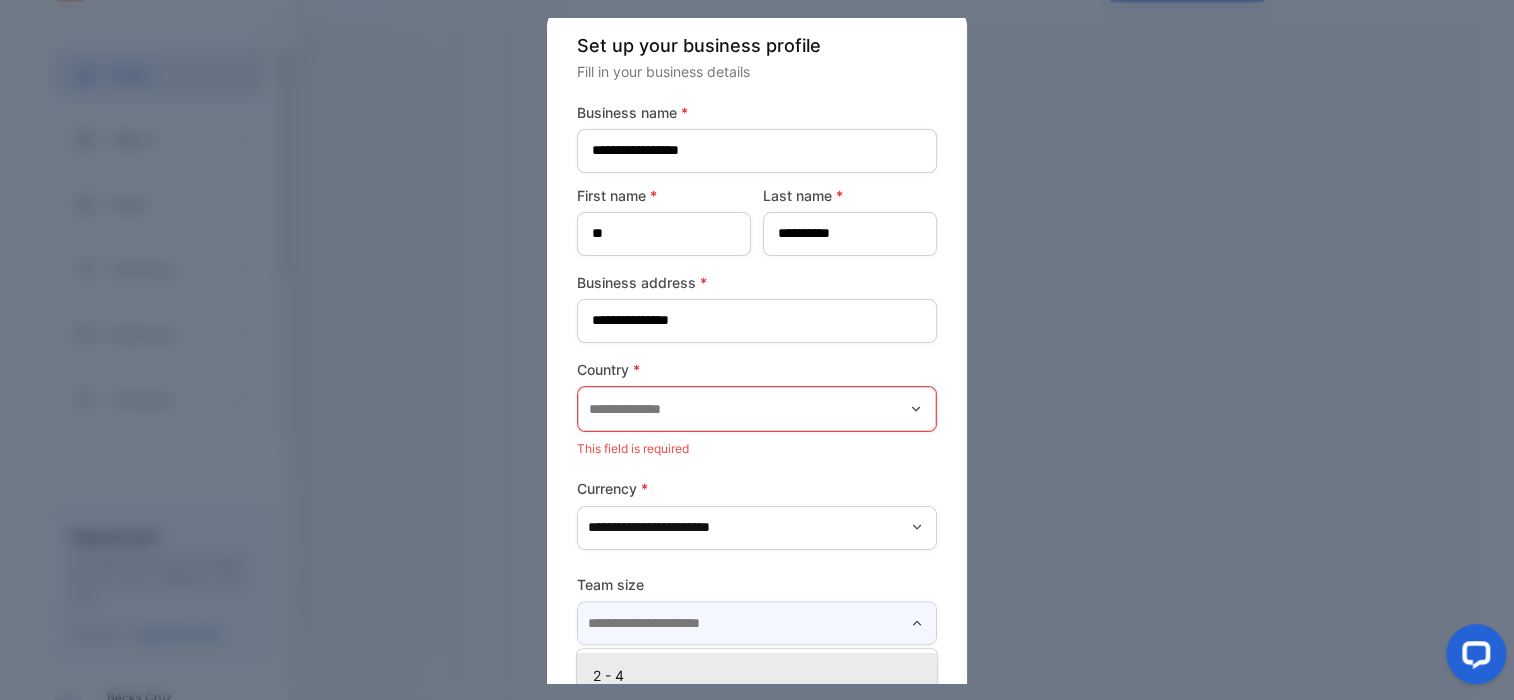 scroll, scrollTop: 25, scrollLeft: 0, axis: vertical 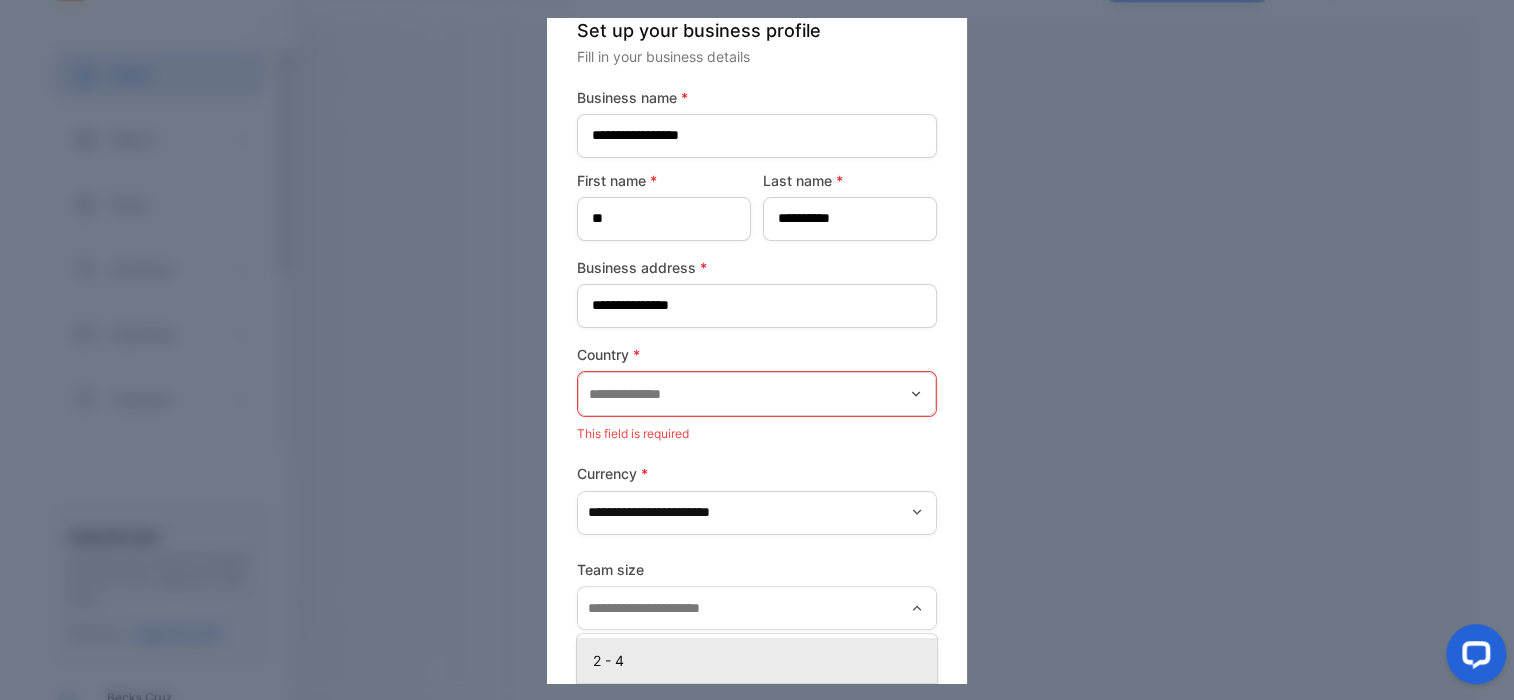 click on "2 - 4" at bounding box center [761, 660] 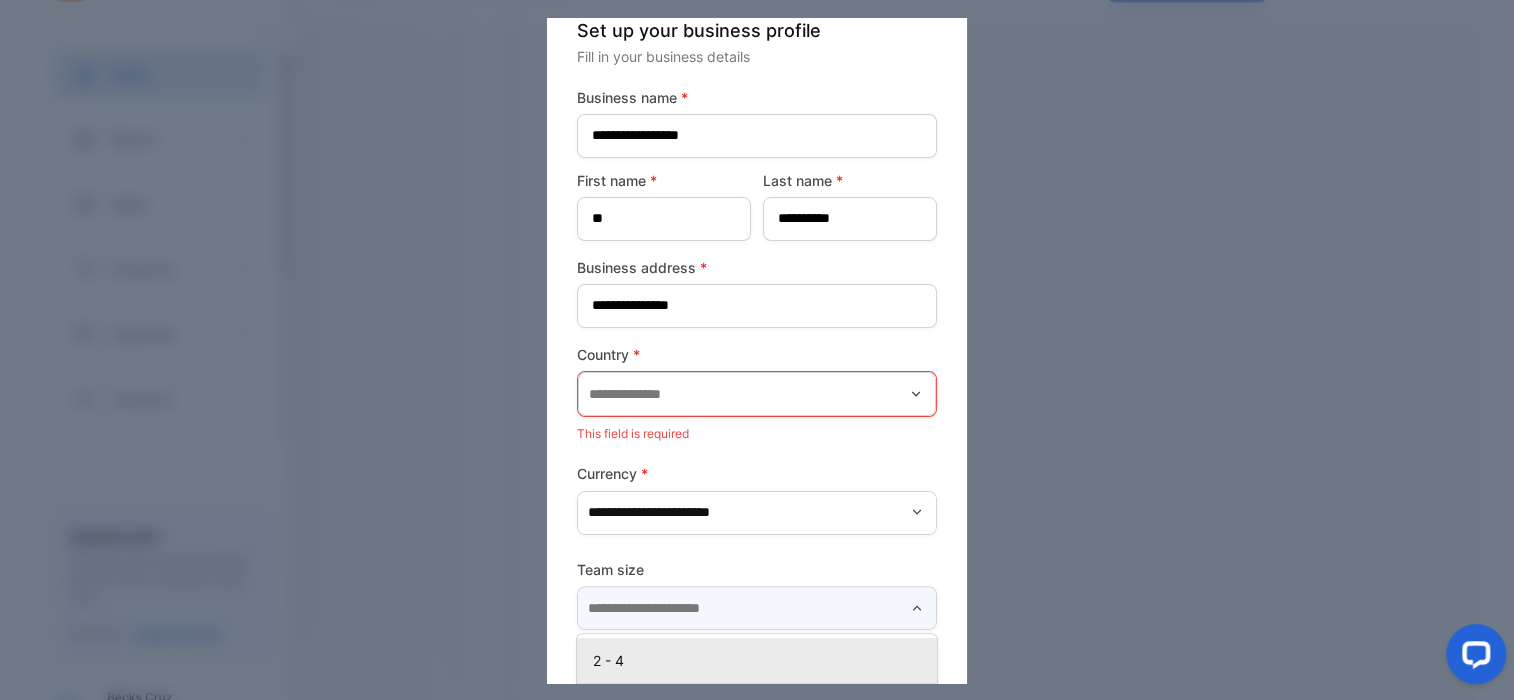 type on "*****" 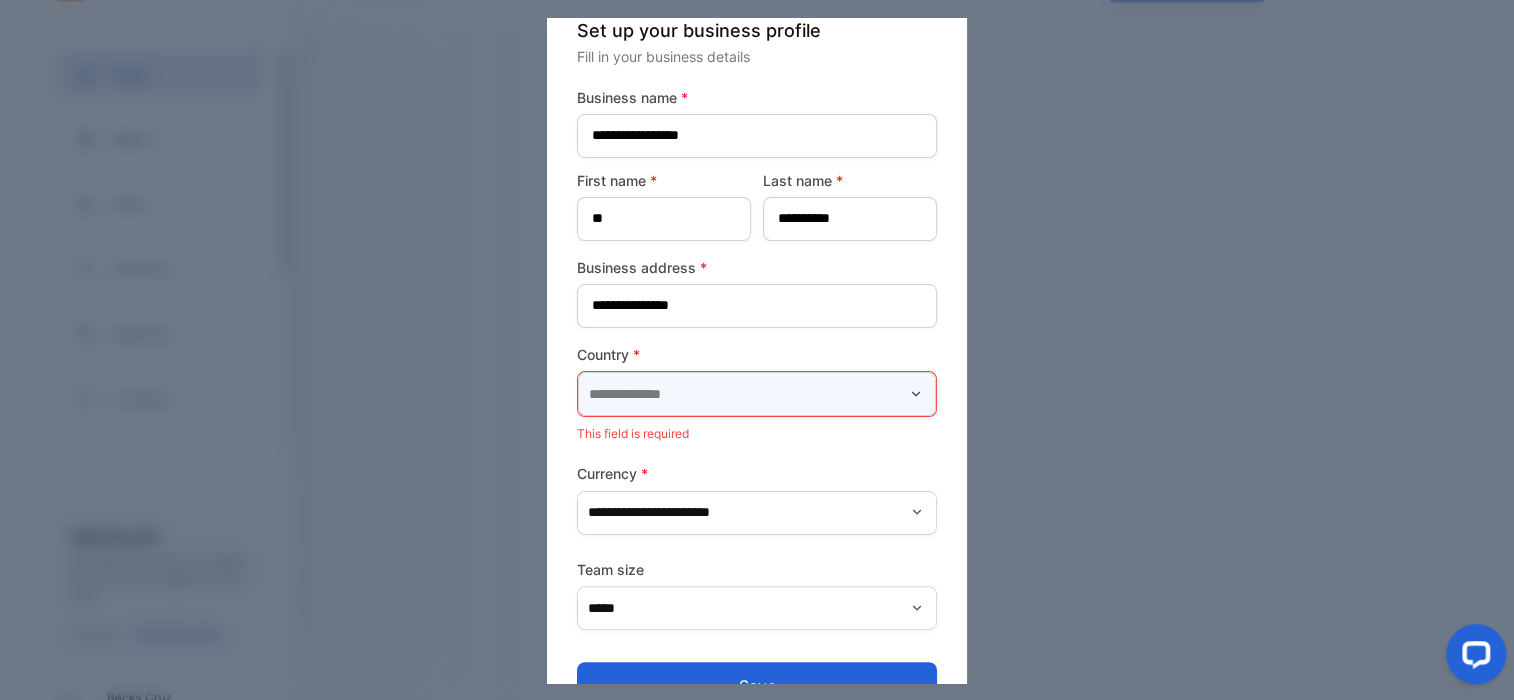 click at bounding box center [757, 394] 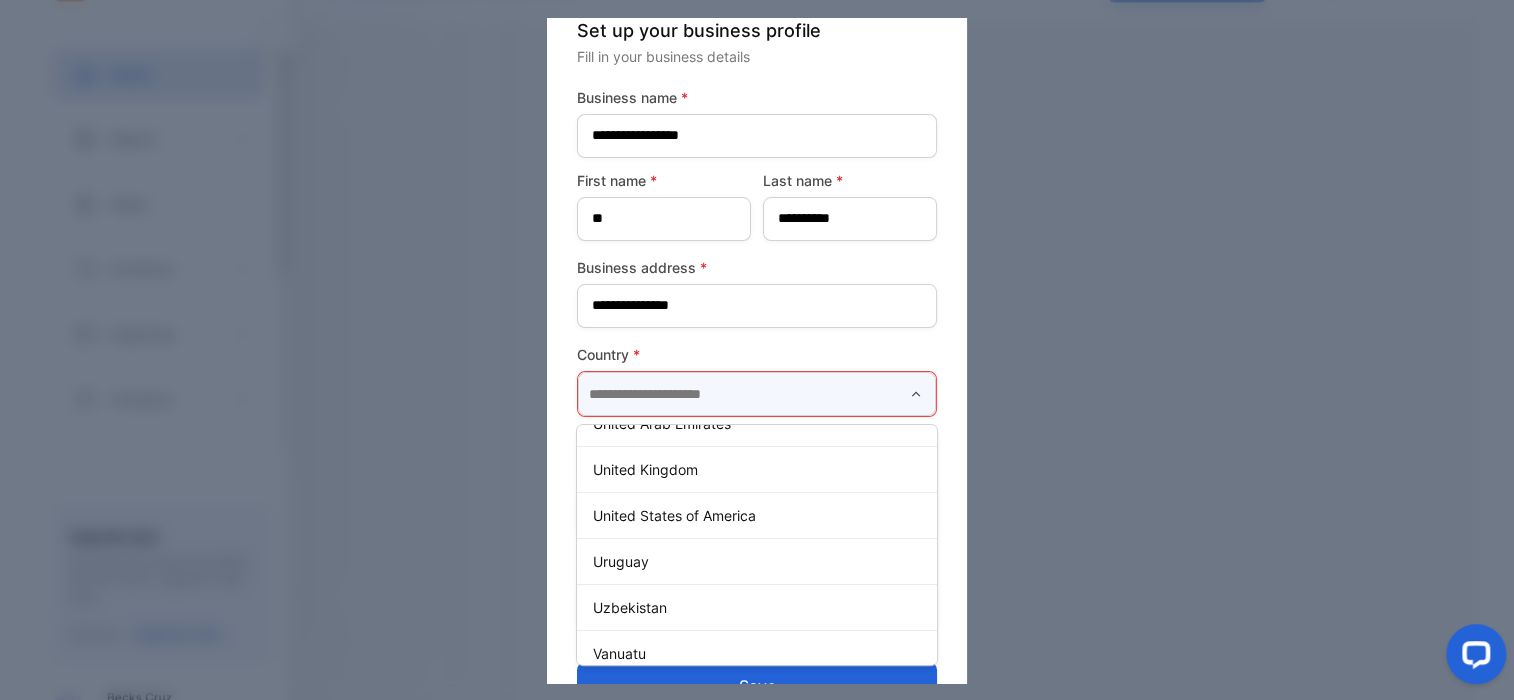 scroll, scrollTop: 8493, scrollLeft: 0, axis: vertical 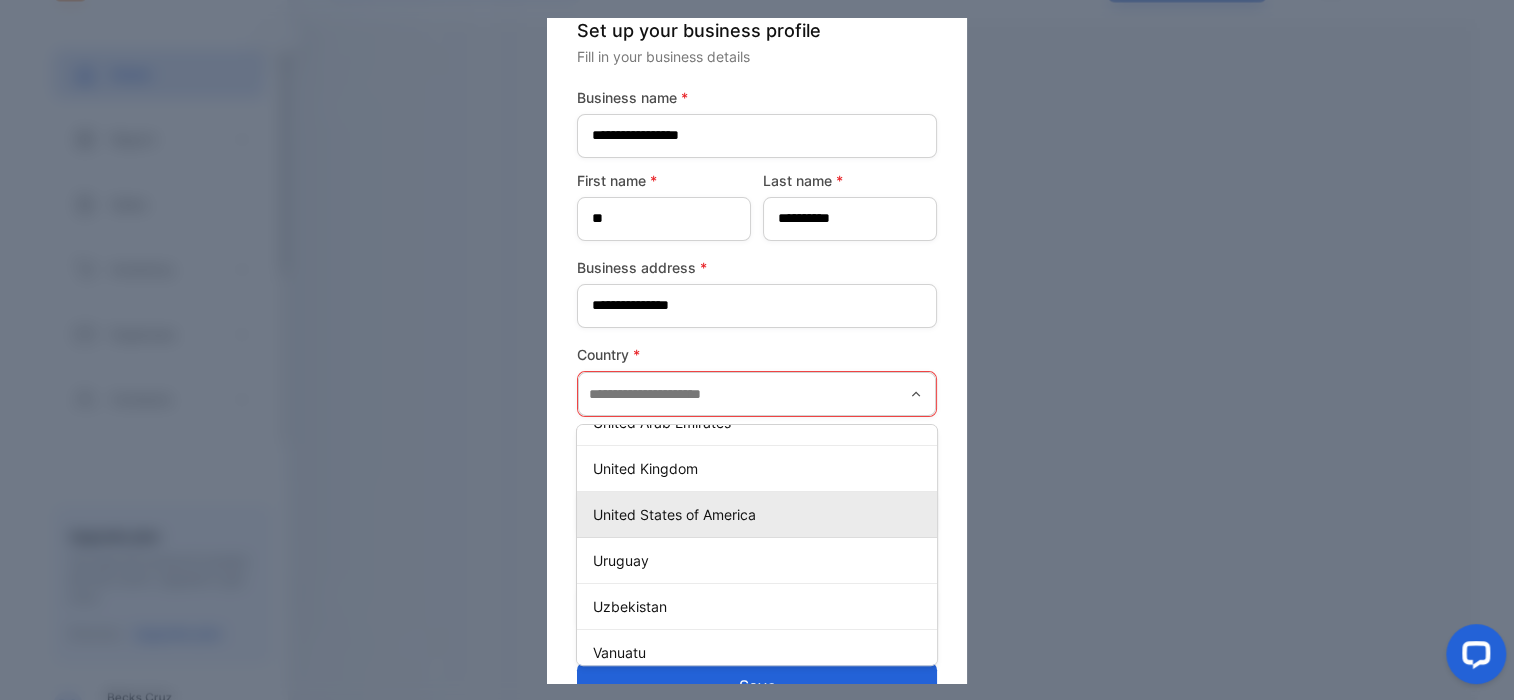 click on "United States of America" at bounding box center [761, 514] 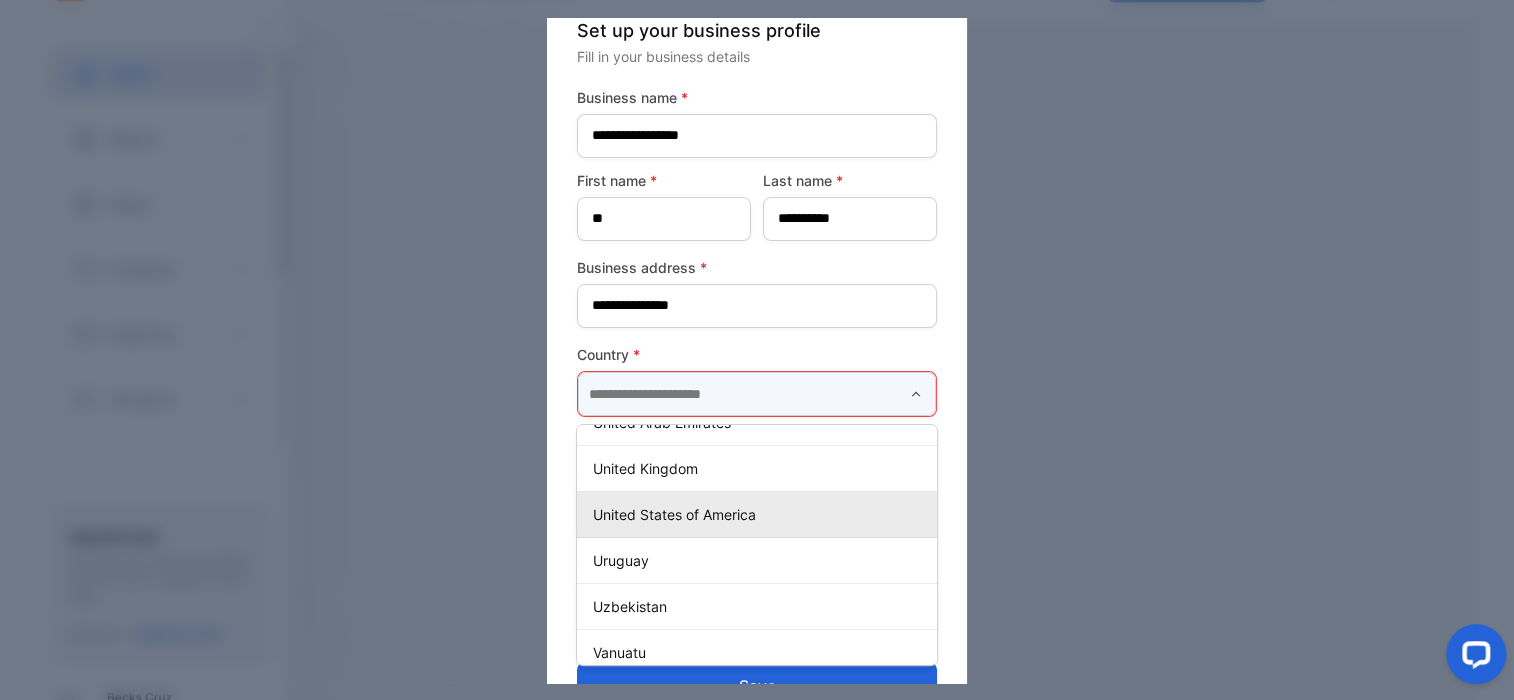type on "**********" 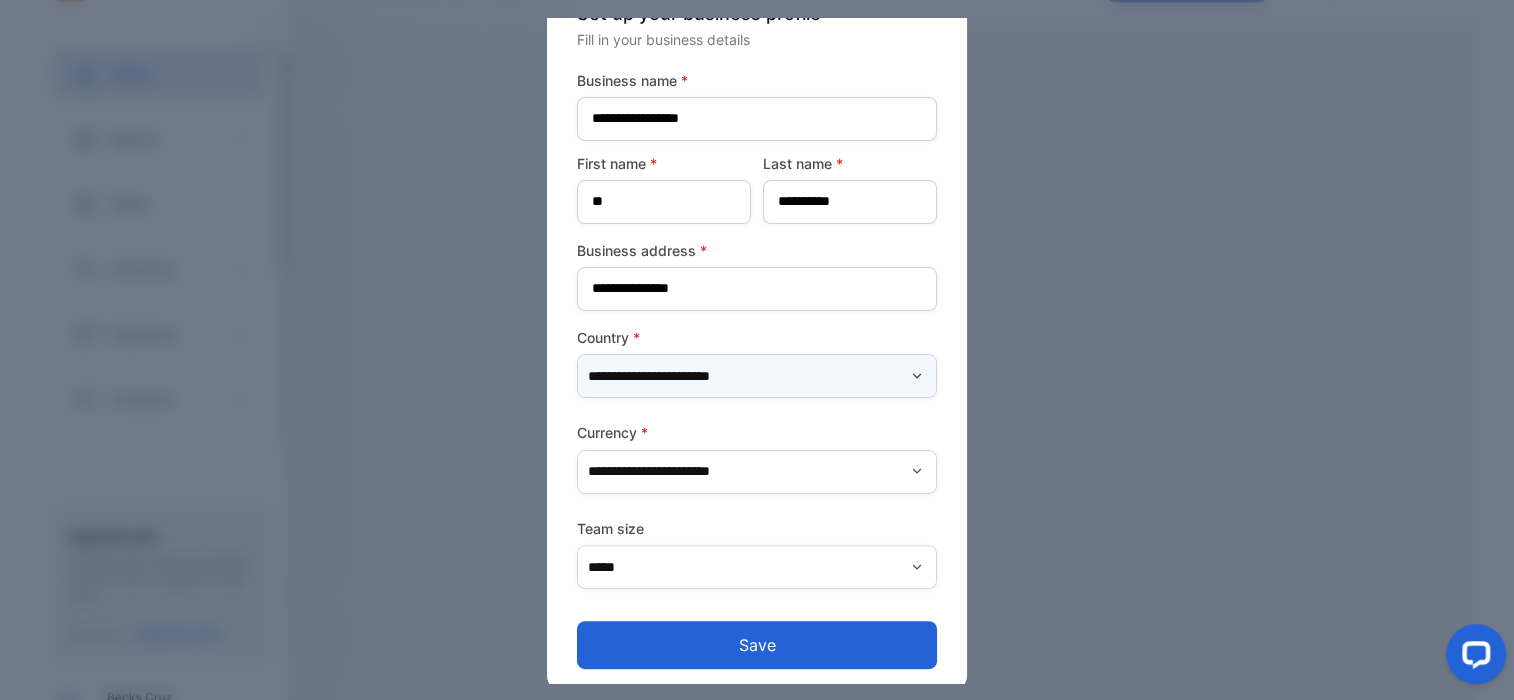 scroll, scrollTop: 52, scrollLeft: 0, axis: vertical 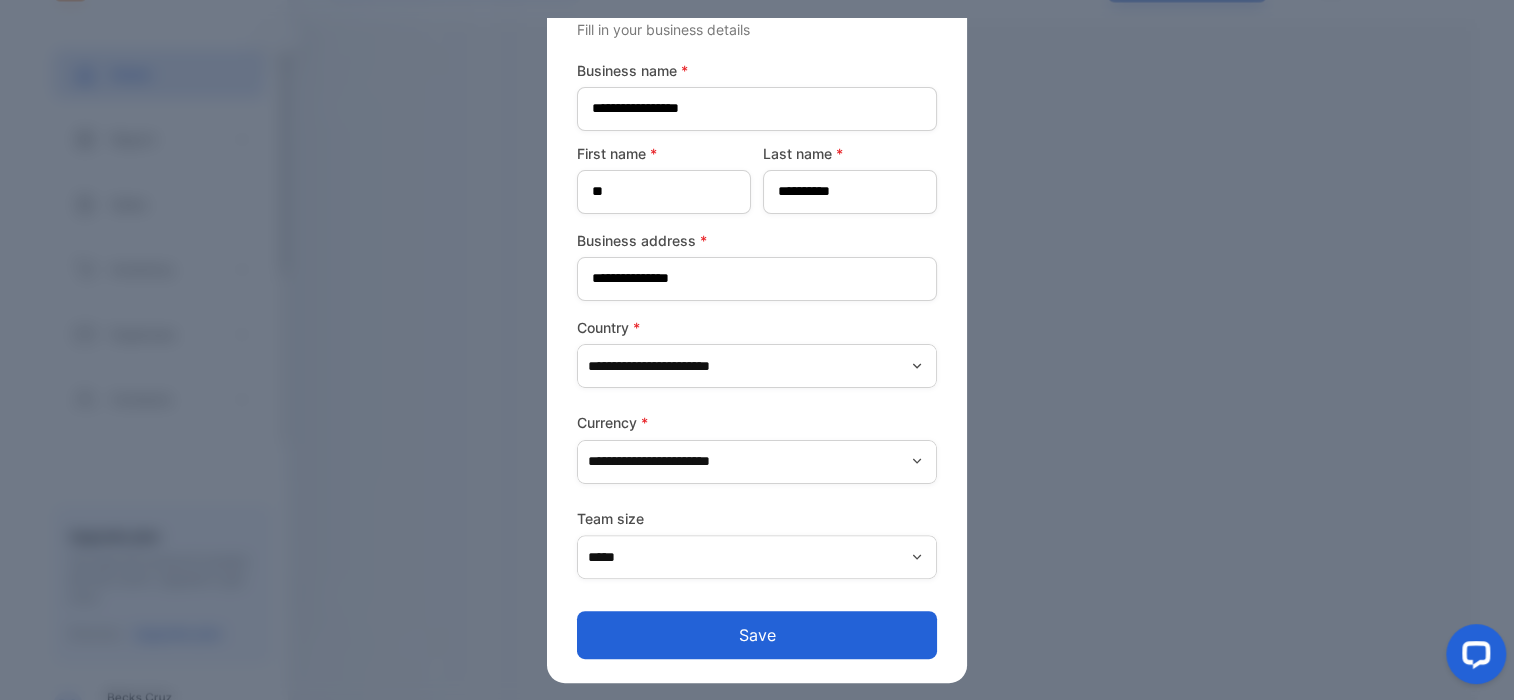 click on "Save" at bounding box center (757, 635) 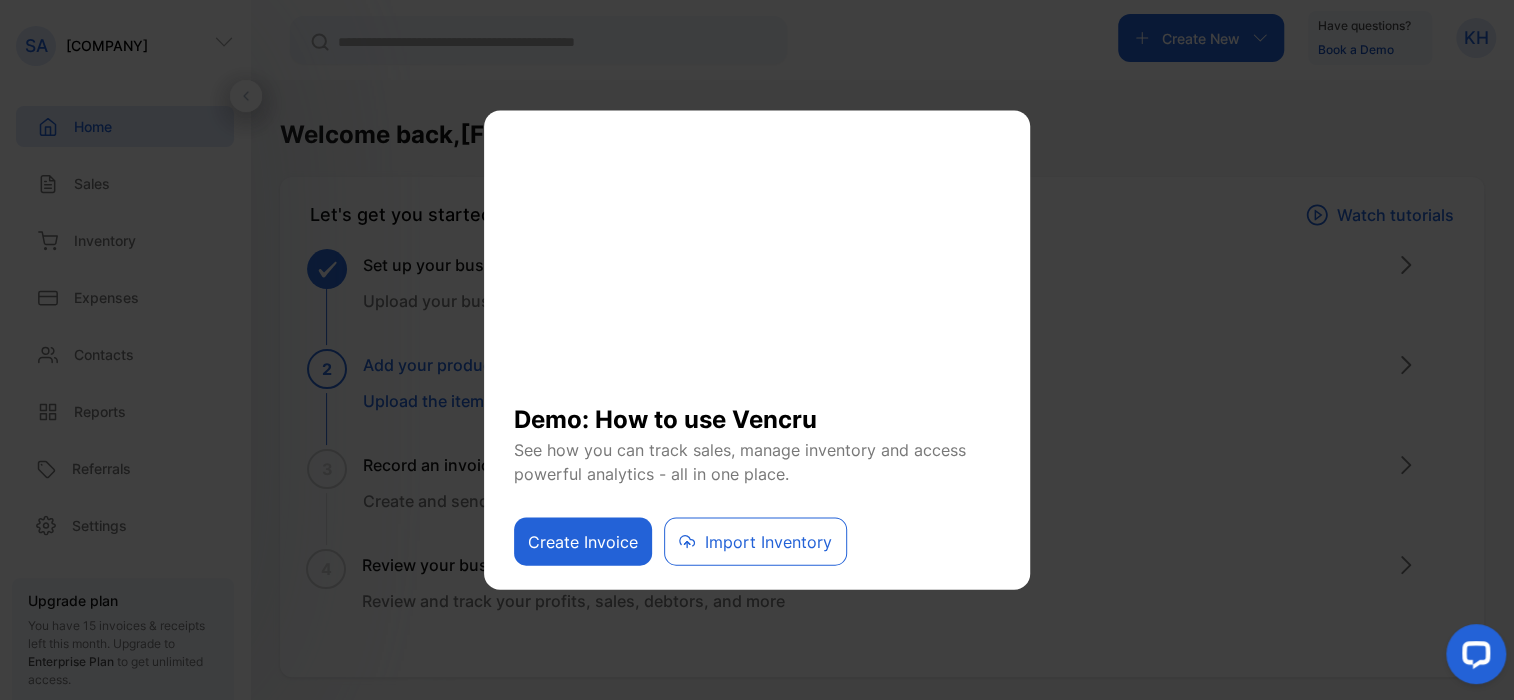 click on "Import Inventory" at bounding box center (755, 542) 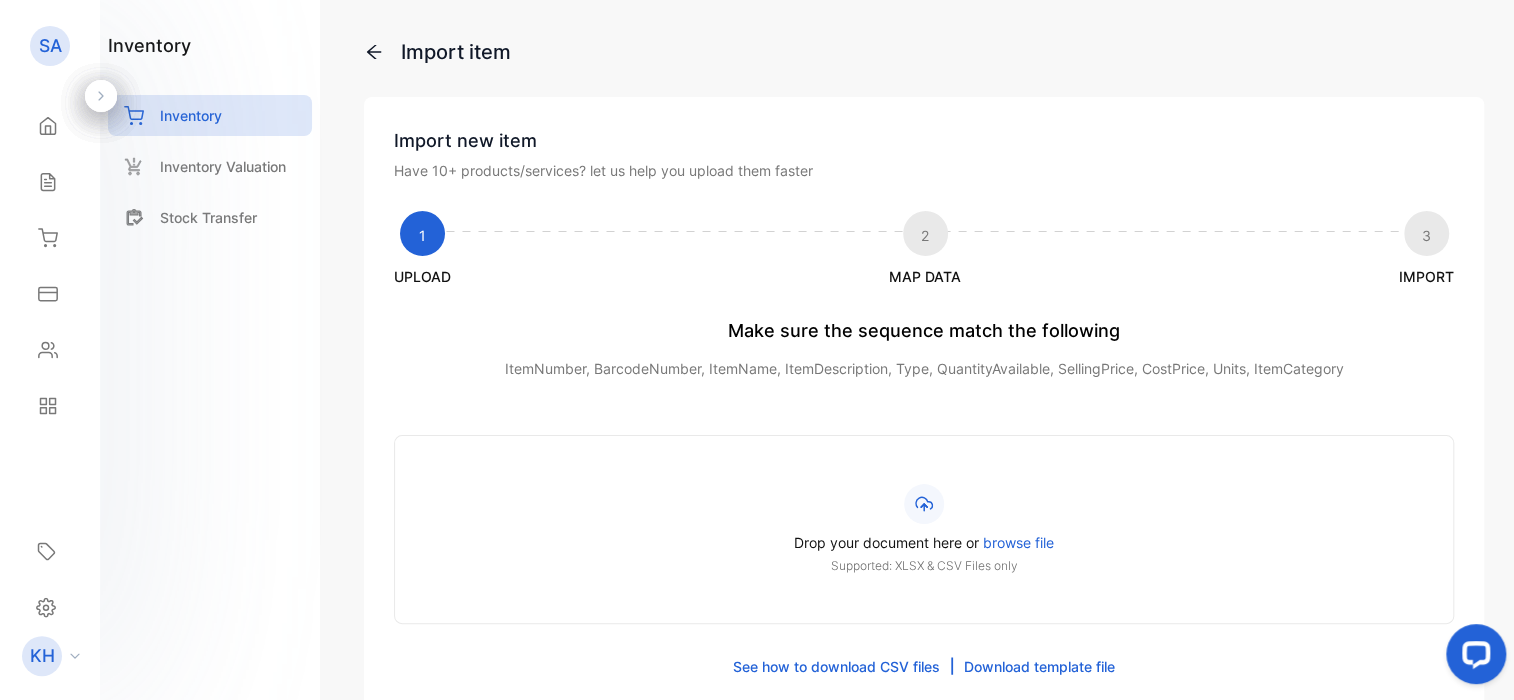 click on "Download template file" at bounding box center [1039, 666] 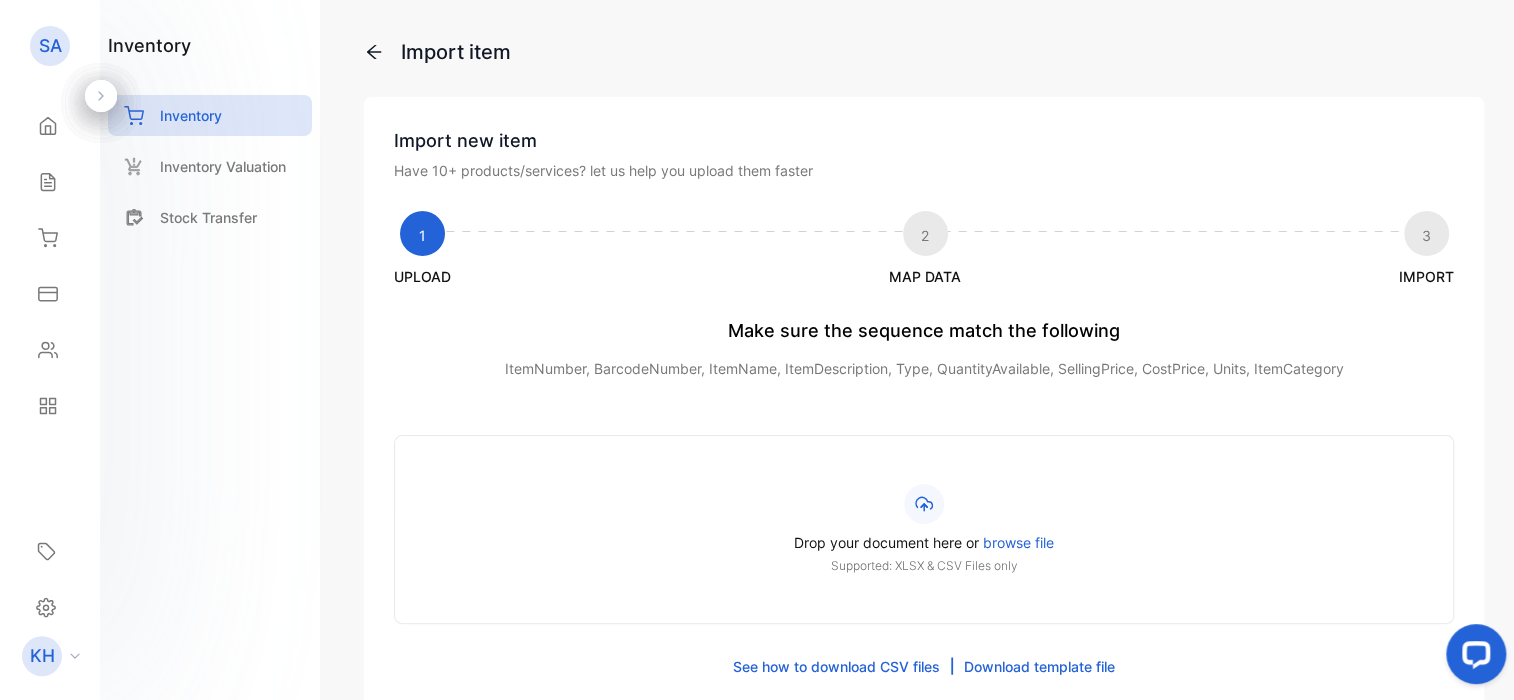 click on "1 UPLOAD 2 MAP DATA 3 IMPORT" at bounding box center [924, 249] 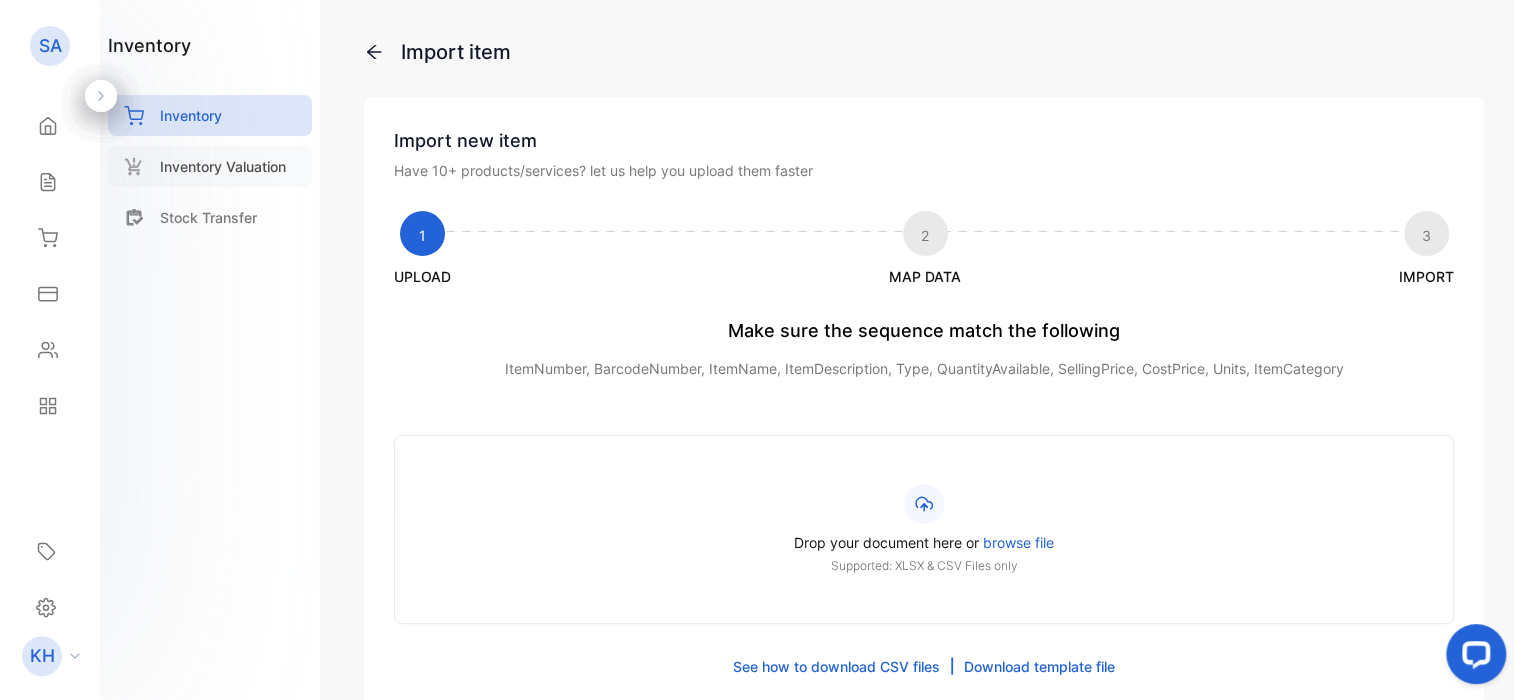 click on "Inventory Valuation" at bounding box center [223, 166] 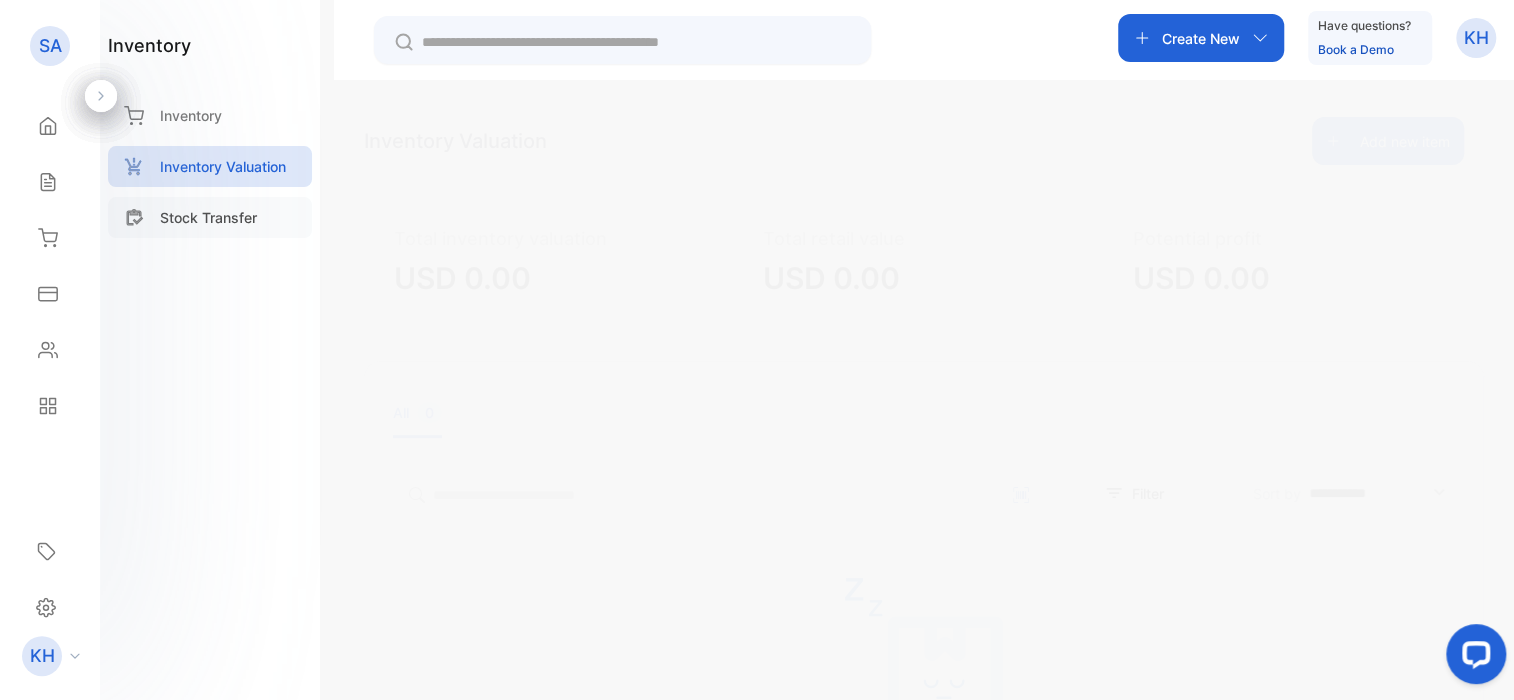 click on "Stock Transfer" at bounding box center (208, 217) 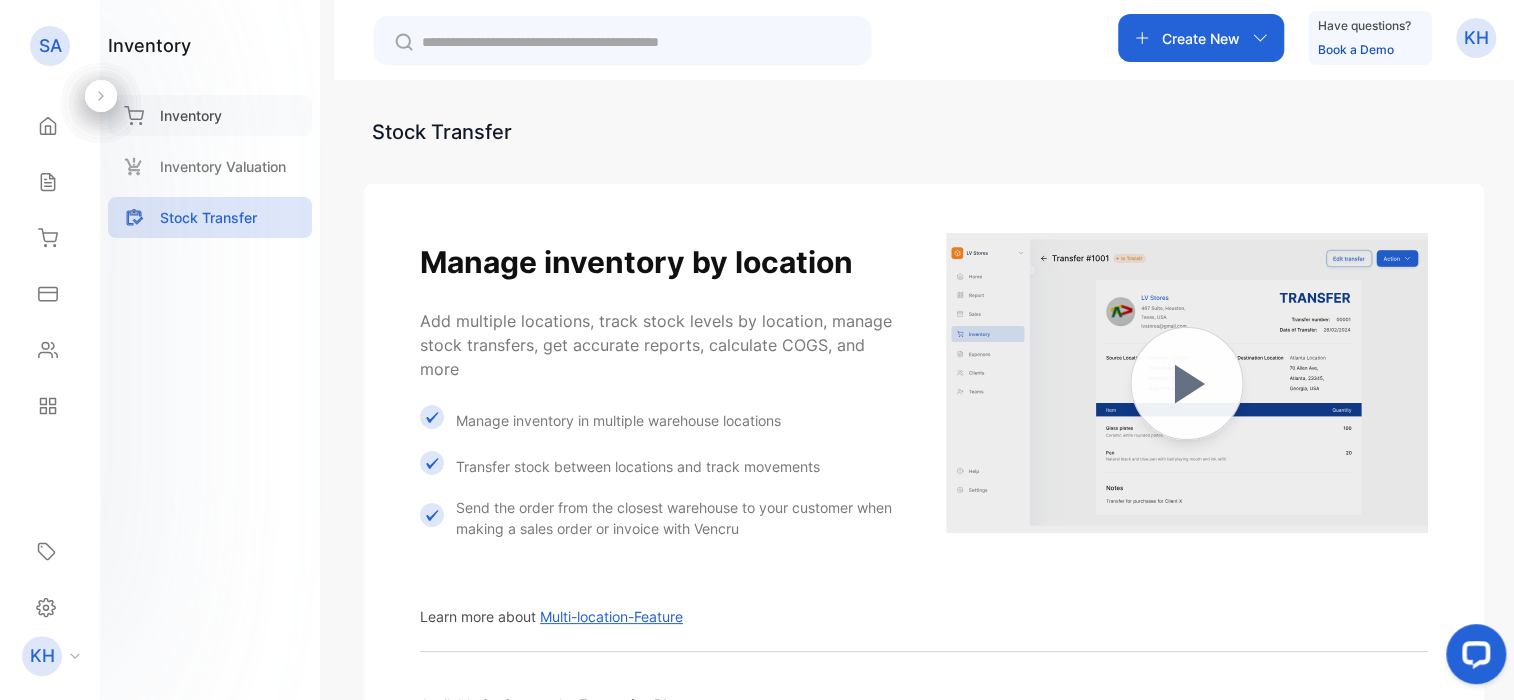 click on "Inventory" at bounding box center [210, 115] 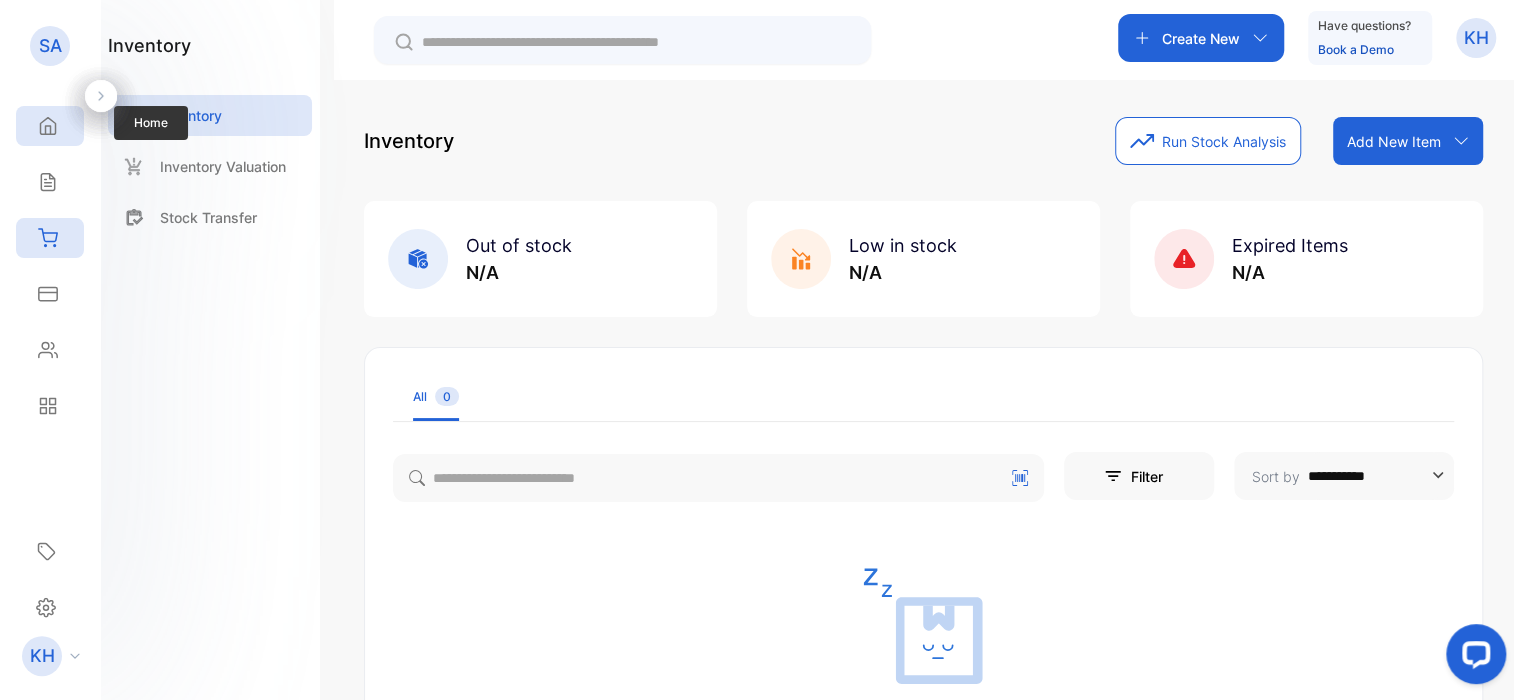 click 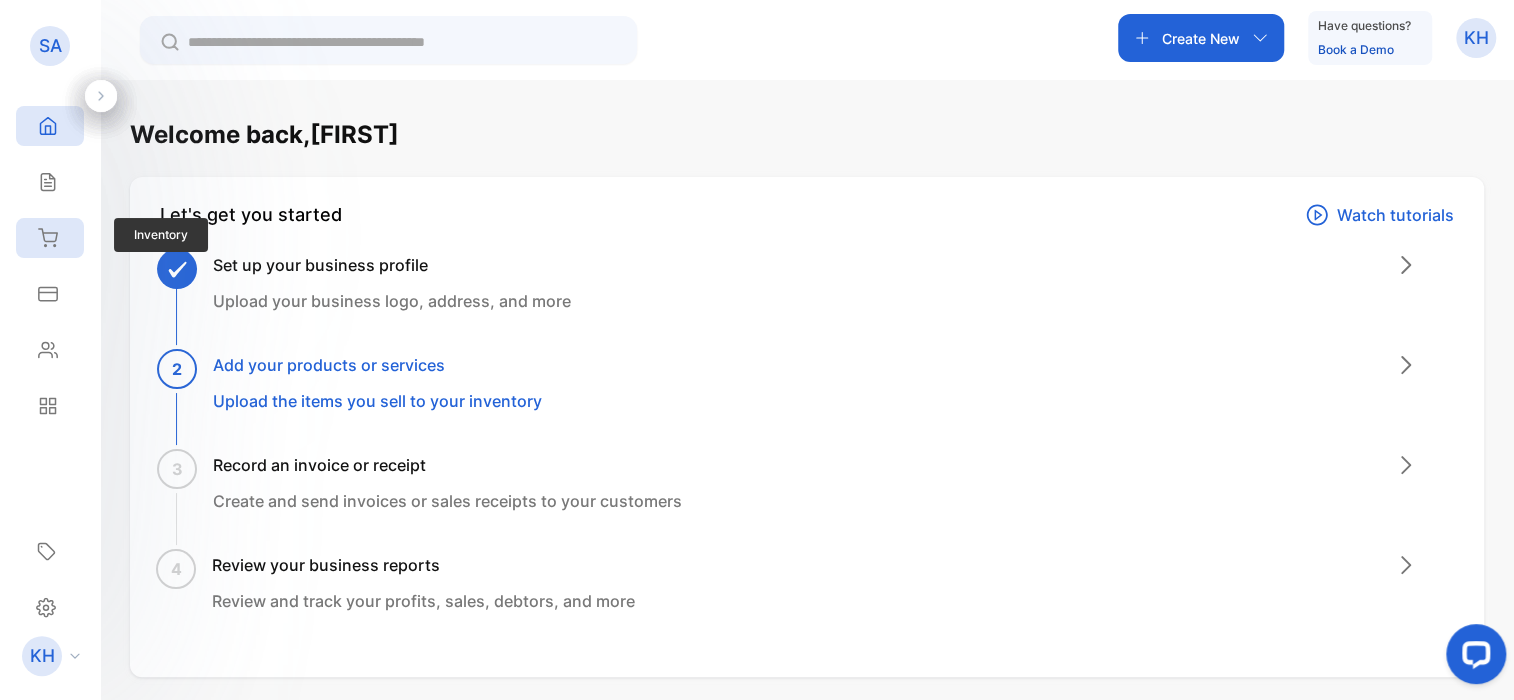 click 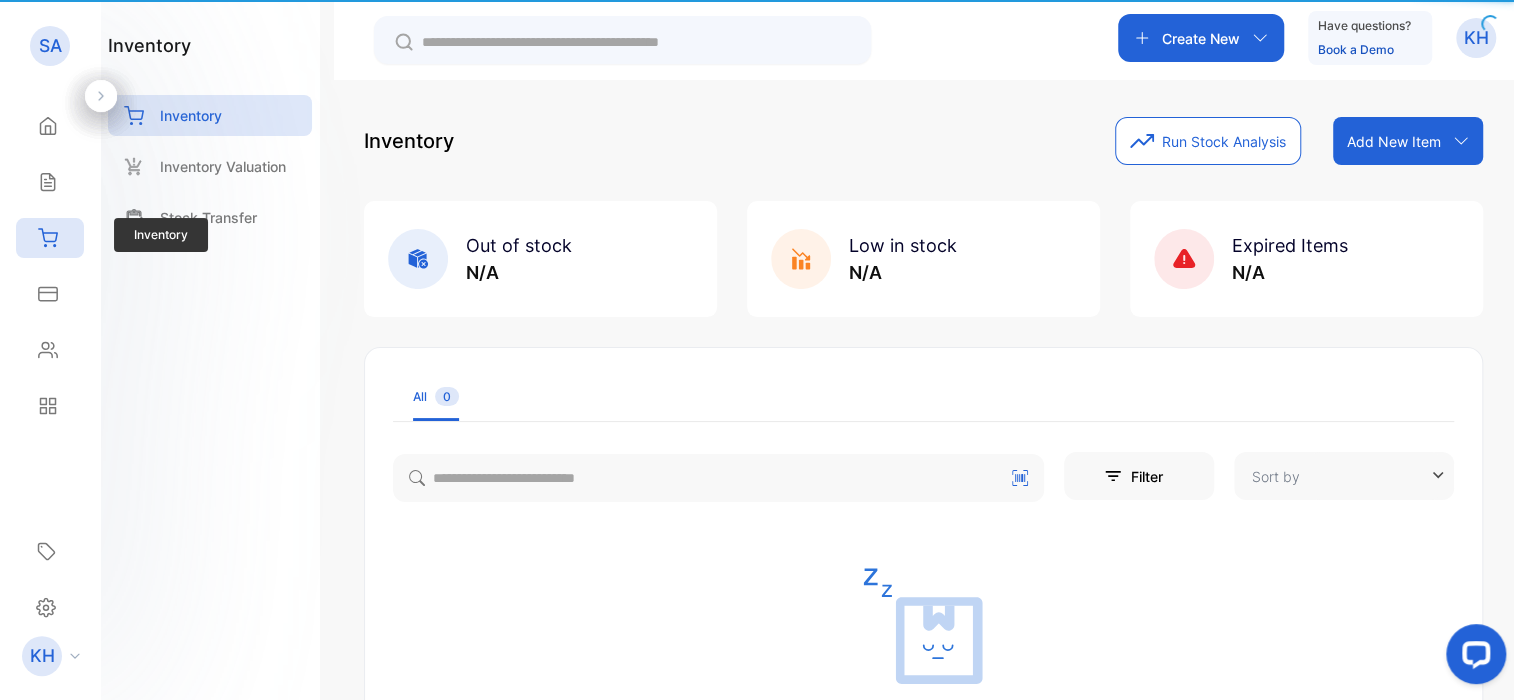 type on "**********" 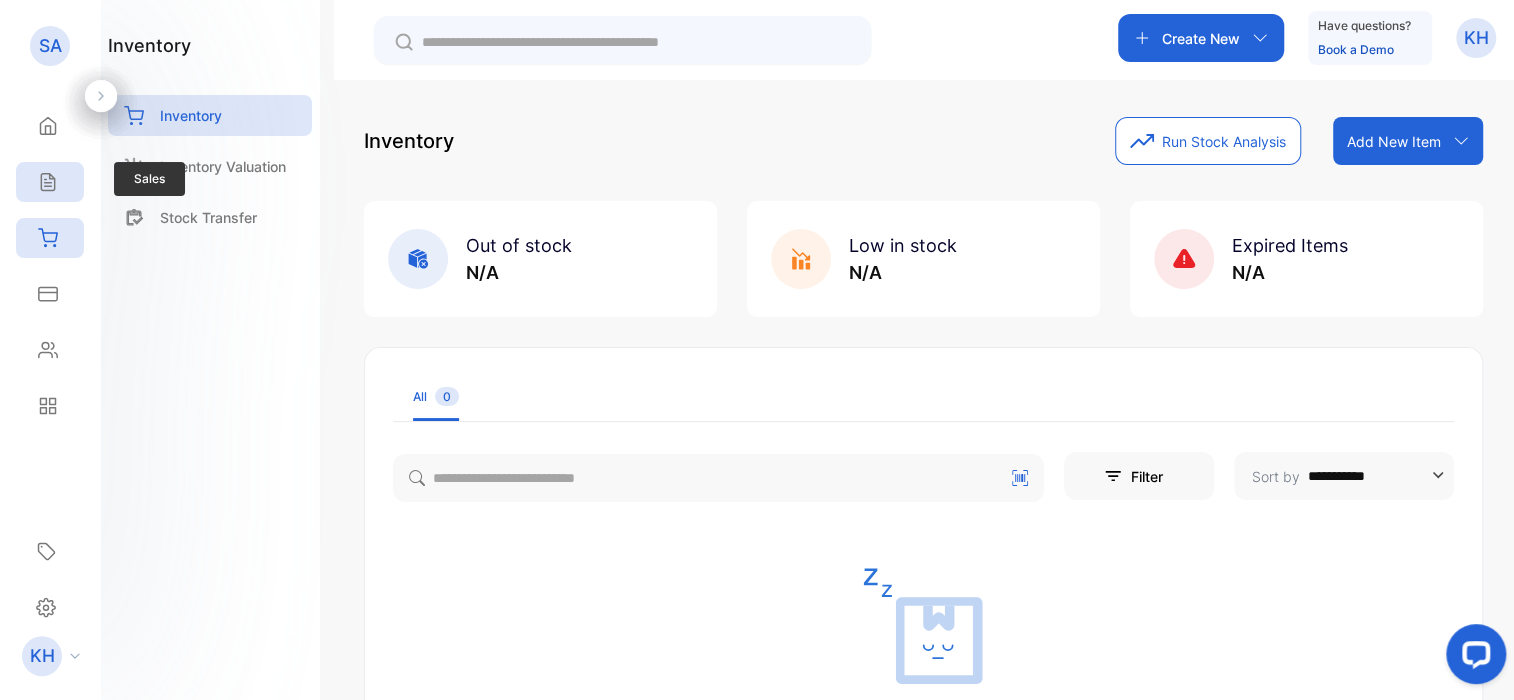 click on "Sales" at bounding box center [50, 182] 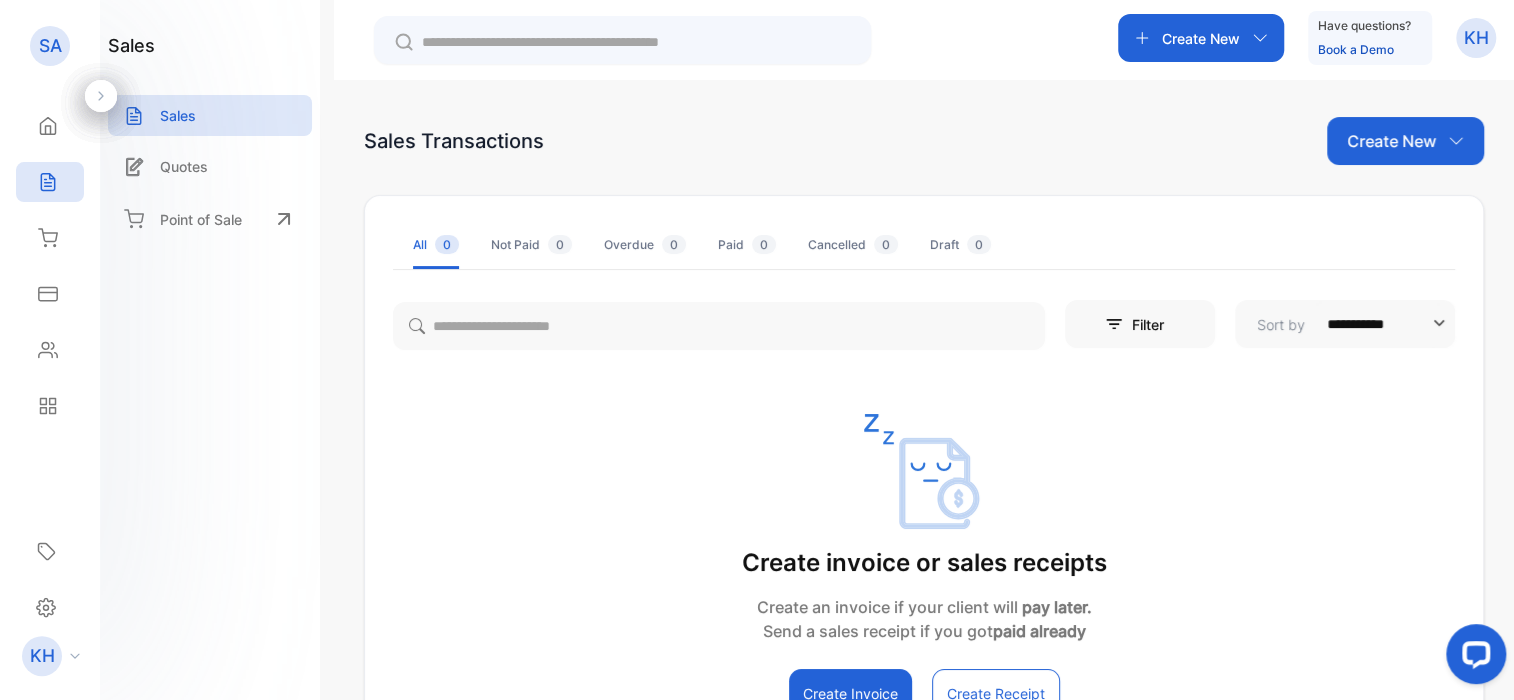 click on "Create New" at bounding box center (1405, 141) 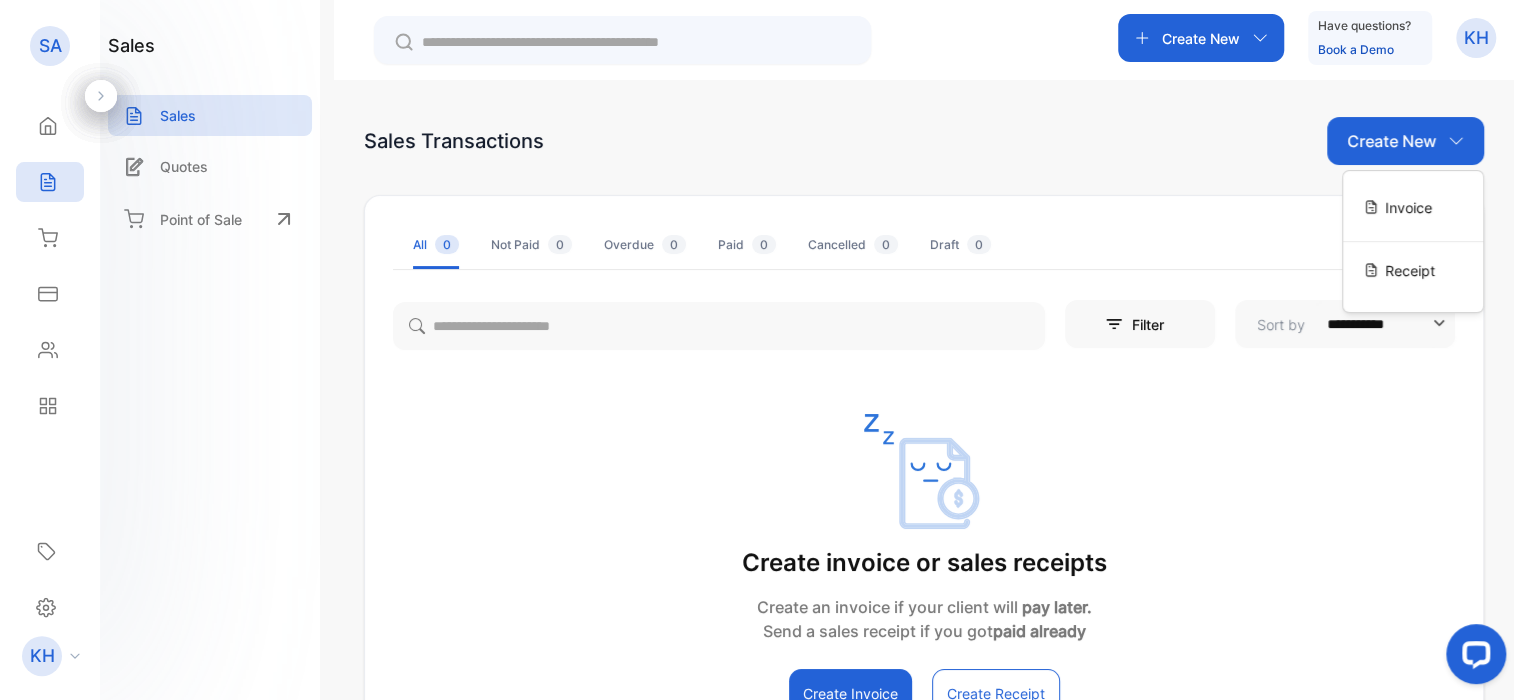 click on "Create New" at bounding box center (1405, 141) 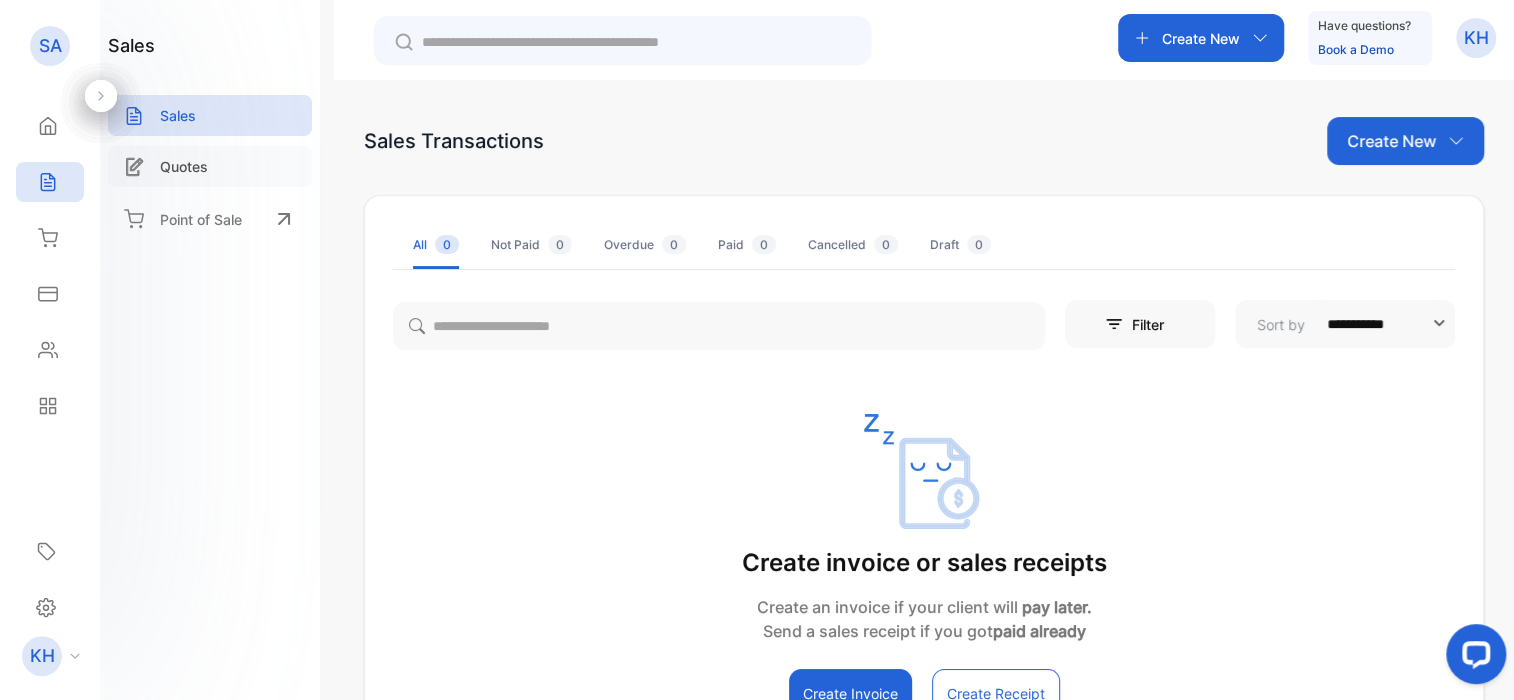 click on "Quotes" at bounding box center (210, 166) 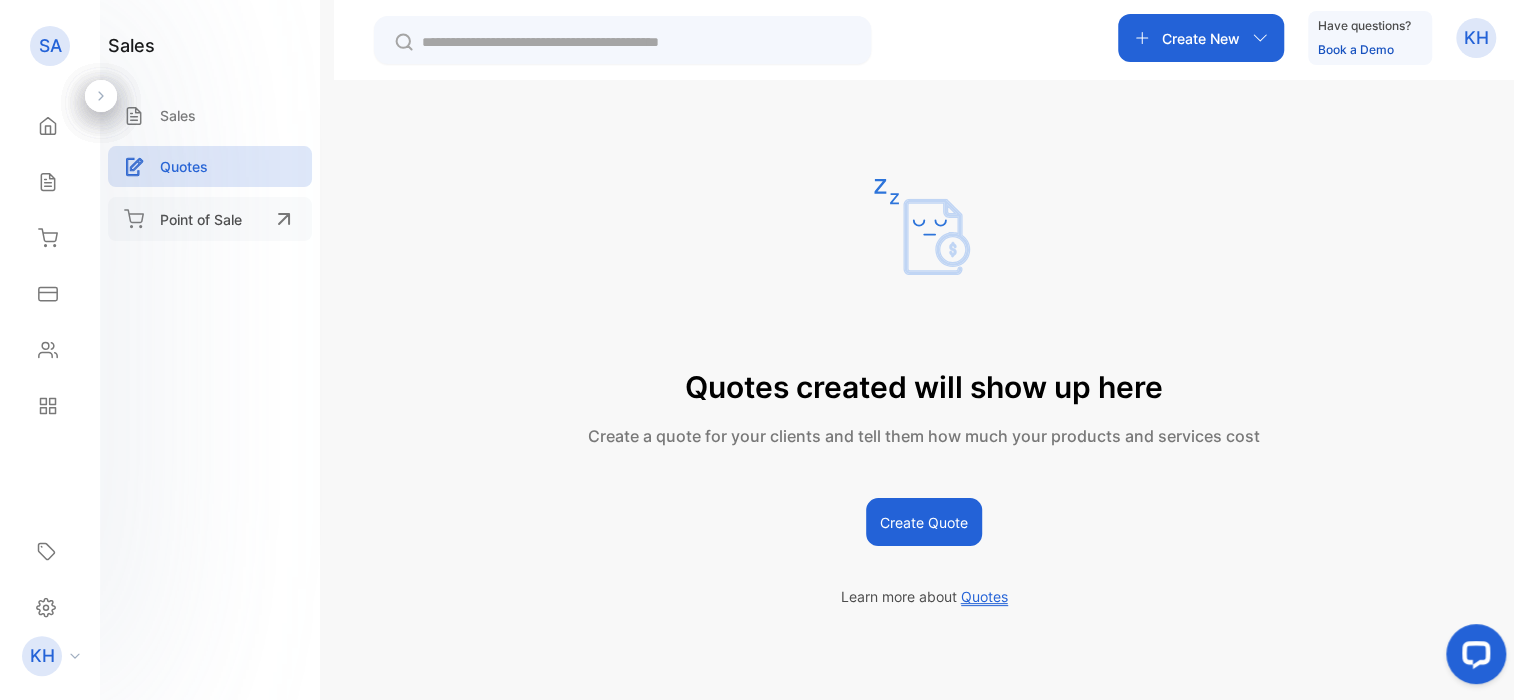 click on "Point of Sale" at bounding box center [201, 219] 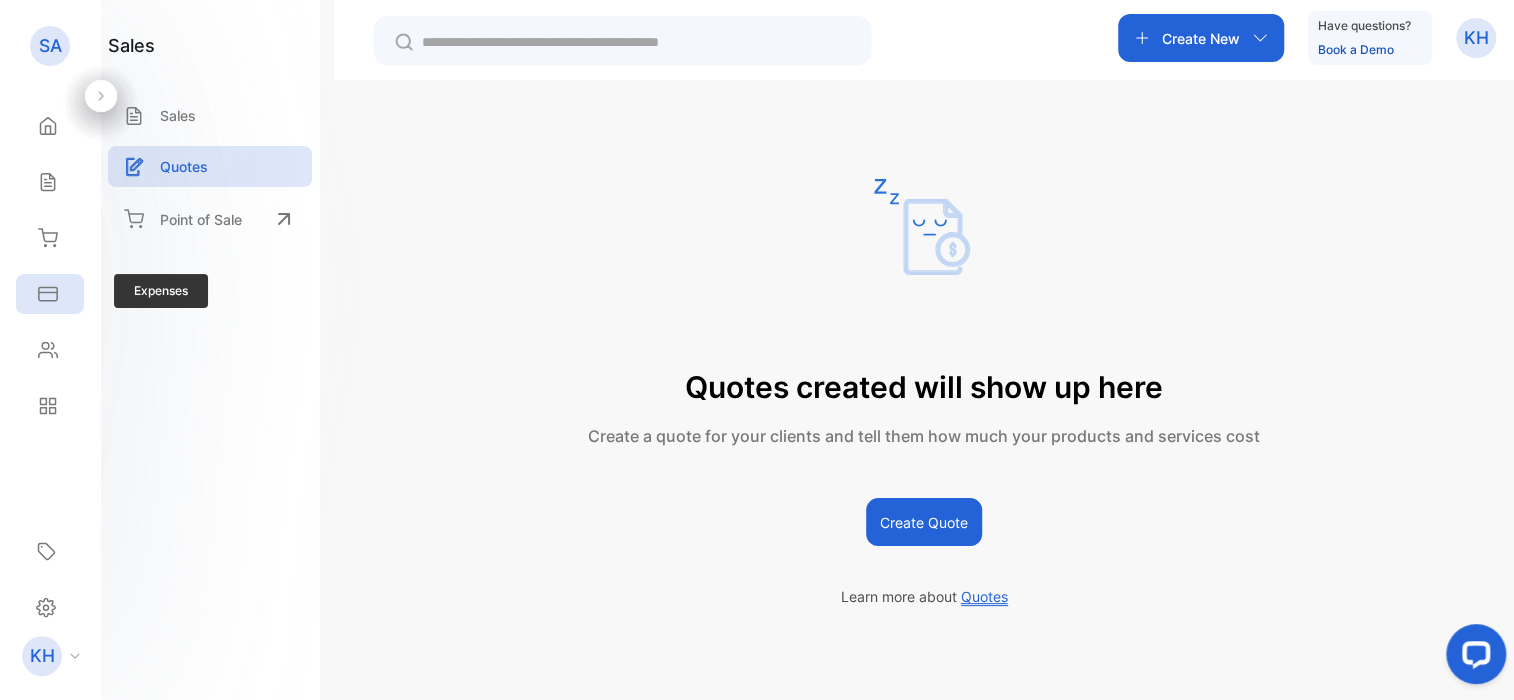 click on "Expenses" at bounding box center [50, 294] 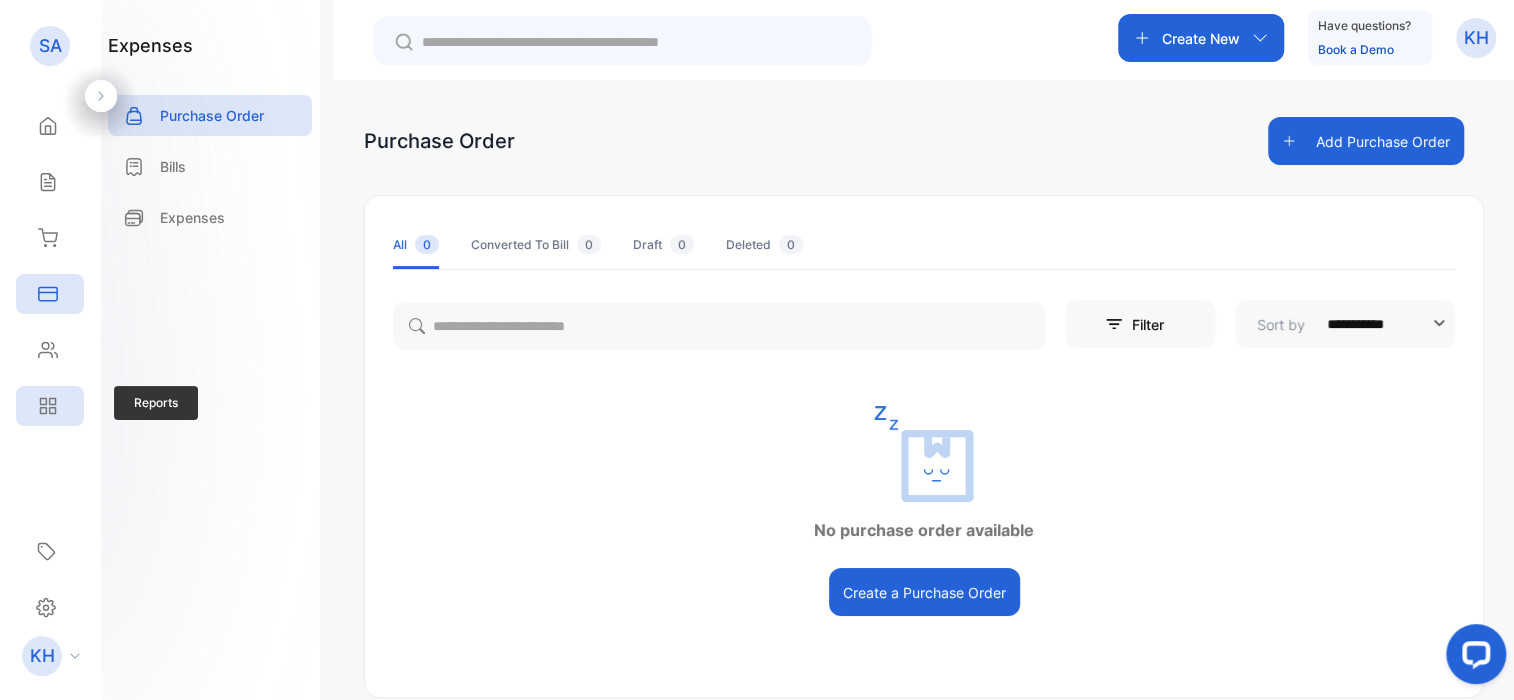 click 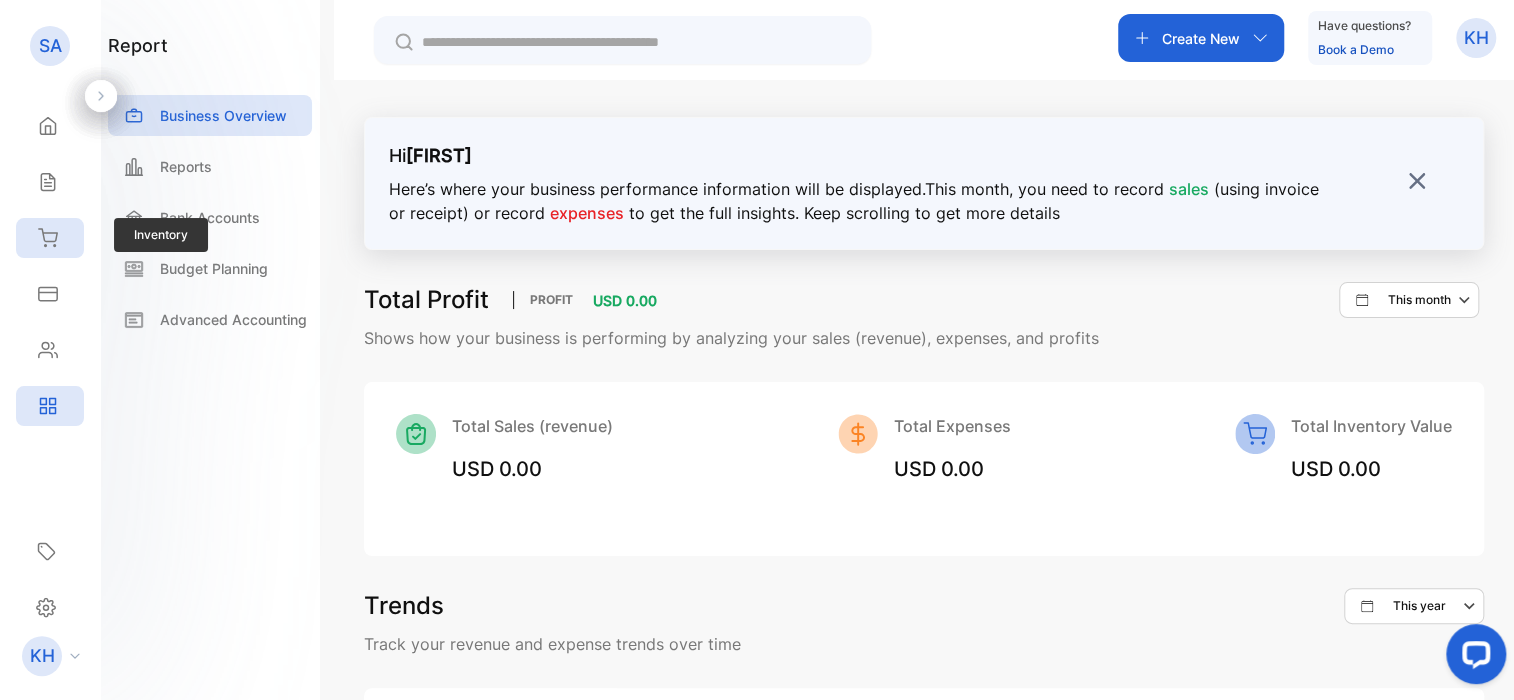 click on "Inventory" at bounding box center (50, 238) 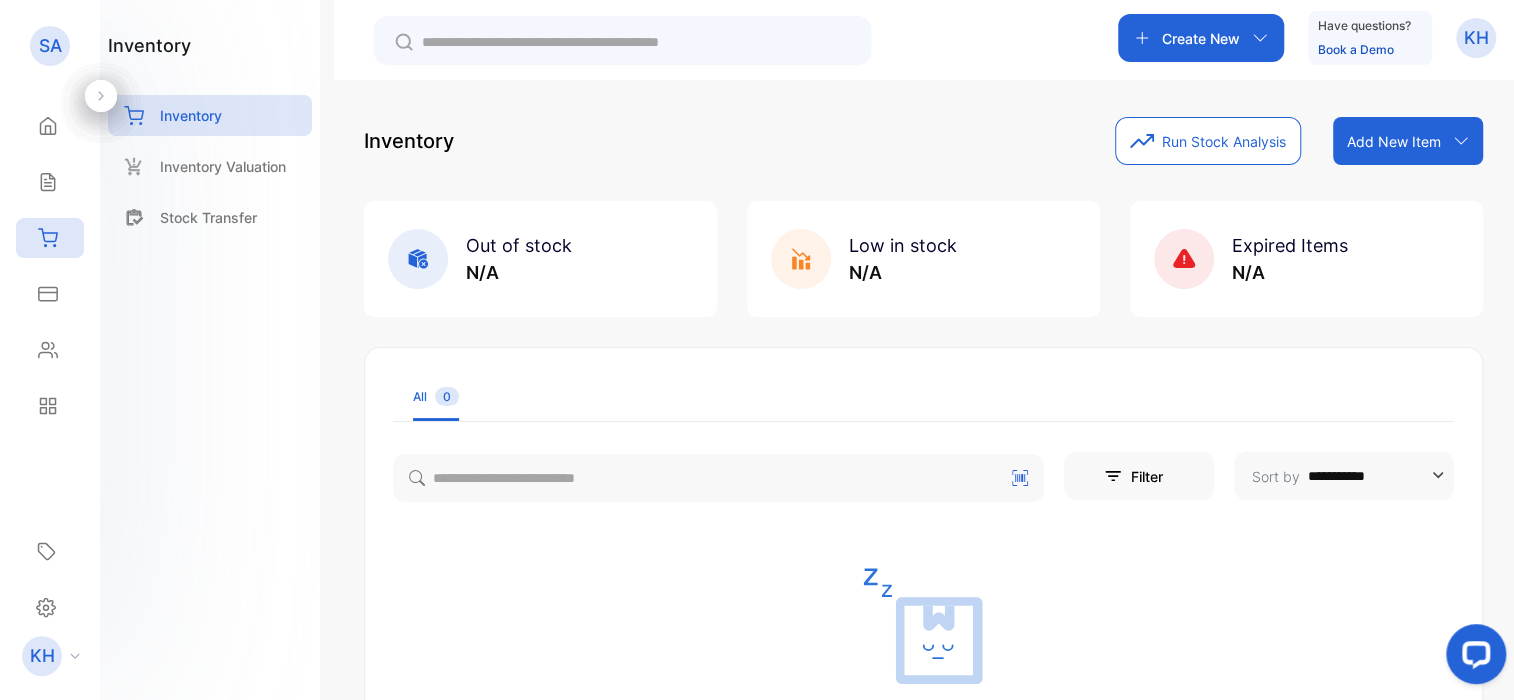 click on "Add New Item" at bounding box center (1394, 141) 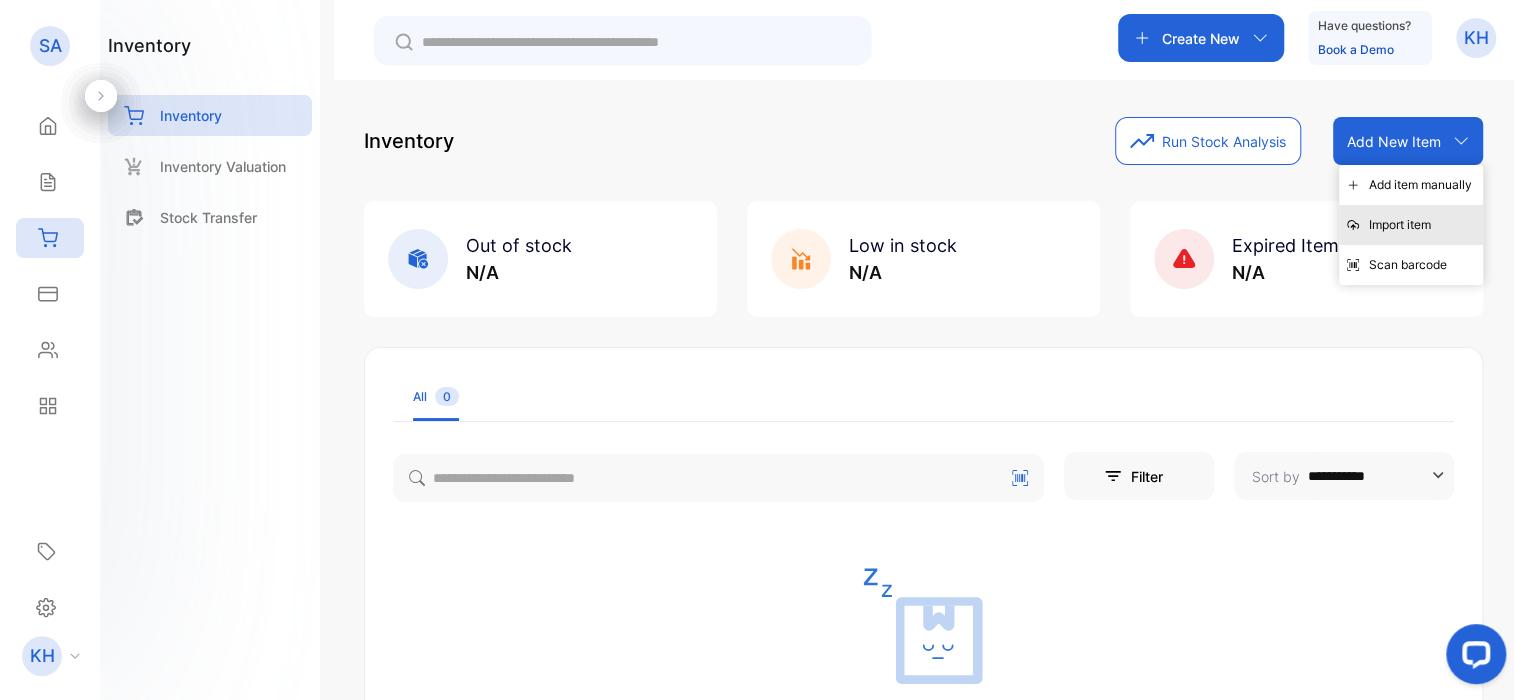 click on "Import item" at bounding box center (1411, 225) 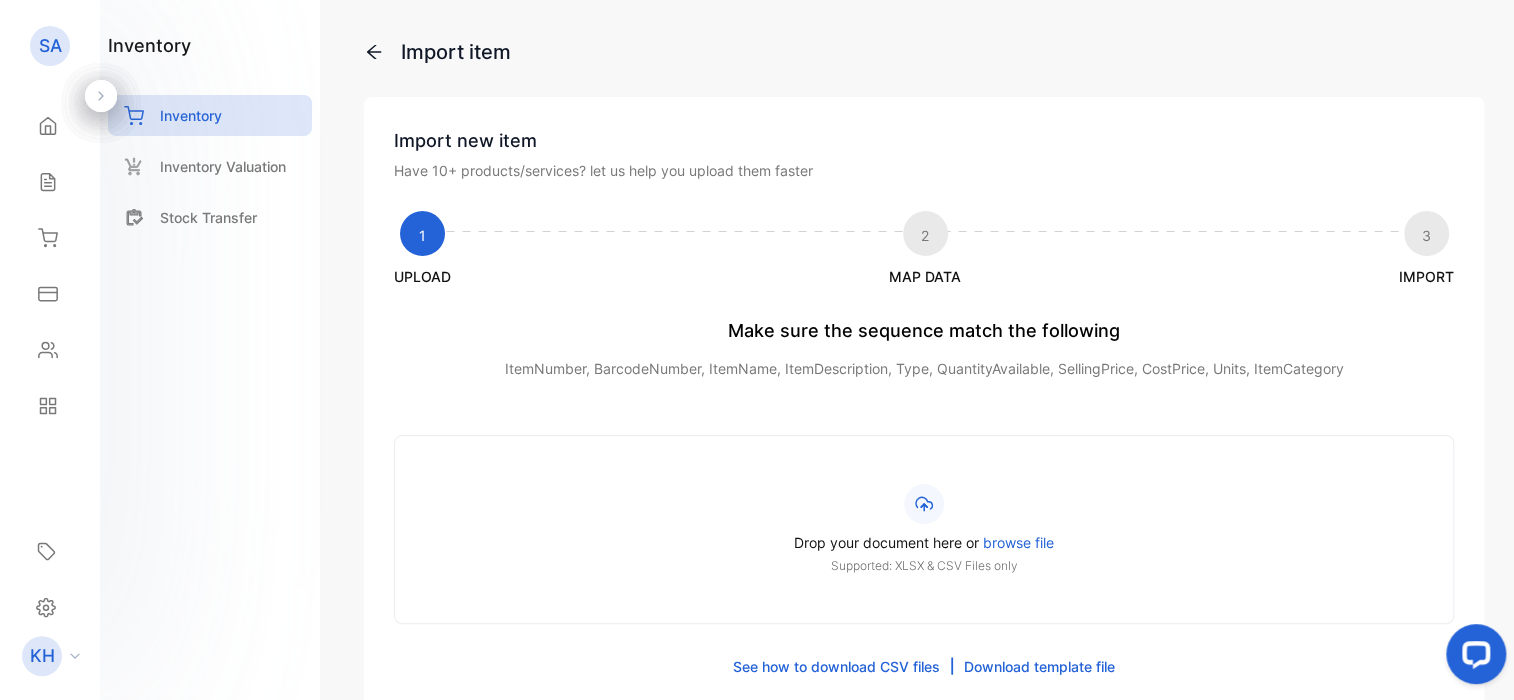 click on "browse file" at bounding box center (1018, 542) 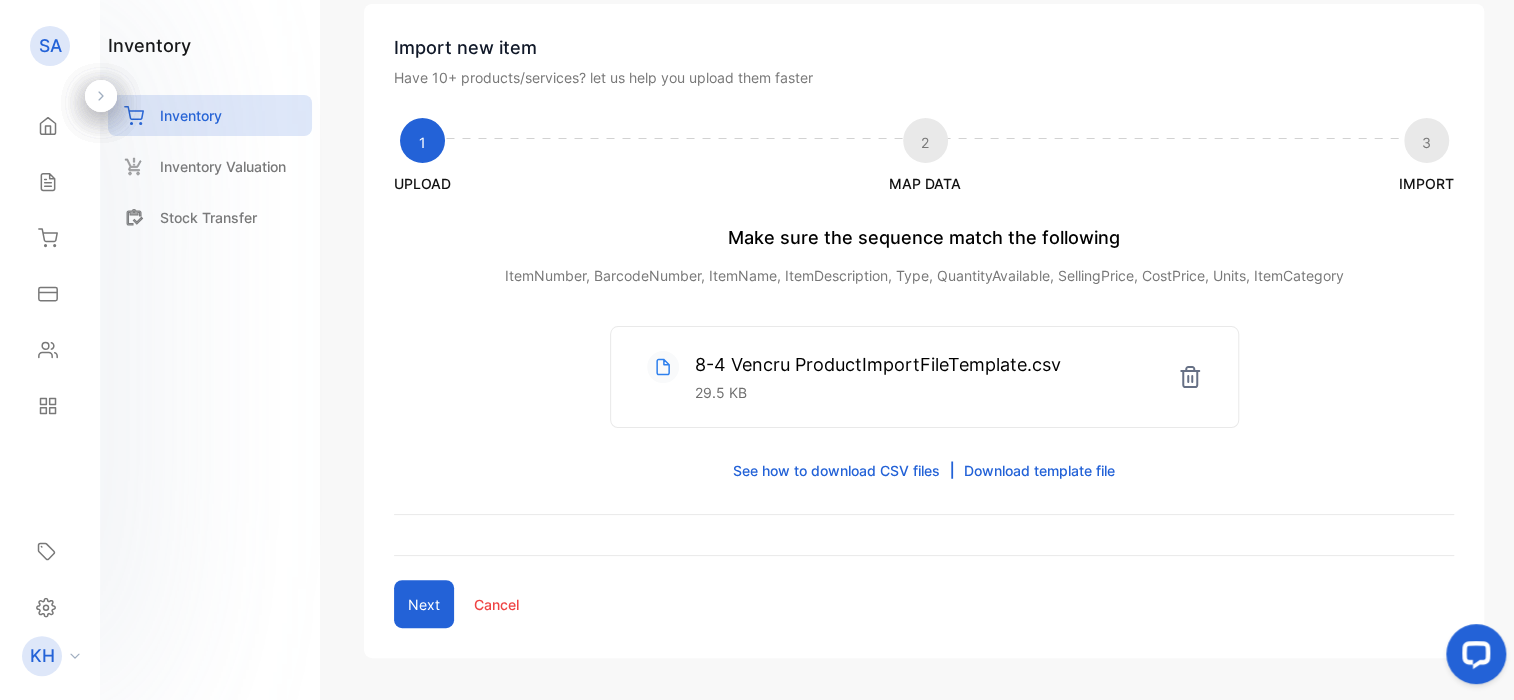scroll, scrollTop: 162, scrollLeft: 0, axis: vertical 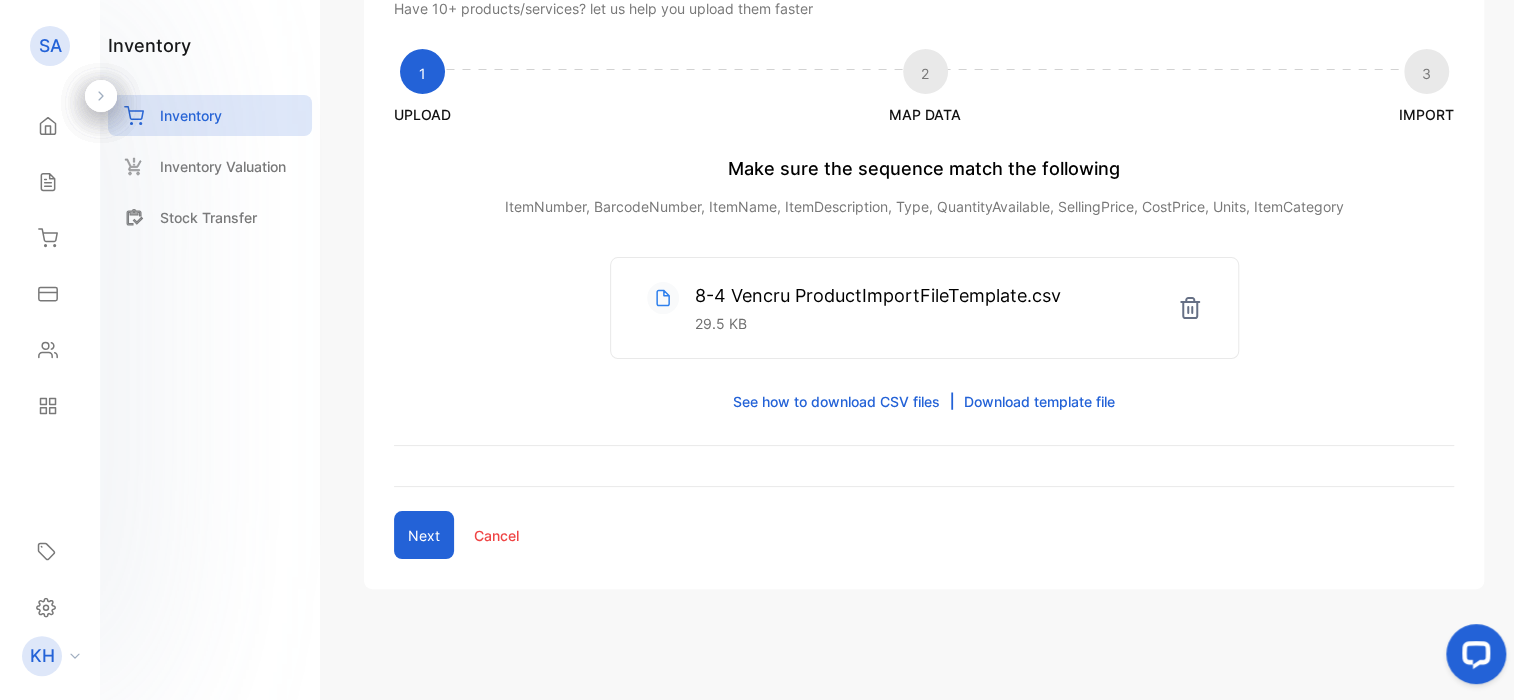 click on "Next" at bounding box center [424, 535] 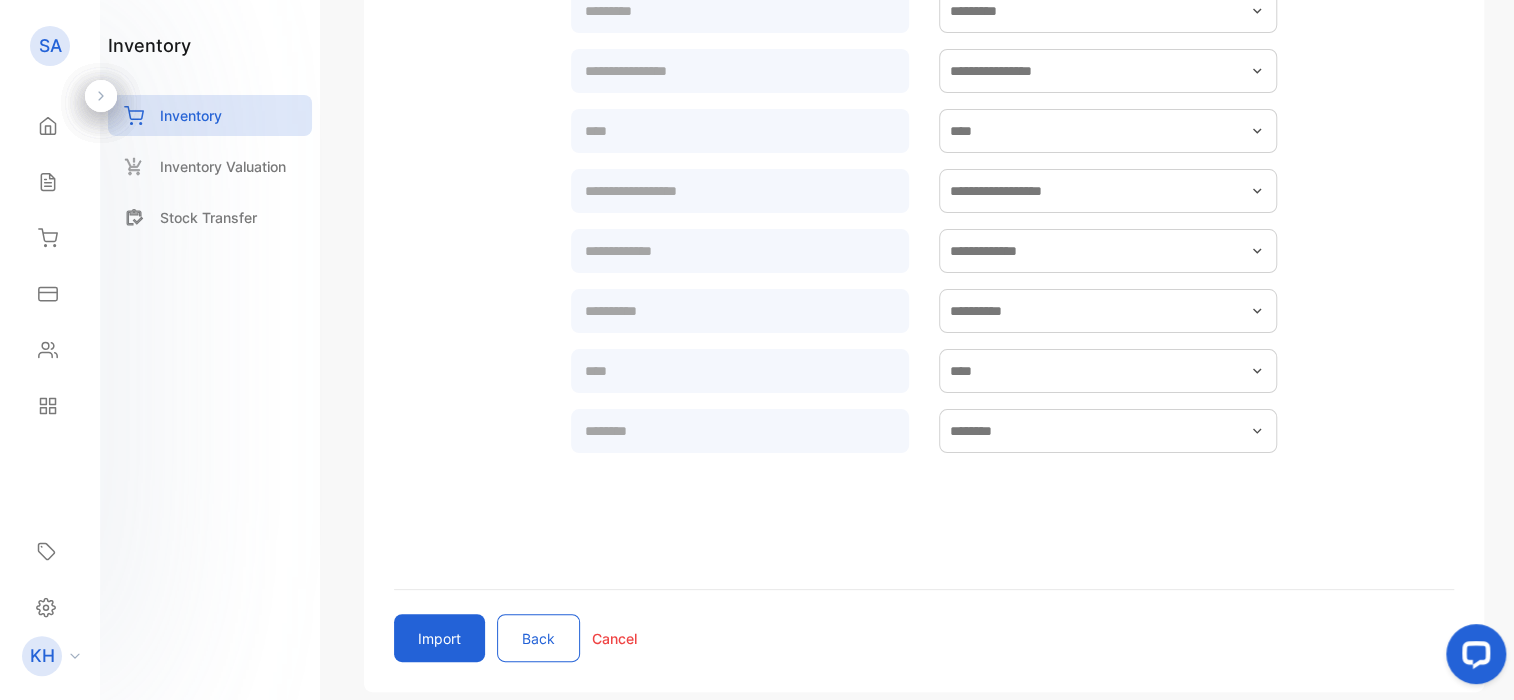 scroll, scrollTop: 662, scrollLeft: 0, axis: vertical 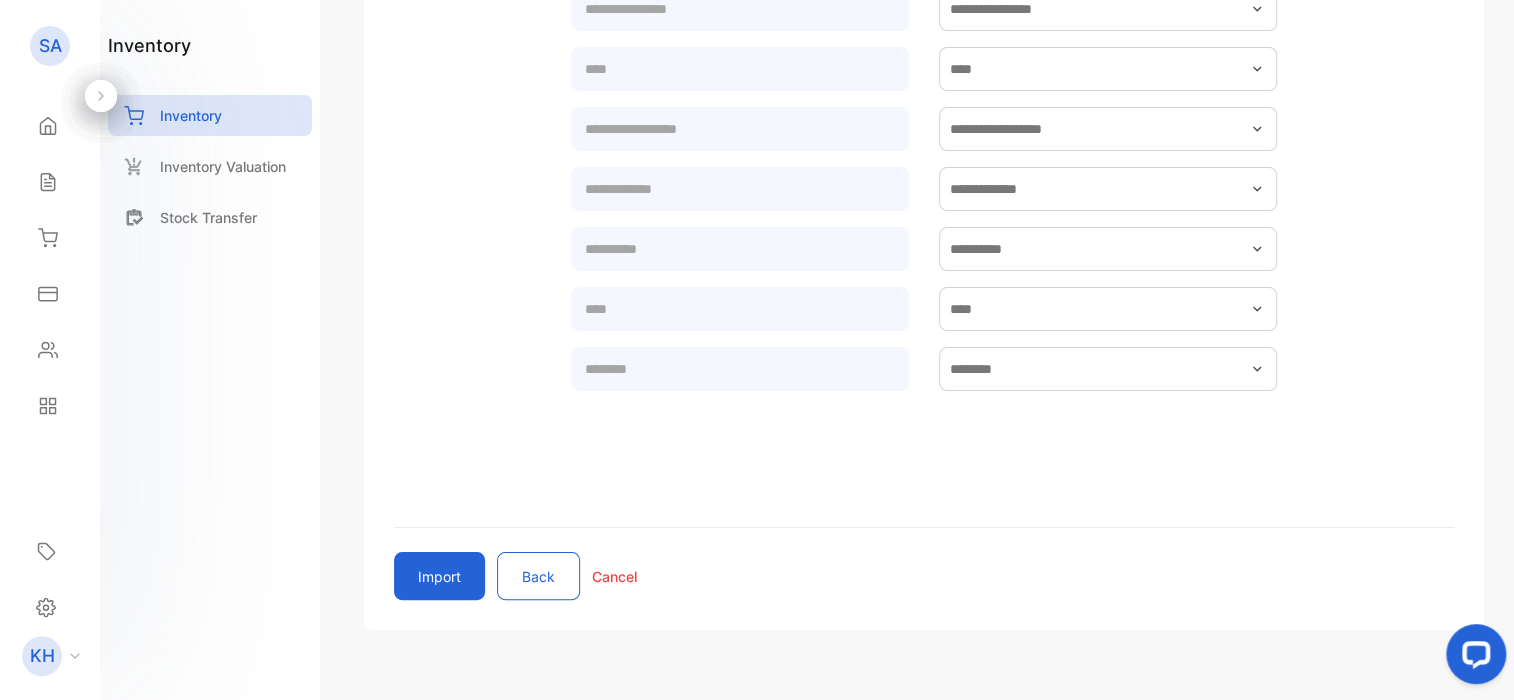 click on "Import" at bounding box center (439, 576) 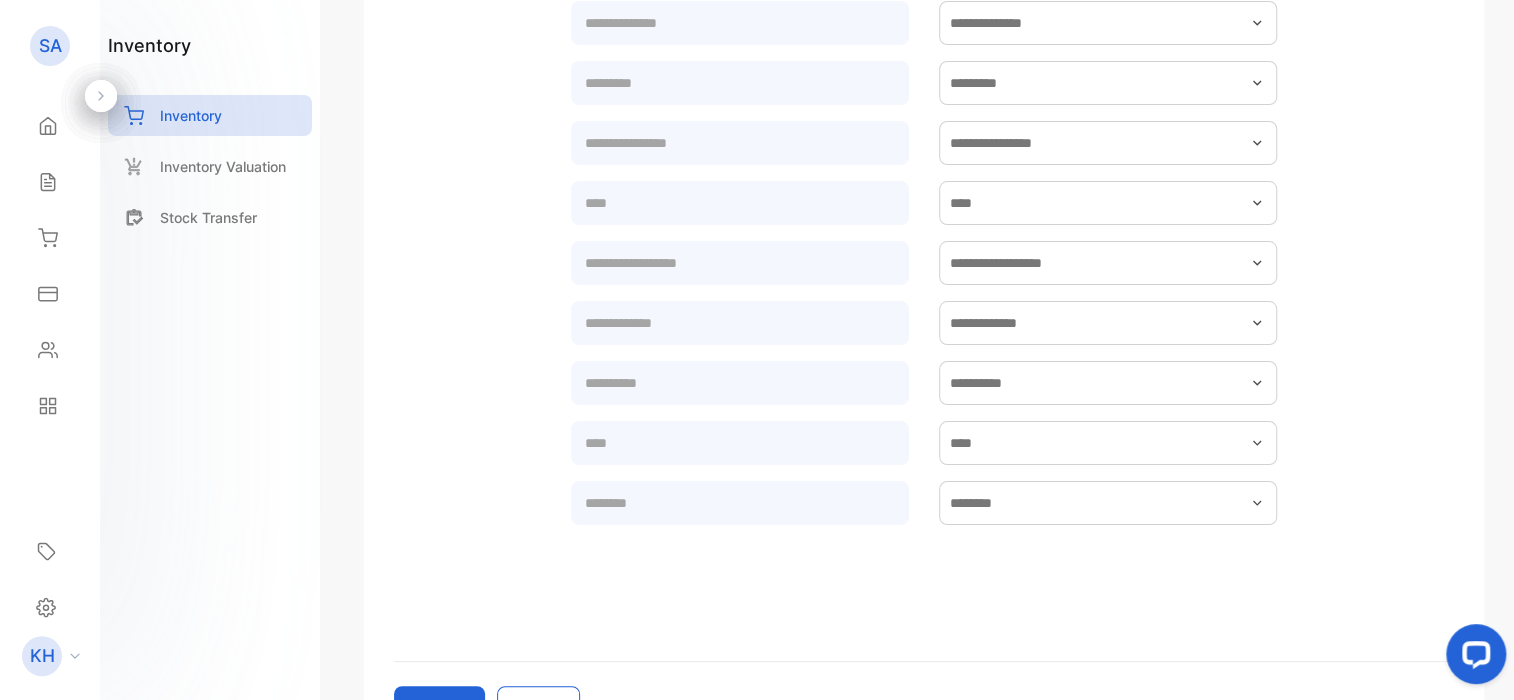 scroll, scrollTop: 562, scrollLeft: 0, axis: vertical 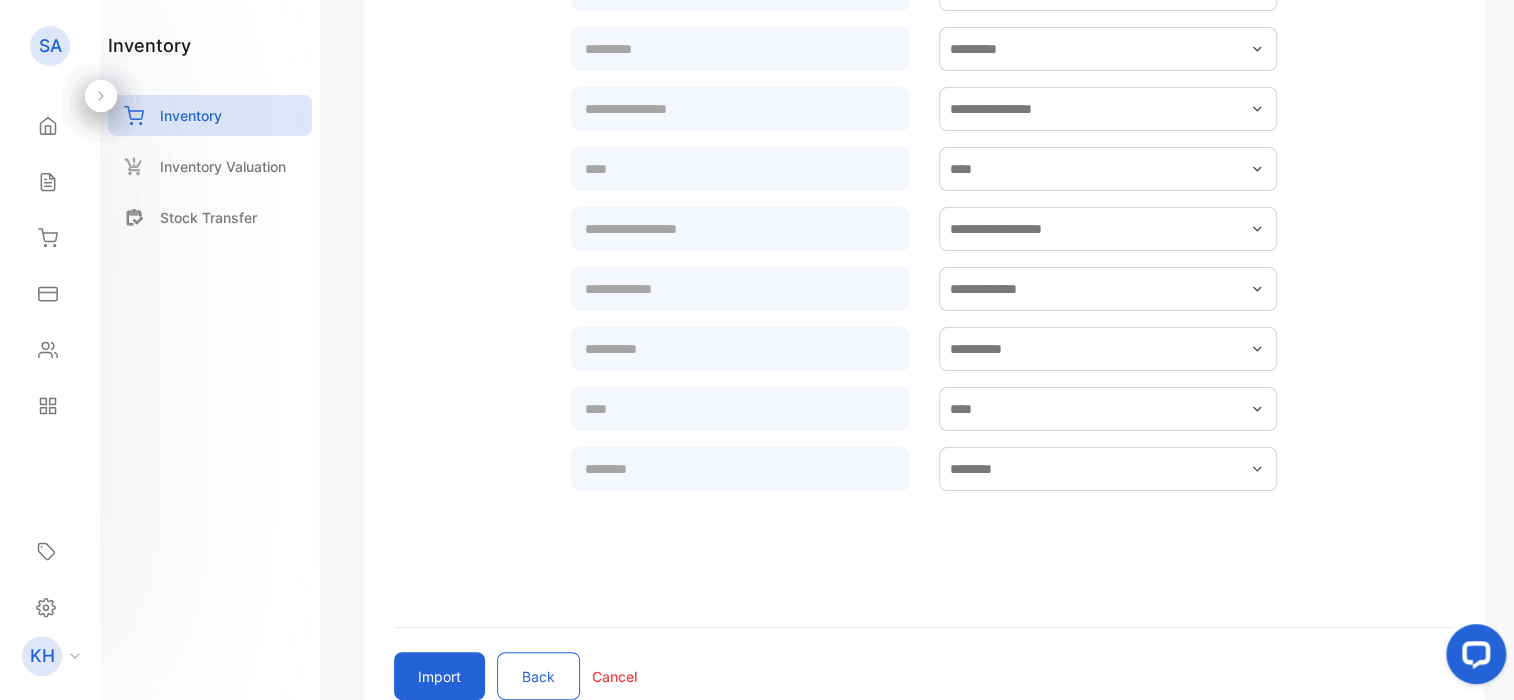 click on "Import" at bounding box center (439, 676) 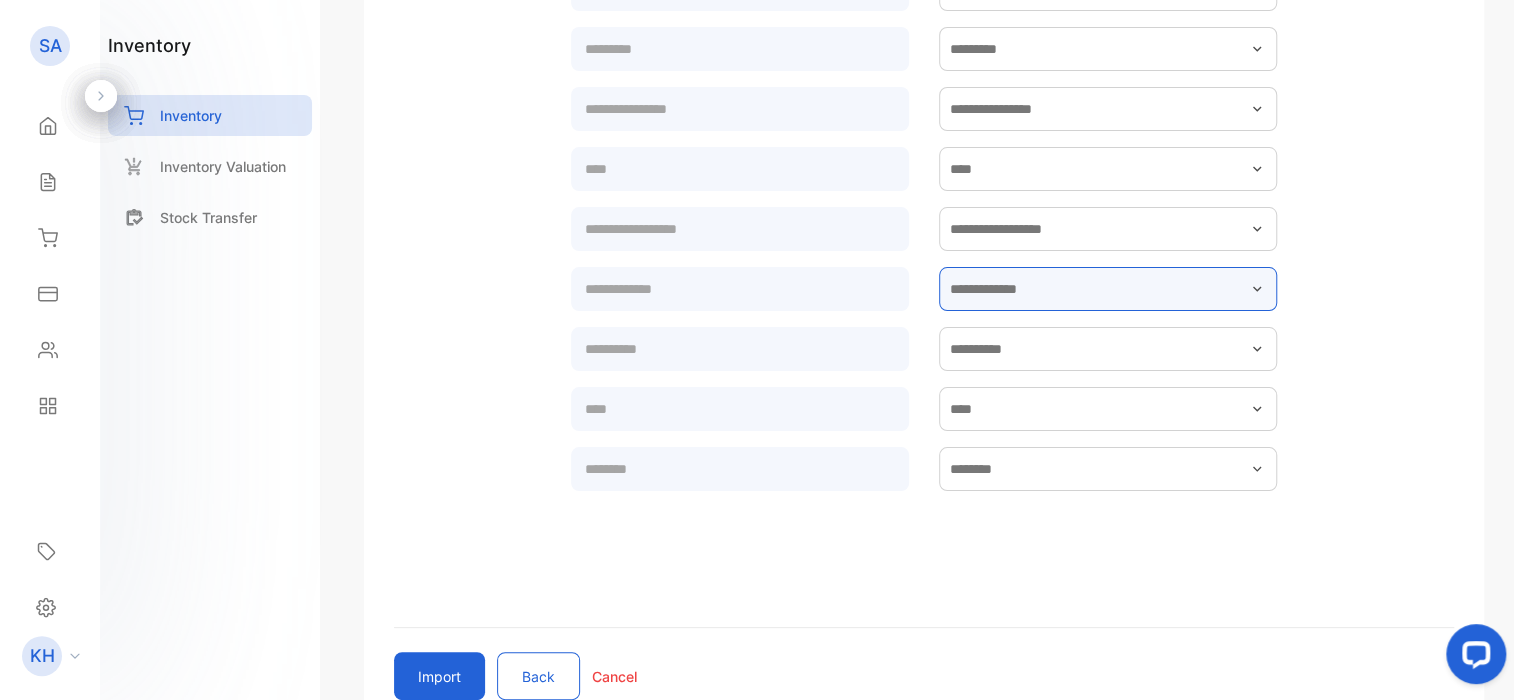 click at bounding box center [1108, 289] 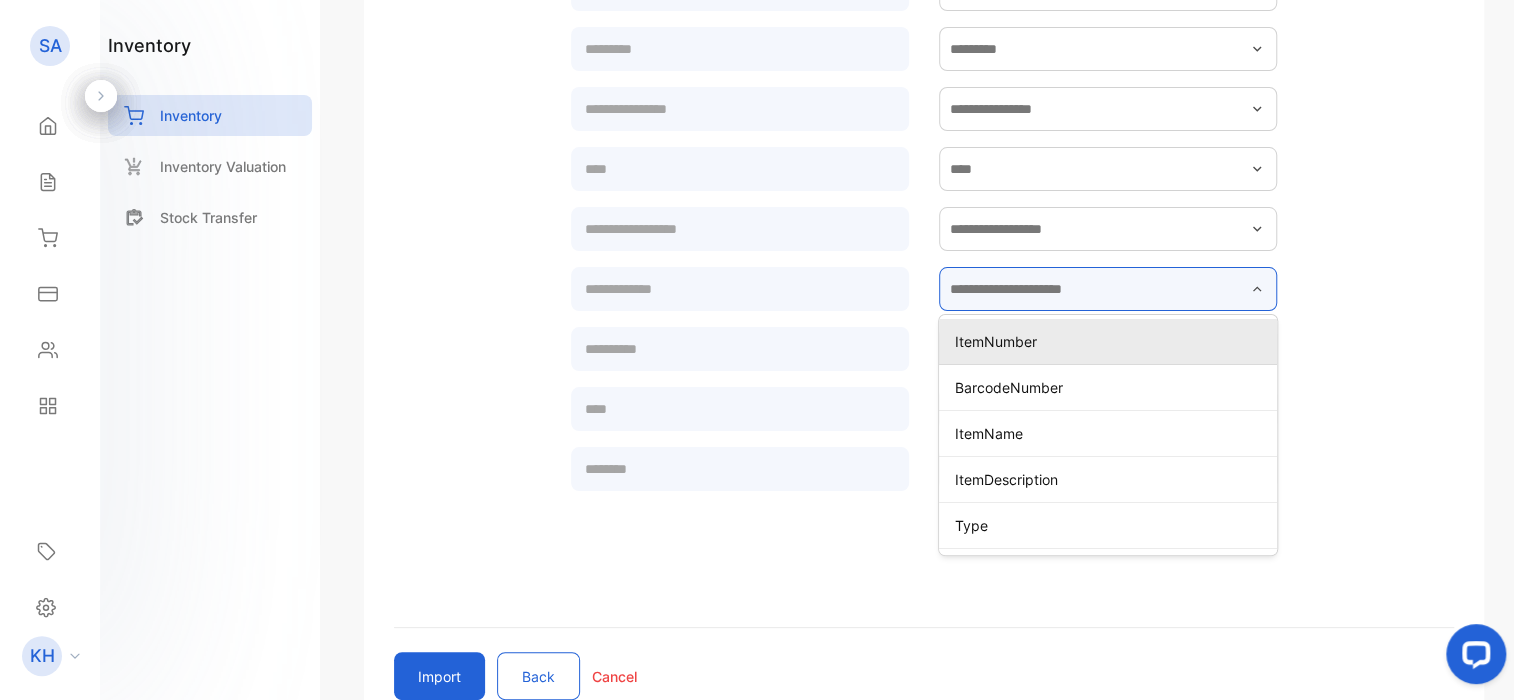 click at bounding box center (1108, 289) 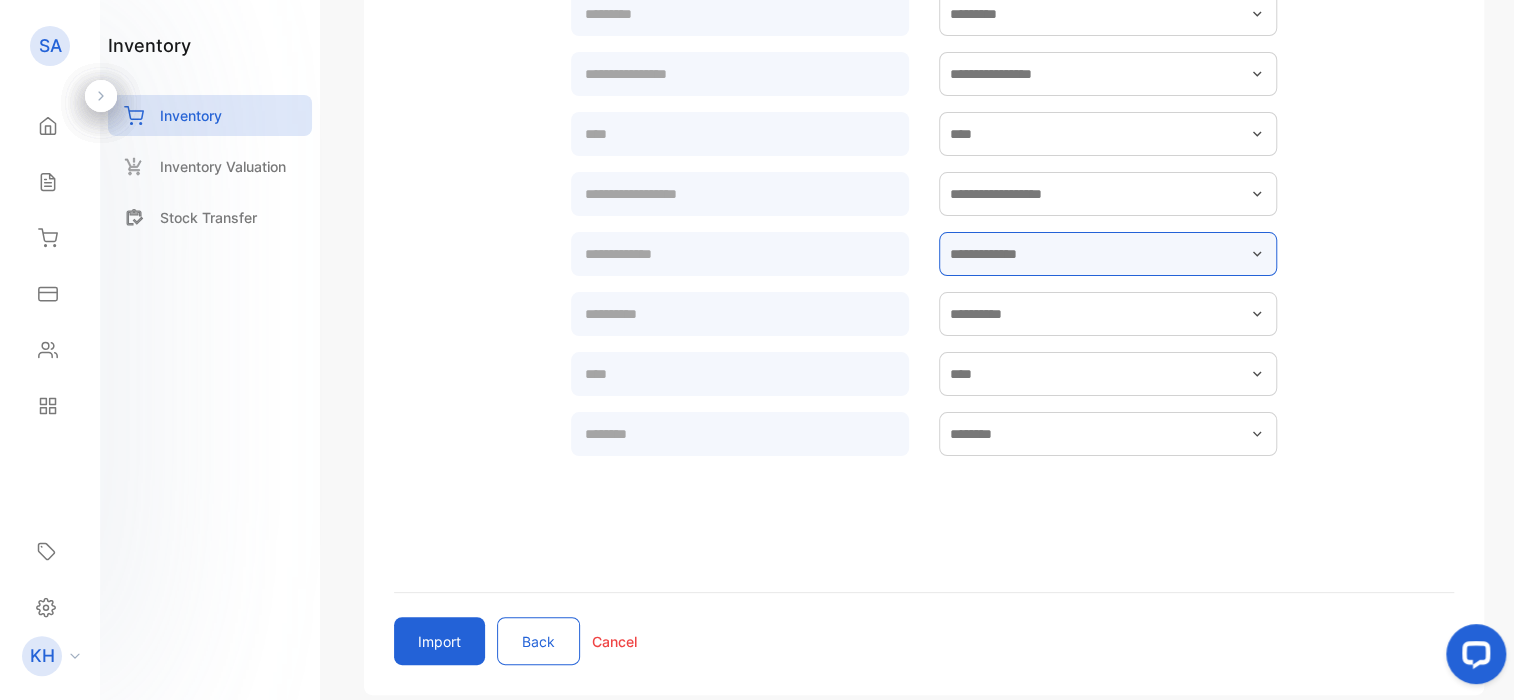 scroll, scrollTop: 662, scrollLeft: 0, axis: vertical 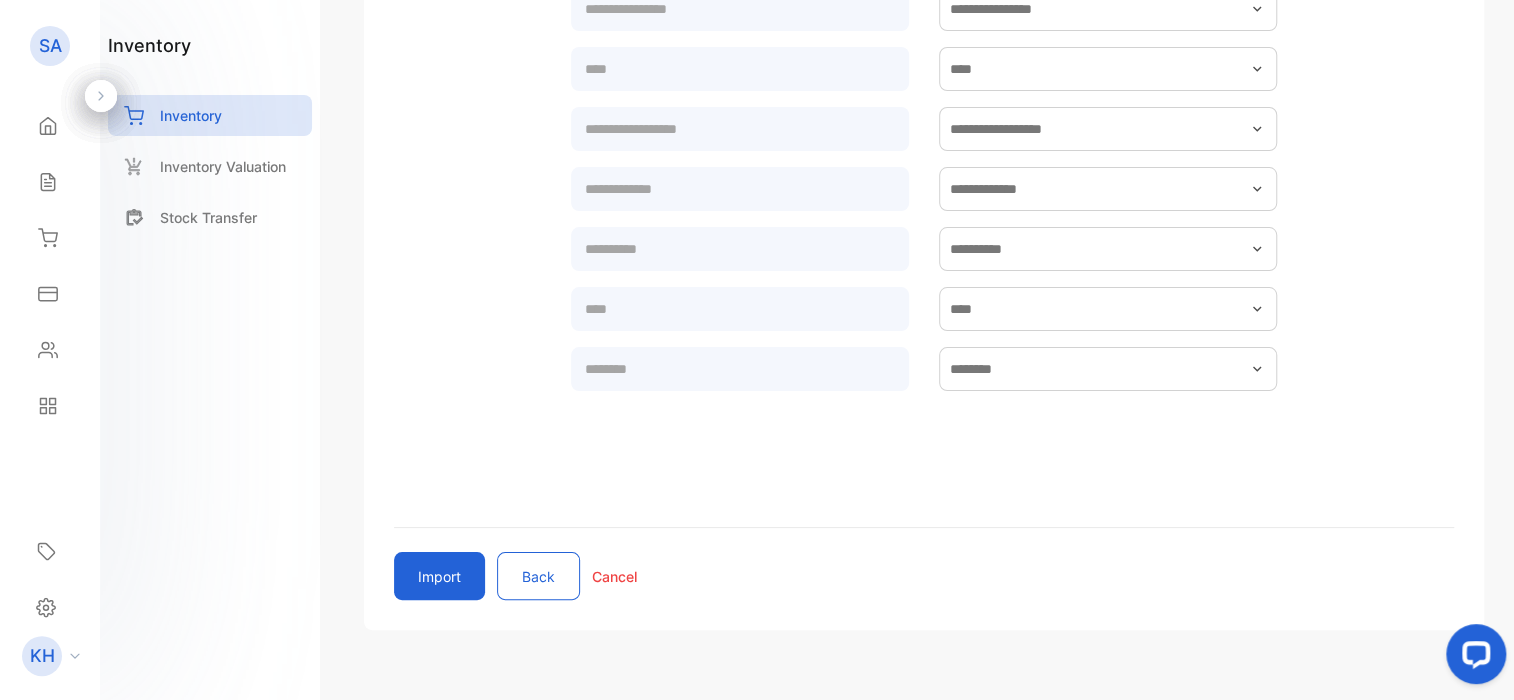 click on "Cancel" at bounding box center (614, 576) 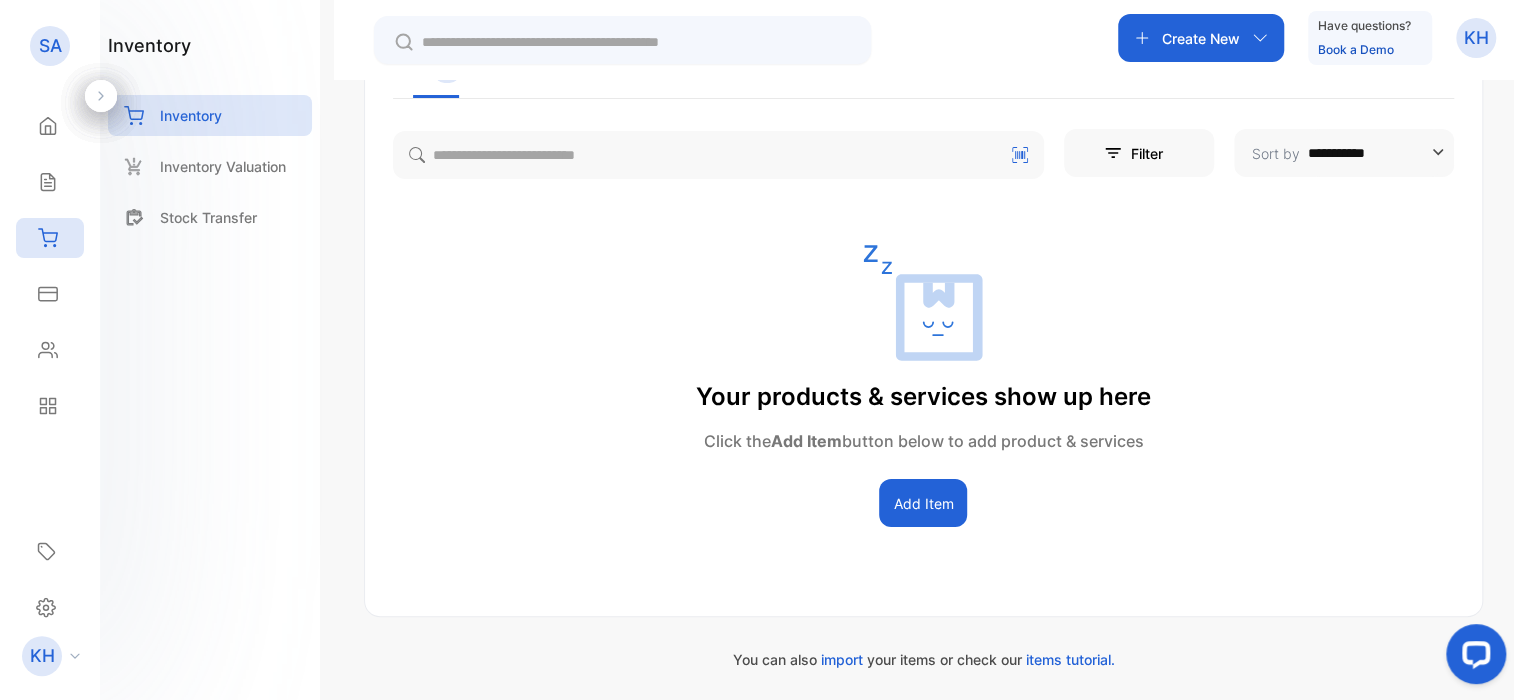 click 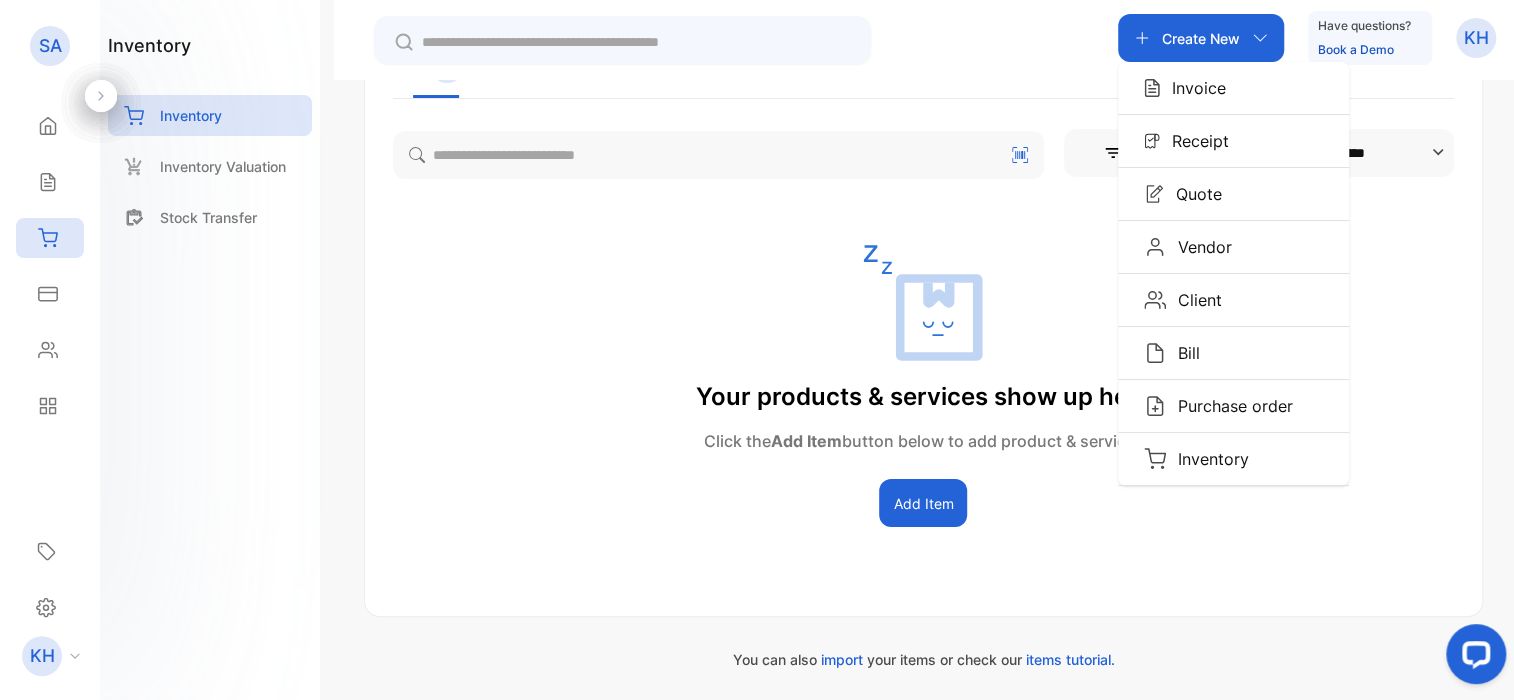 click 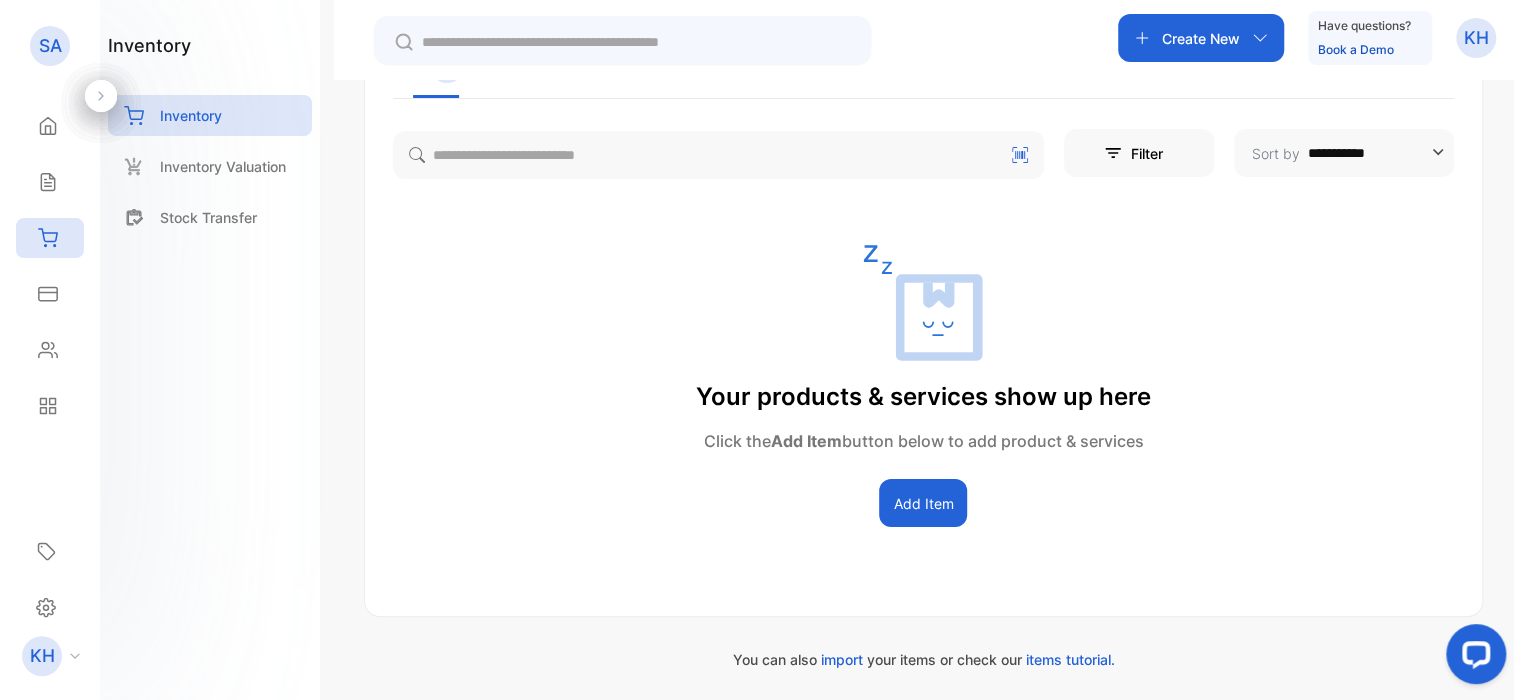 click on "Add Item" at bounding box center [923, 503] 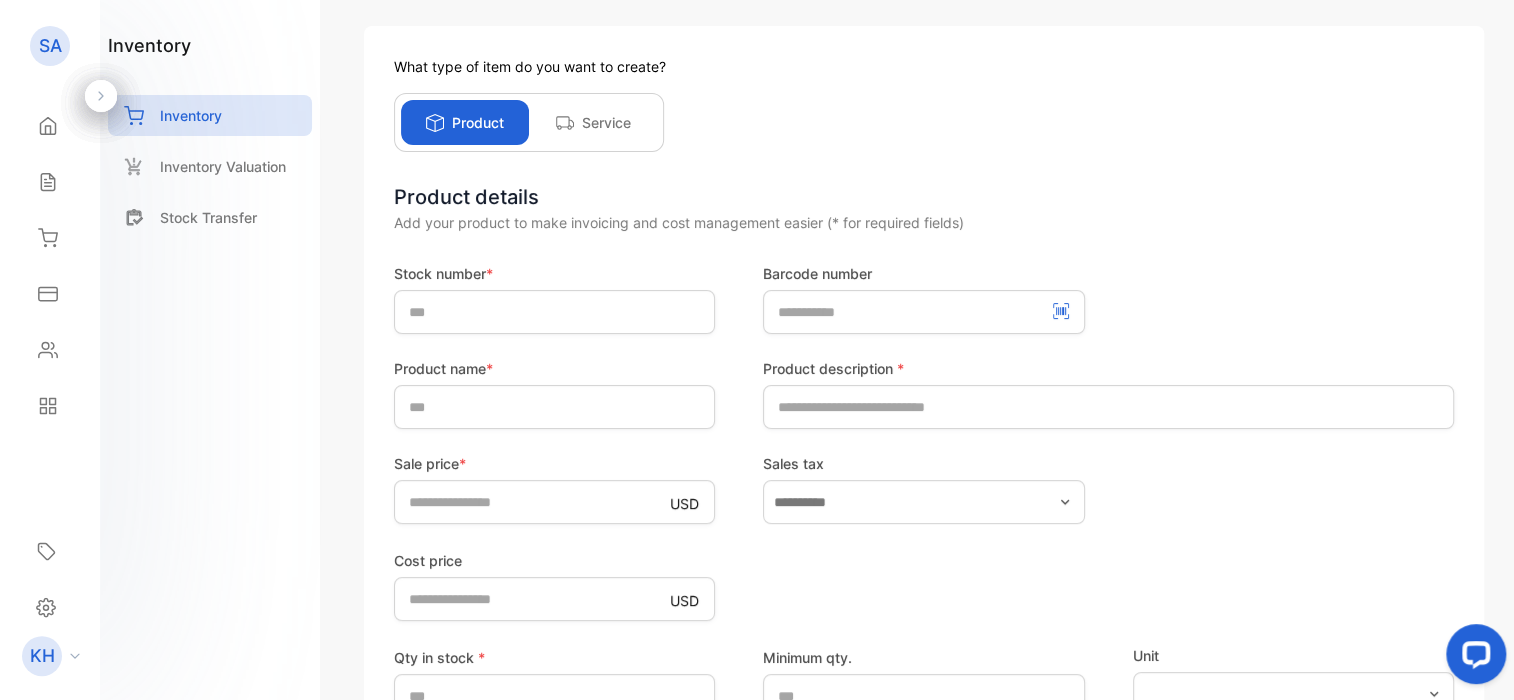 scroll, scrollTop: 0, scrollLeft: 0, axis: both 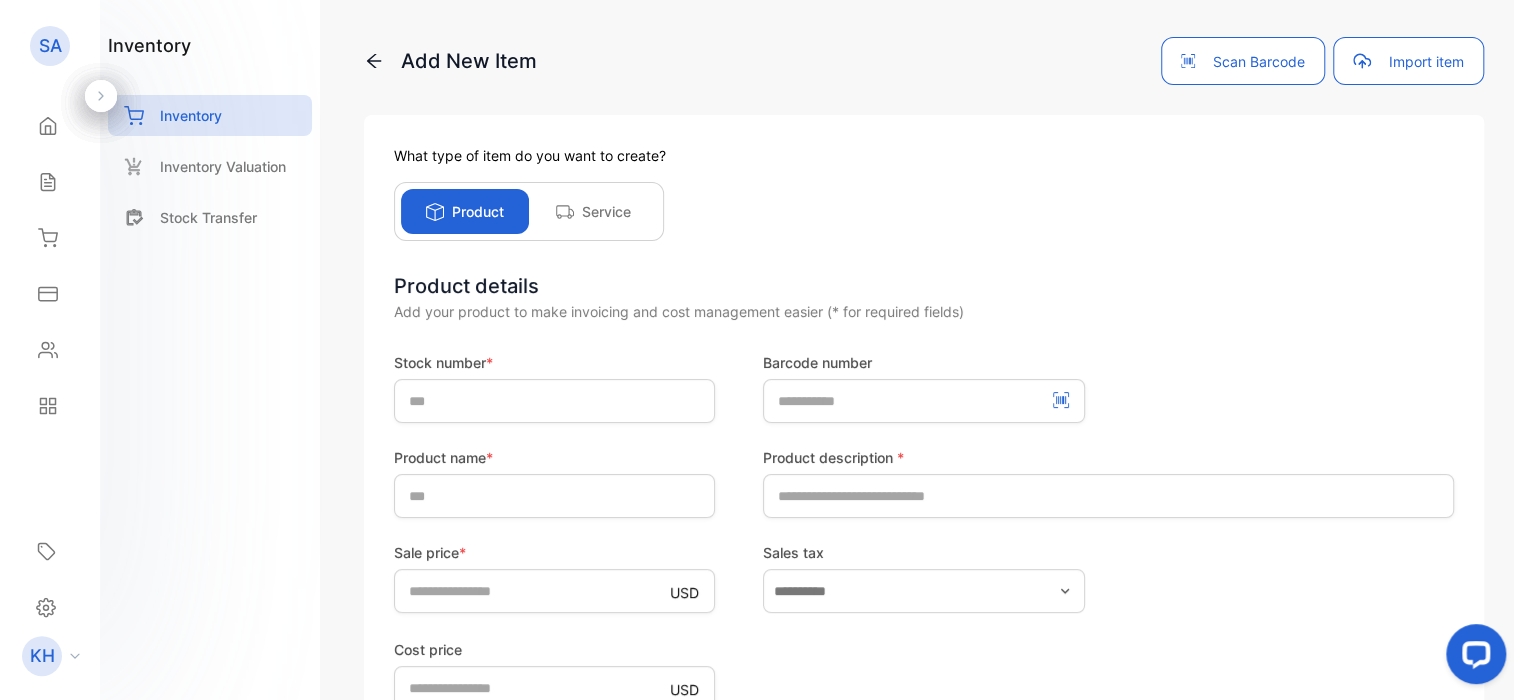 click 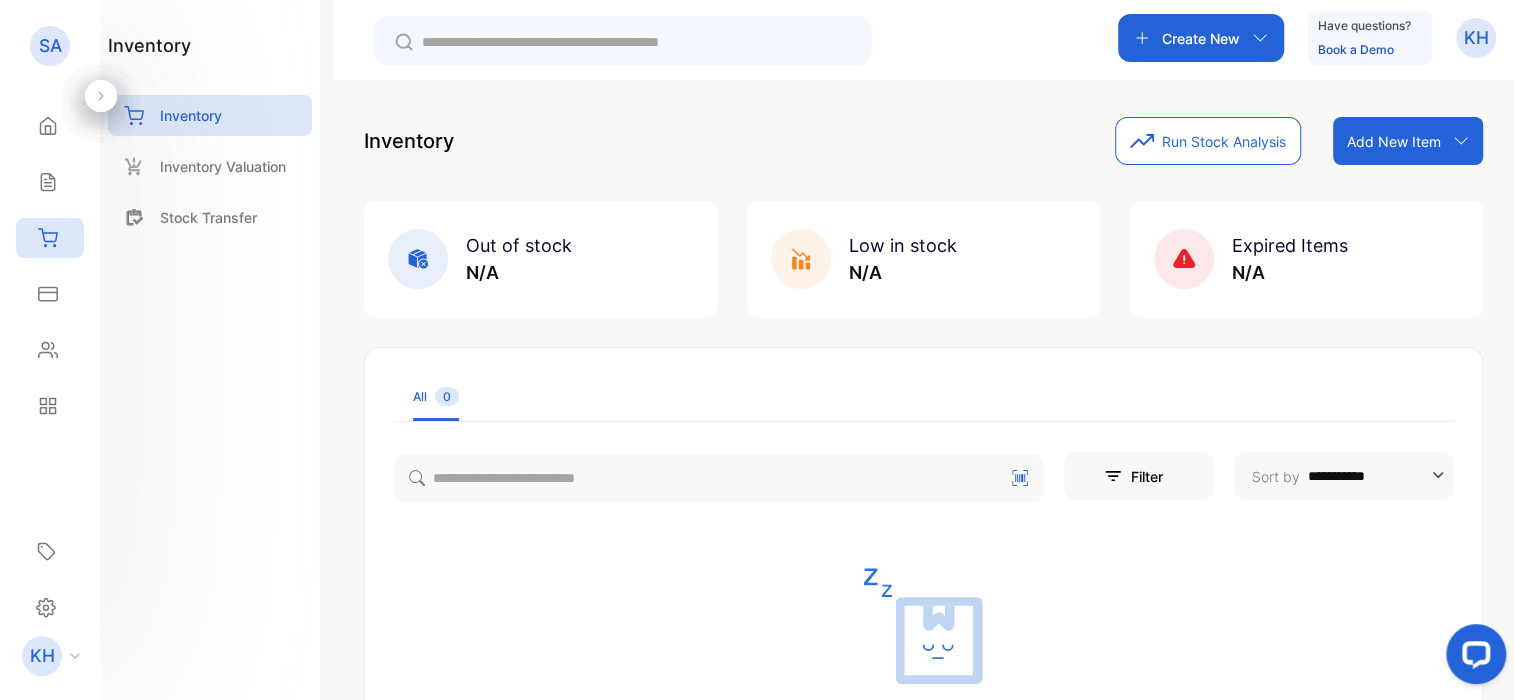 click on "Add New Item" at bounding box center [1408, 141] 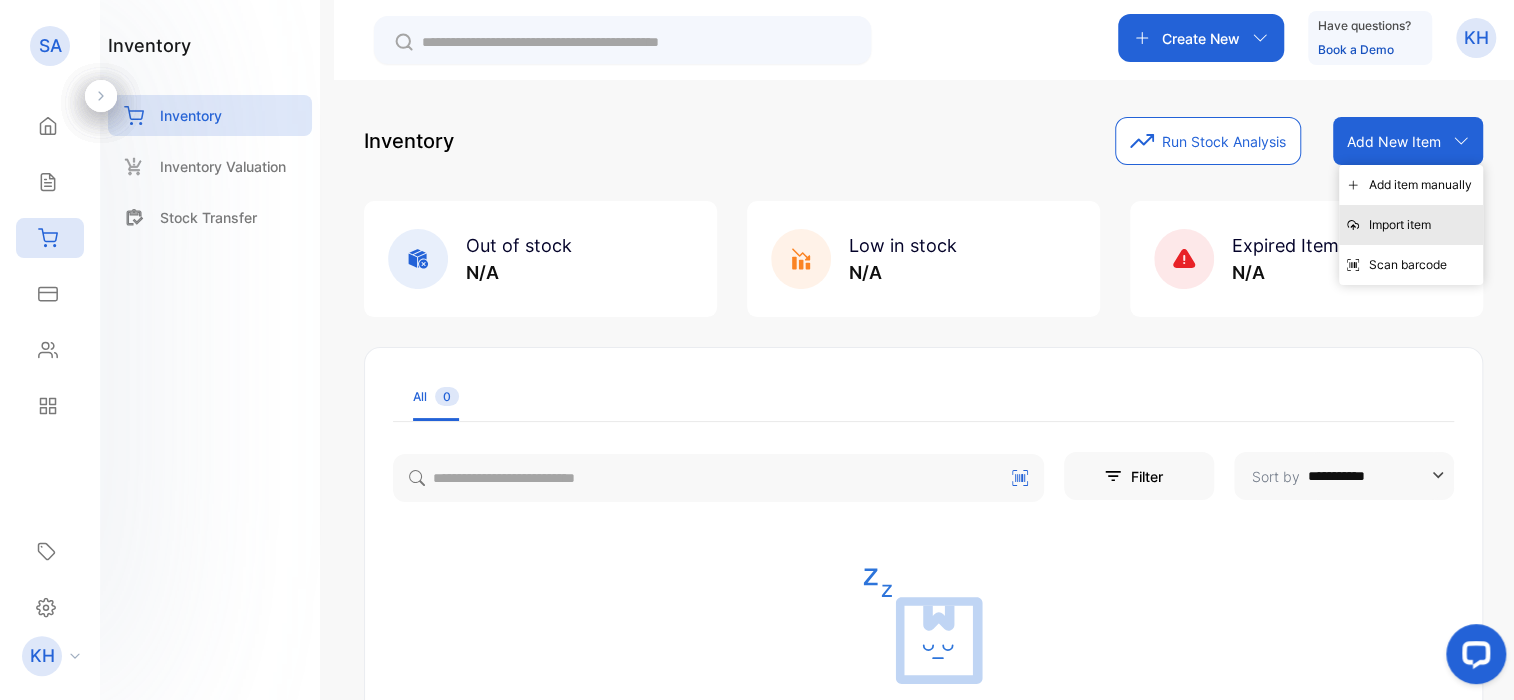 click on "Import item" at bounding box center [1411, 225] 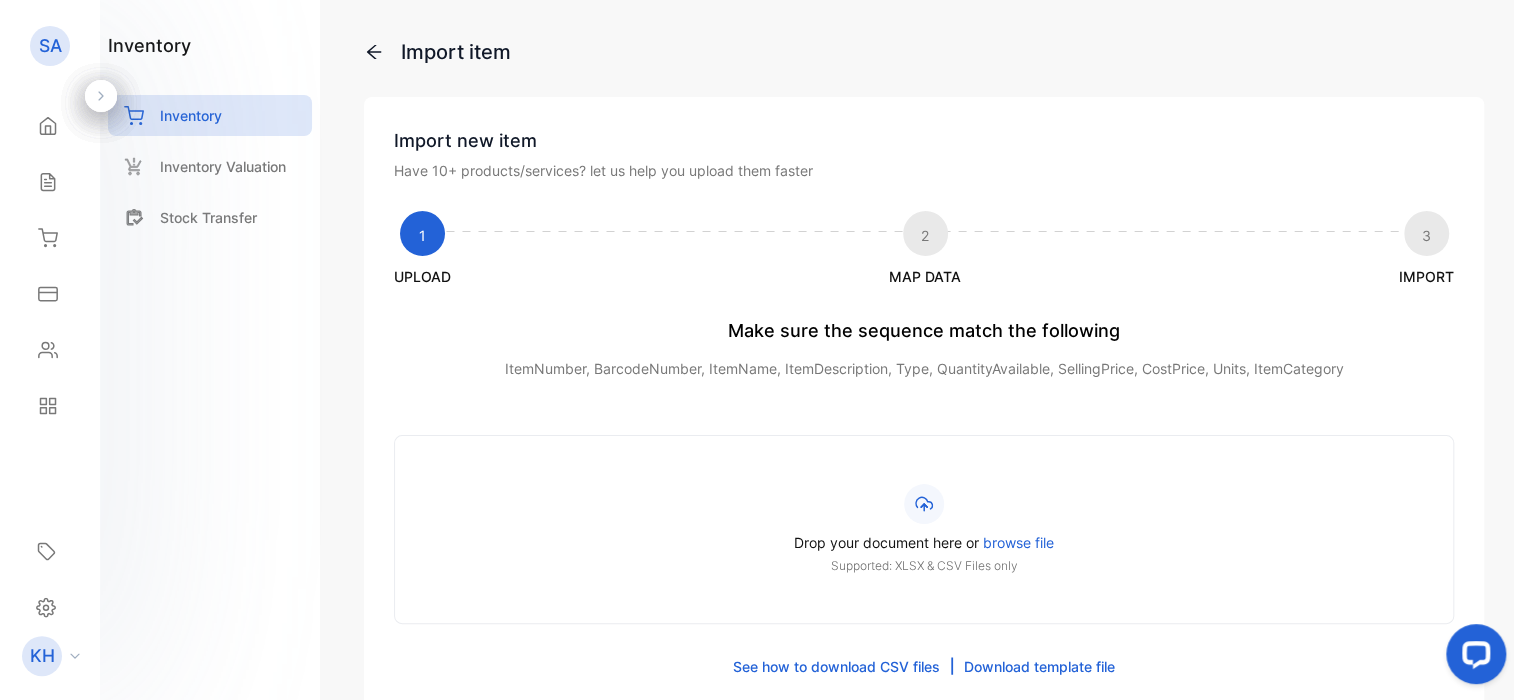 click on "browse file" at bounding box center [1018, 542] 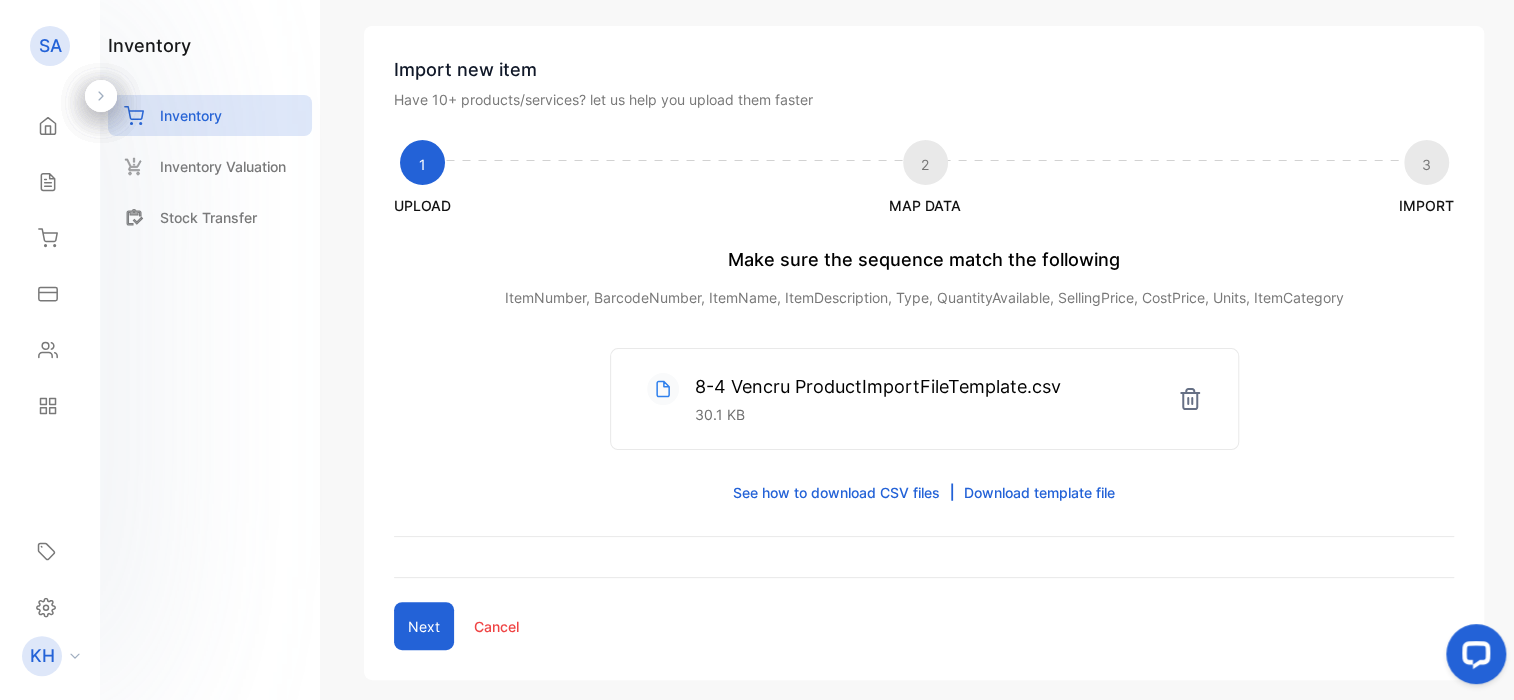 scroll, scrollTop: 162, scrollLeft: 0, axis: vertical 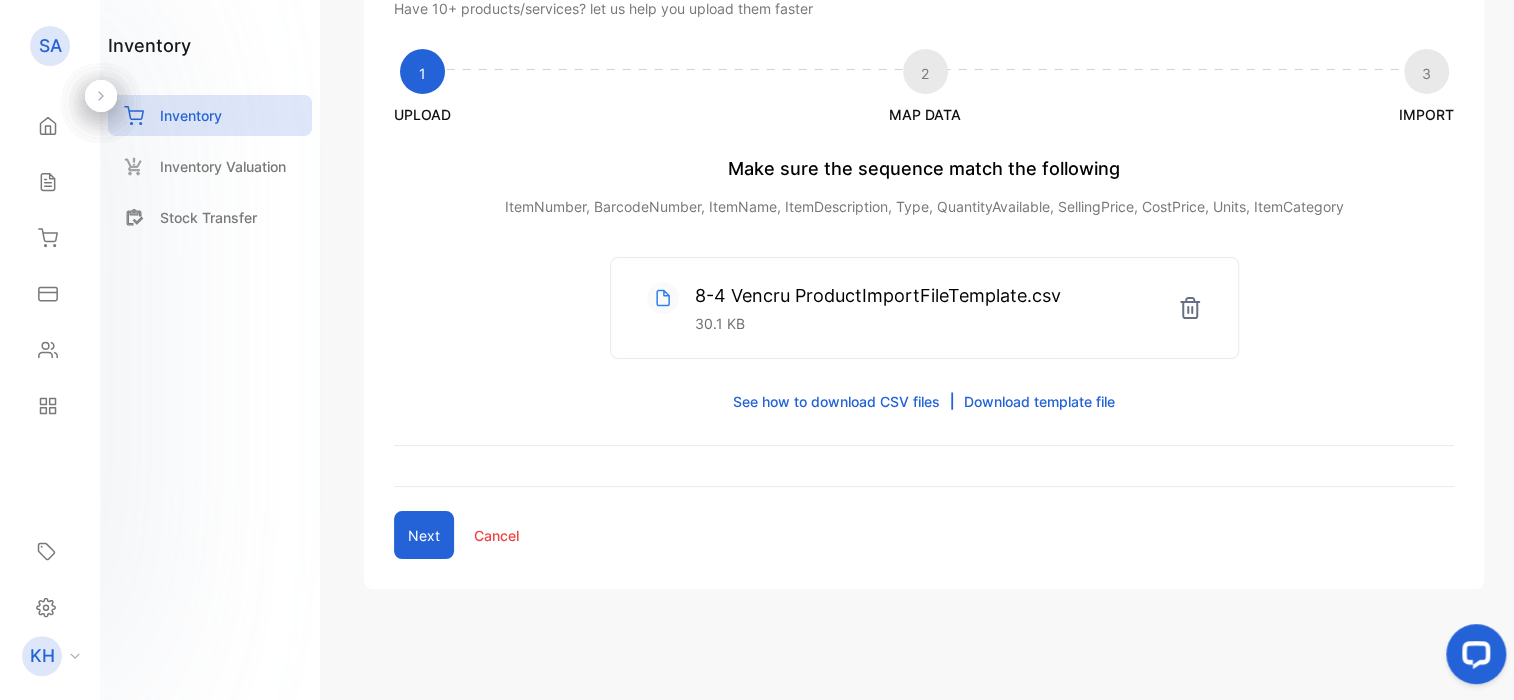 click on "Next" at bounding box center (424, 535) 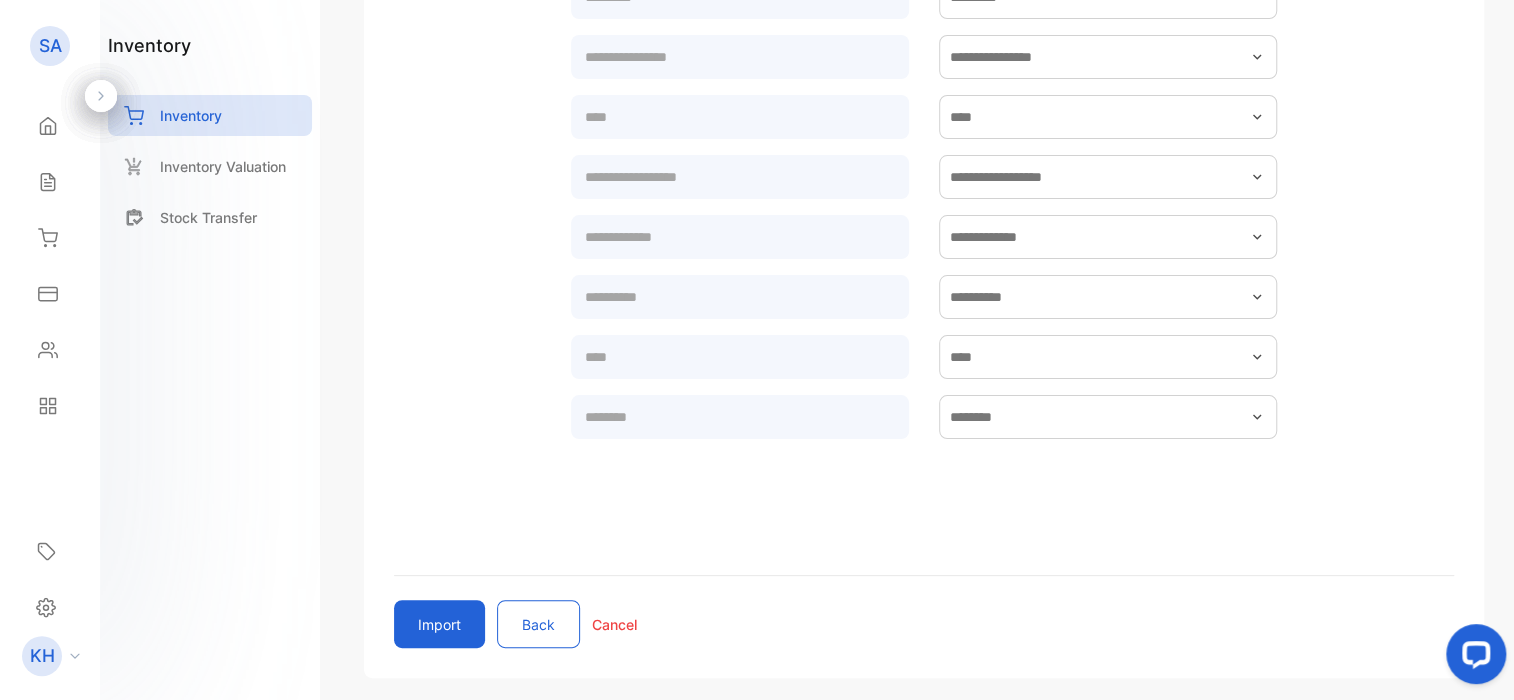 scroll, scrollTop: 662, scrollLeft: 0, axis: vertical 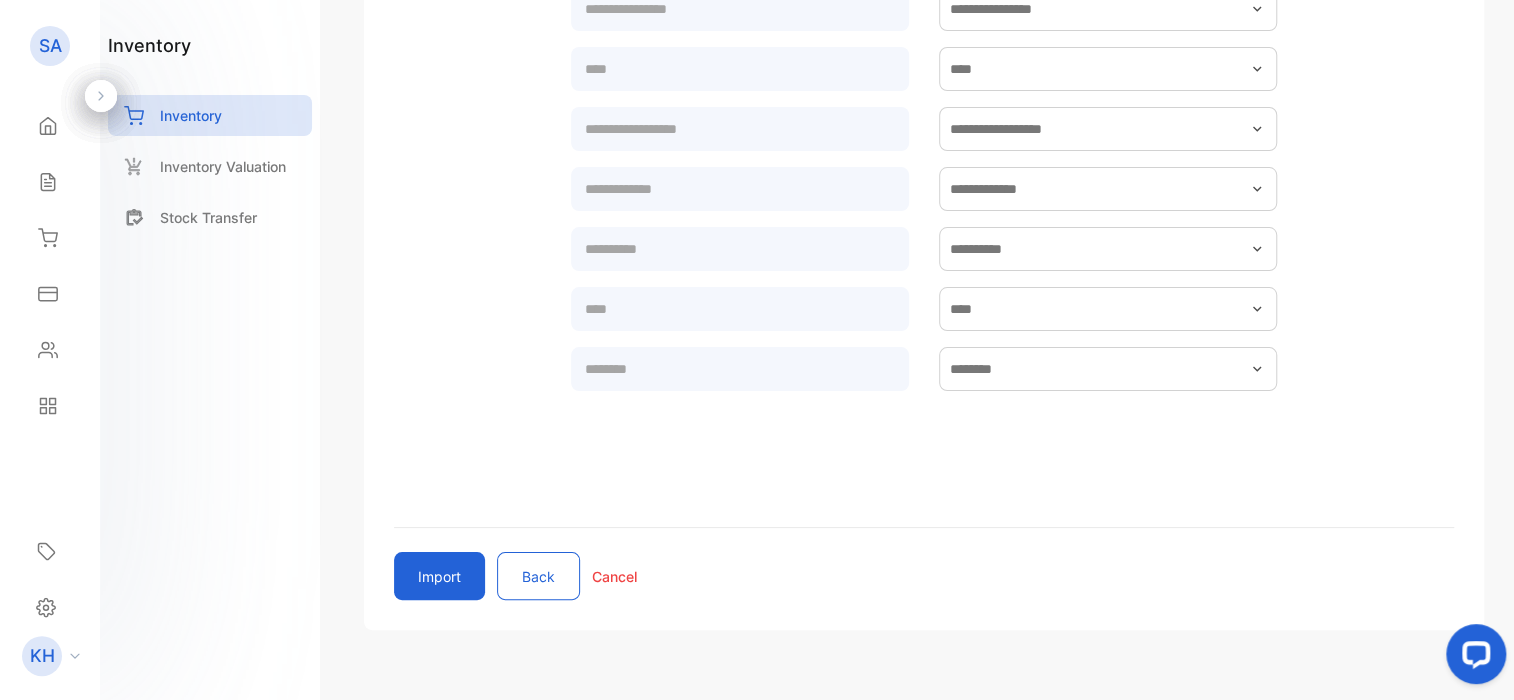 click on "Import" at bounding box center [439, 576] 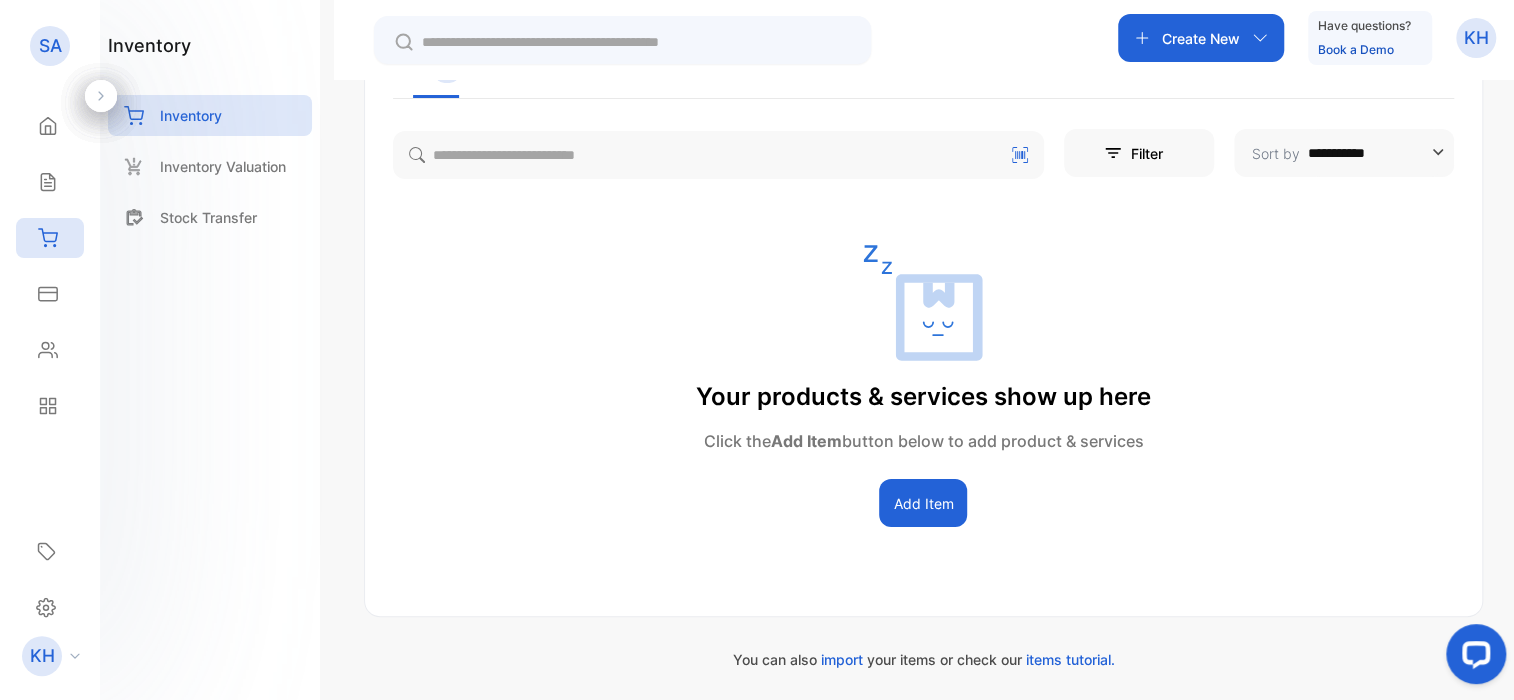 click on "Add Item" at bounding box center (923, 503) 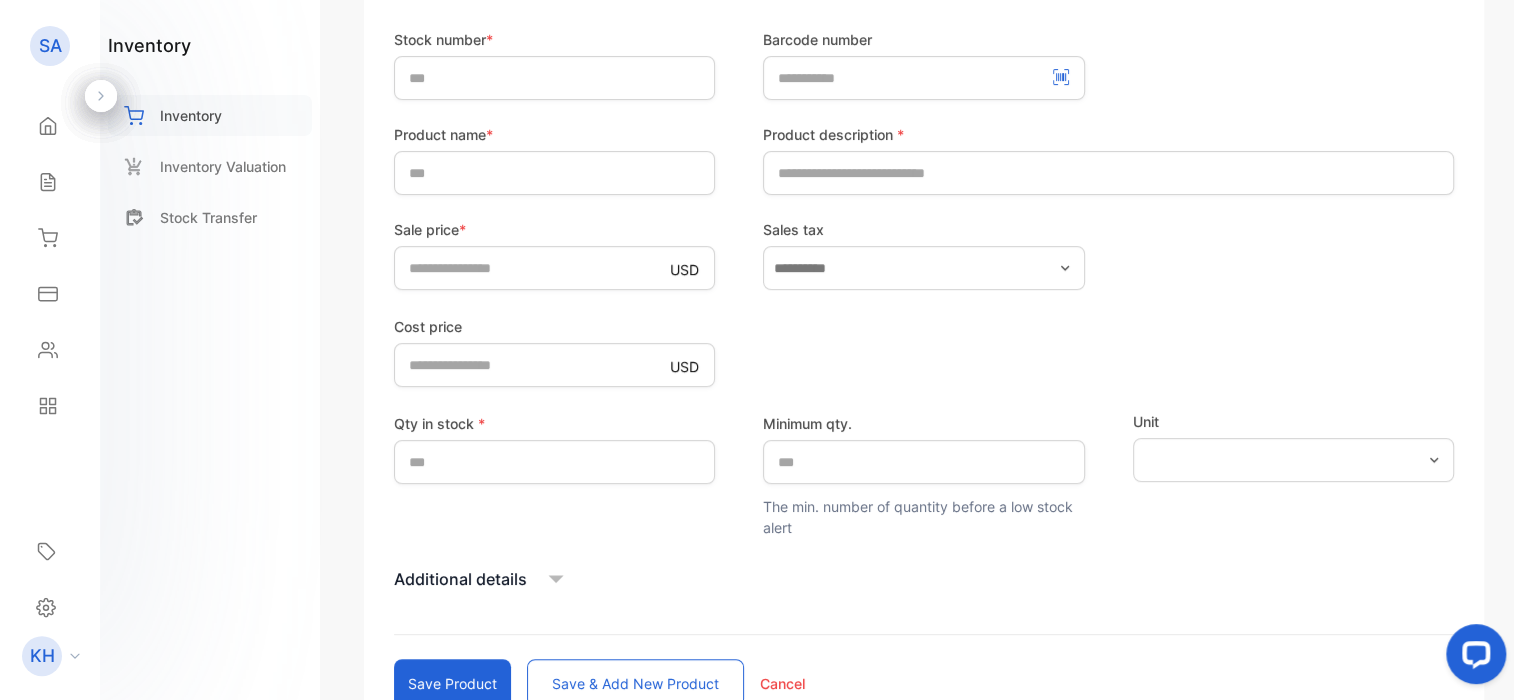 click on "Inventory" at bounding box center (210, 115) 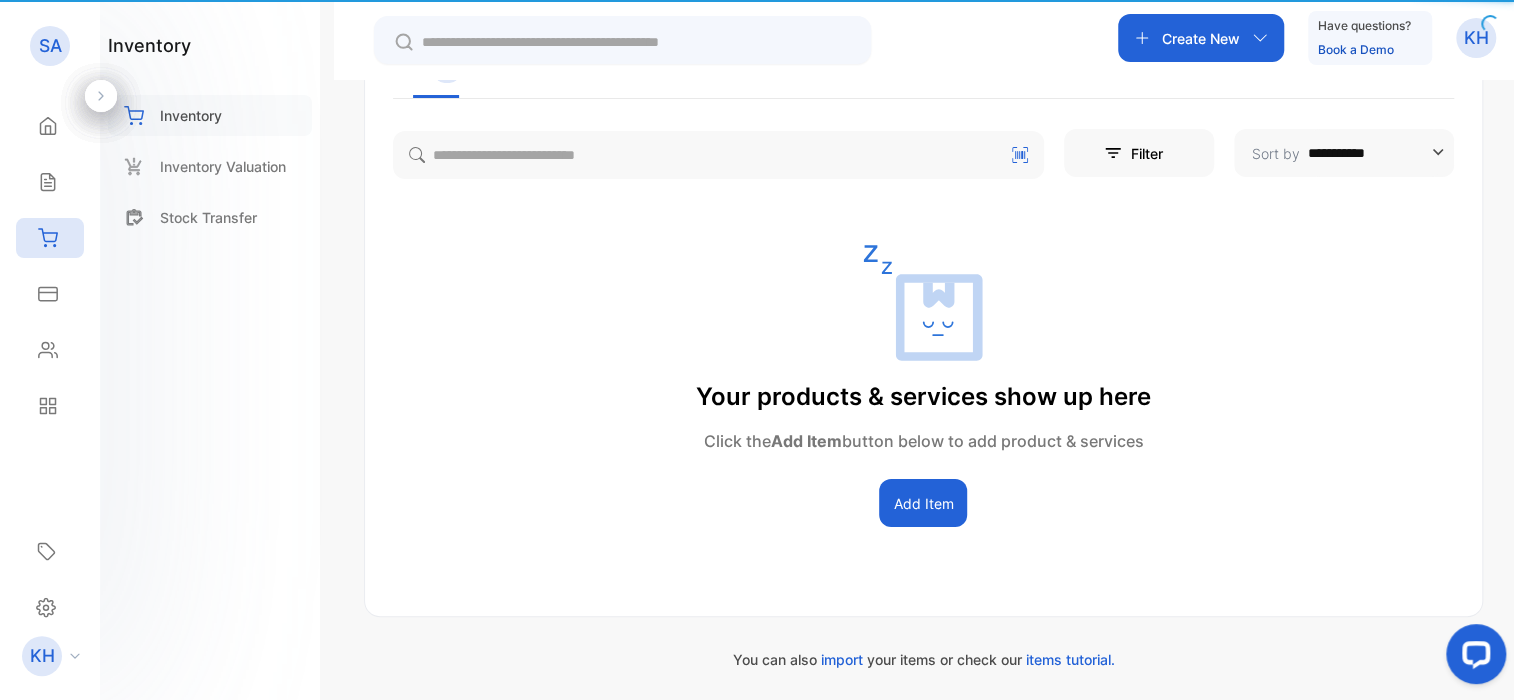 scroll, scrollTop: 290, scrollLeft: 0, axis: vertical 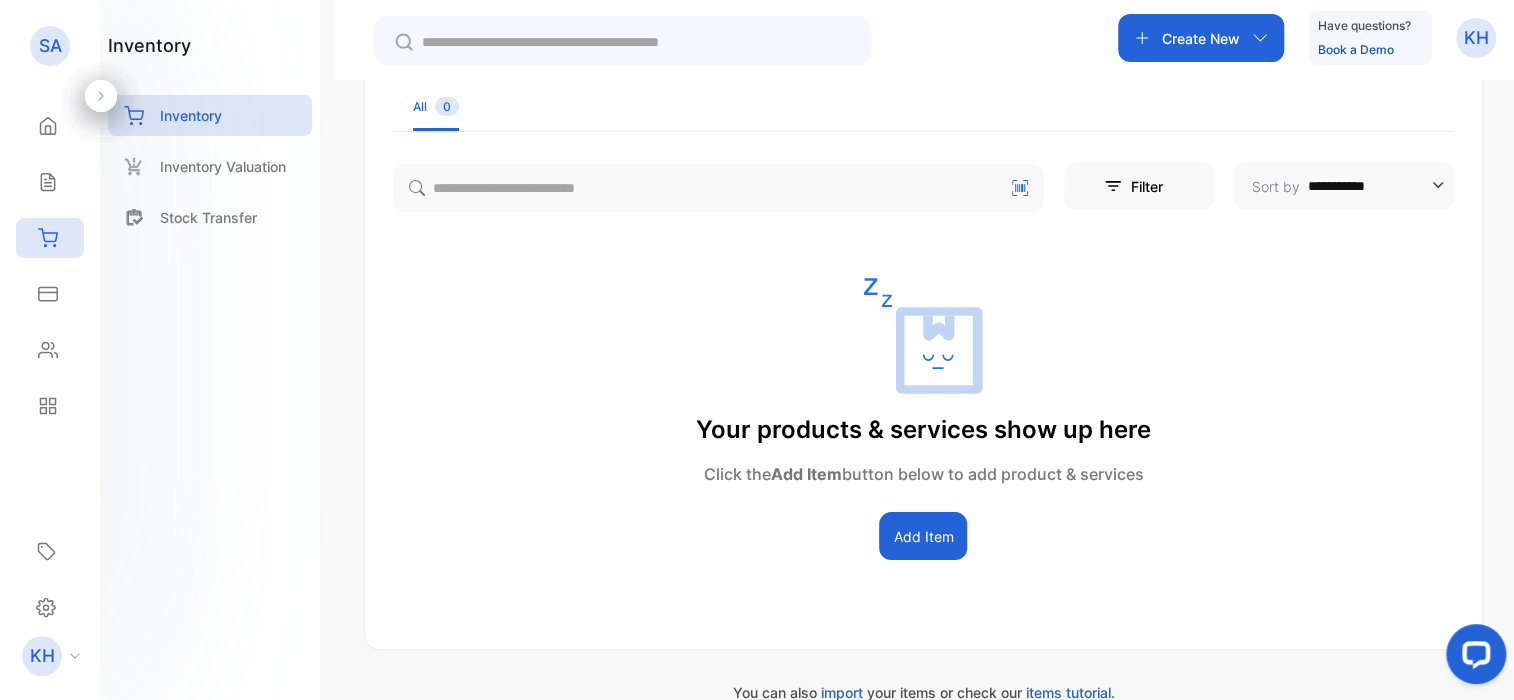 click on "Add Item" at bounding box center [923, 536] 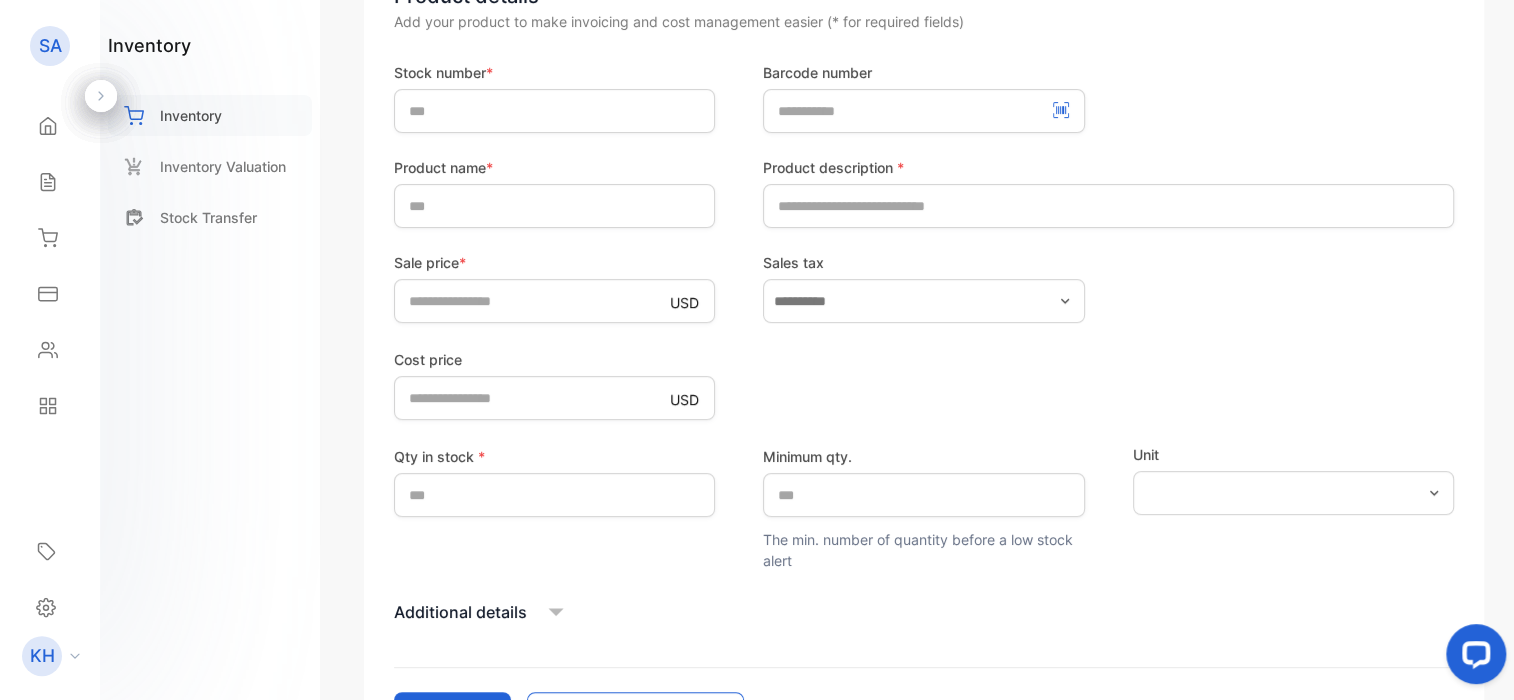 click on "Inventory" at bounding box center (191, 115) 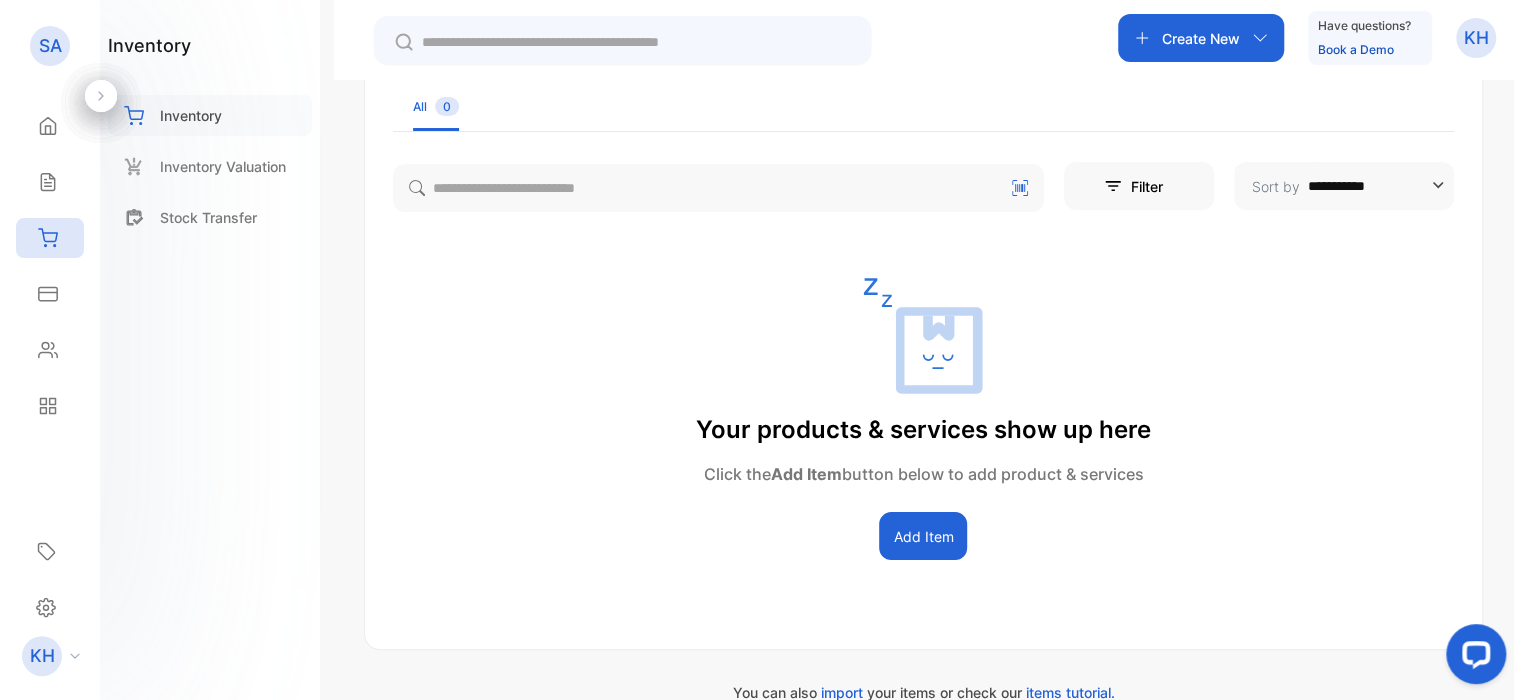 click on "Inventory" at bounding box center [191, 115] 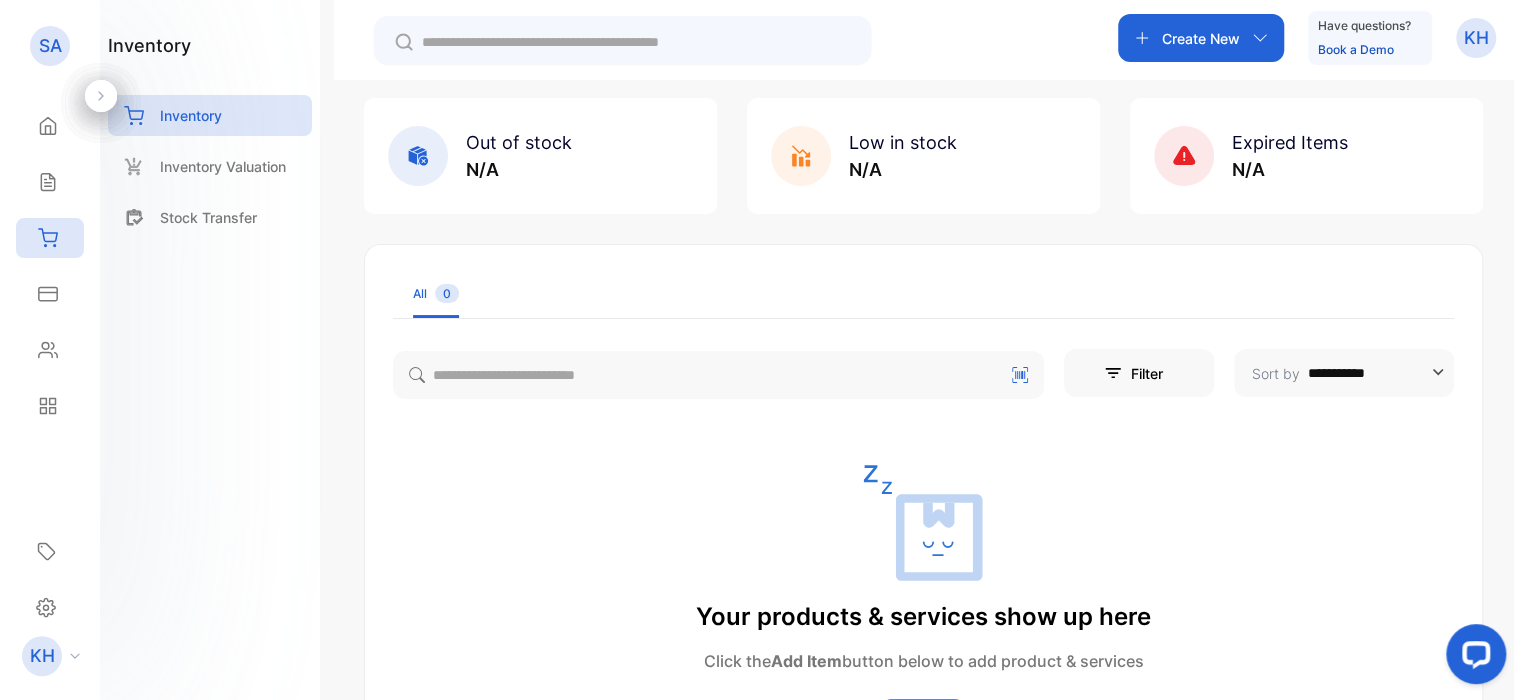 scroll, scrollTop: 0, scrollLeft: 0, axis: both 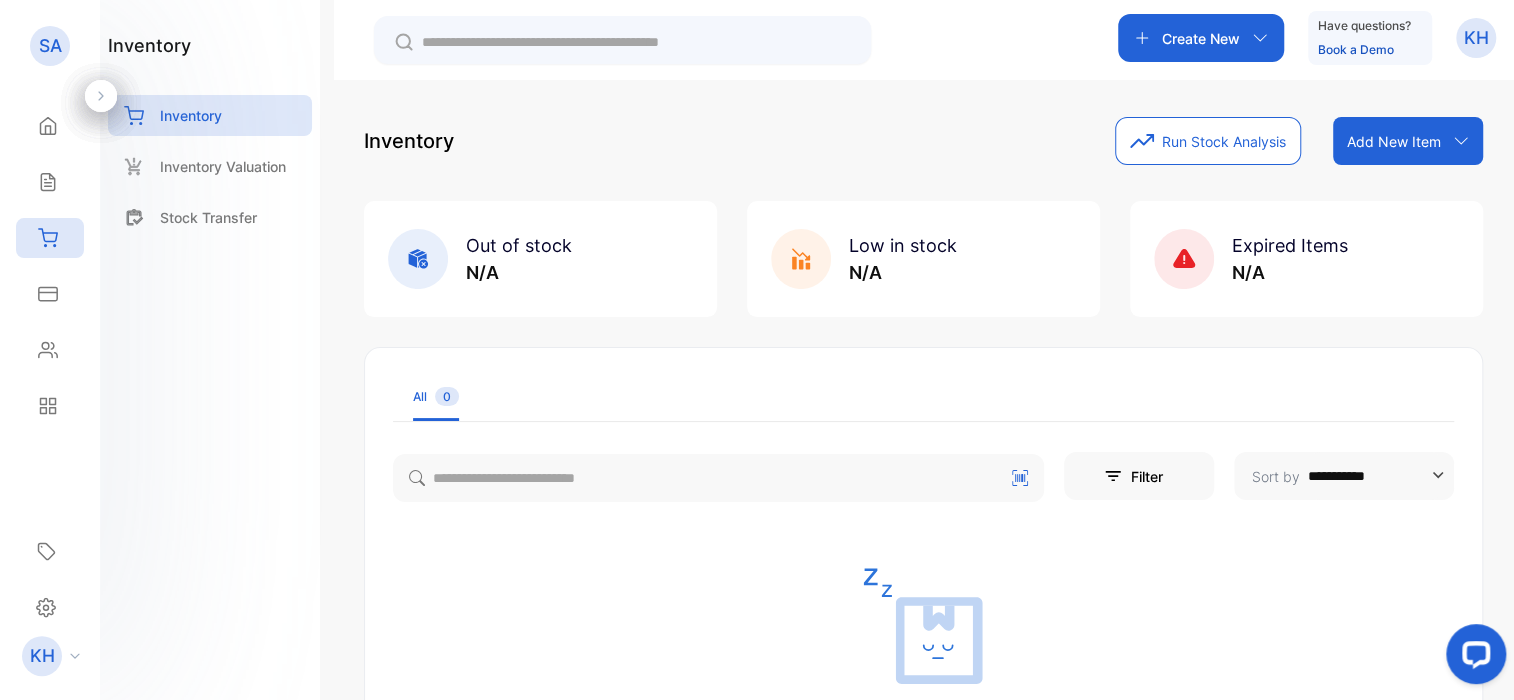 click 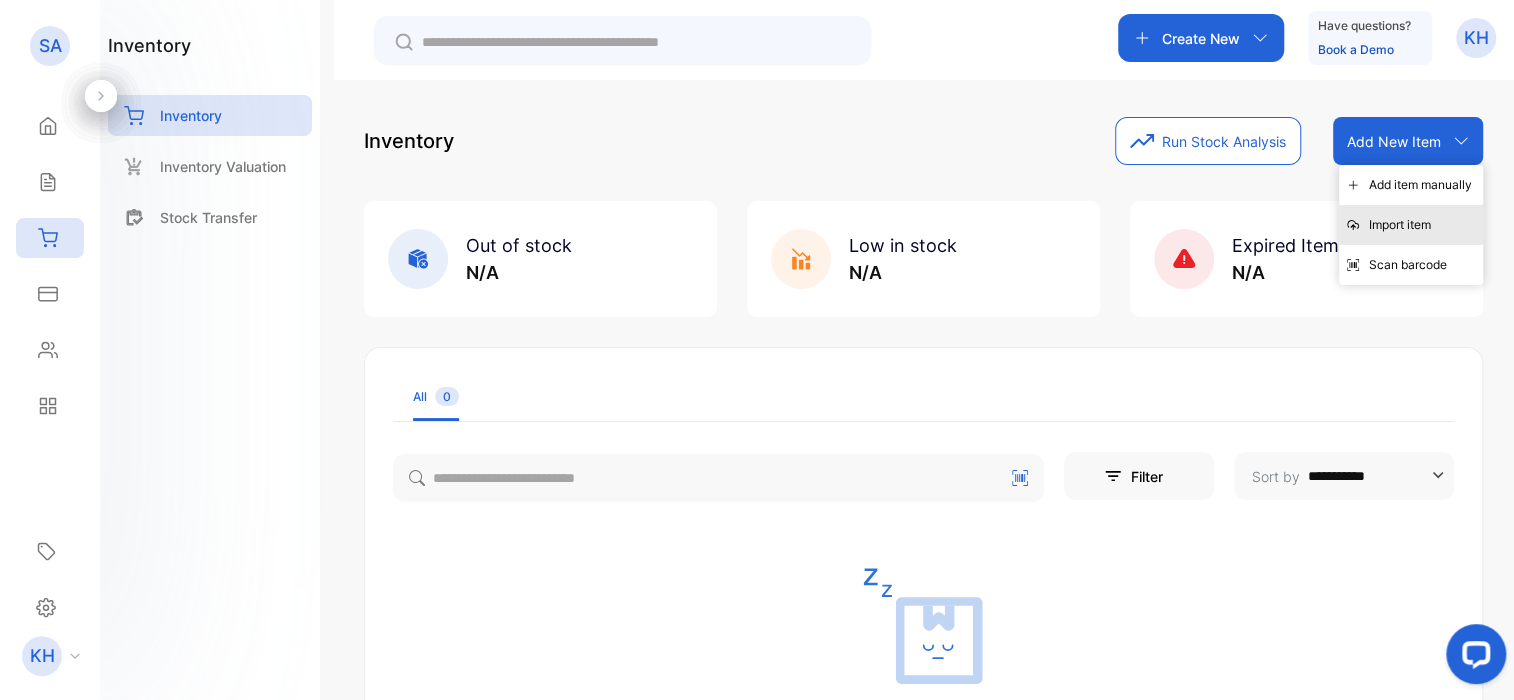 click on "Import item" at bounding box center (1411, 225) 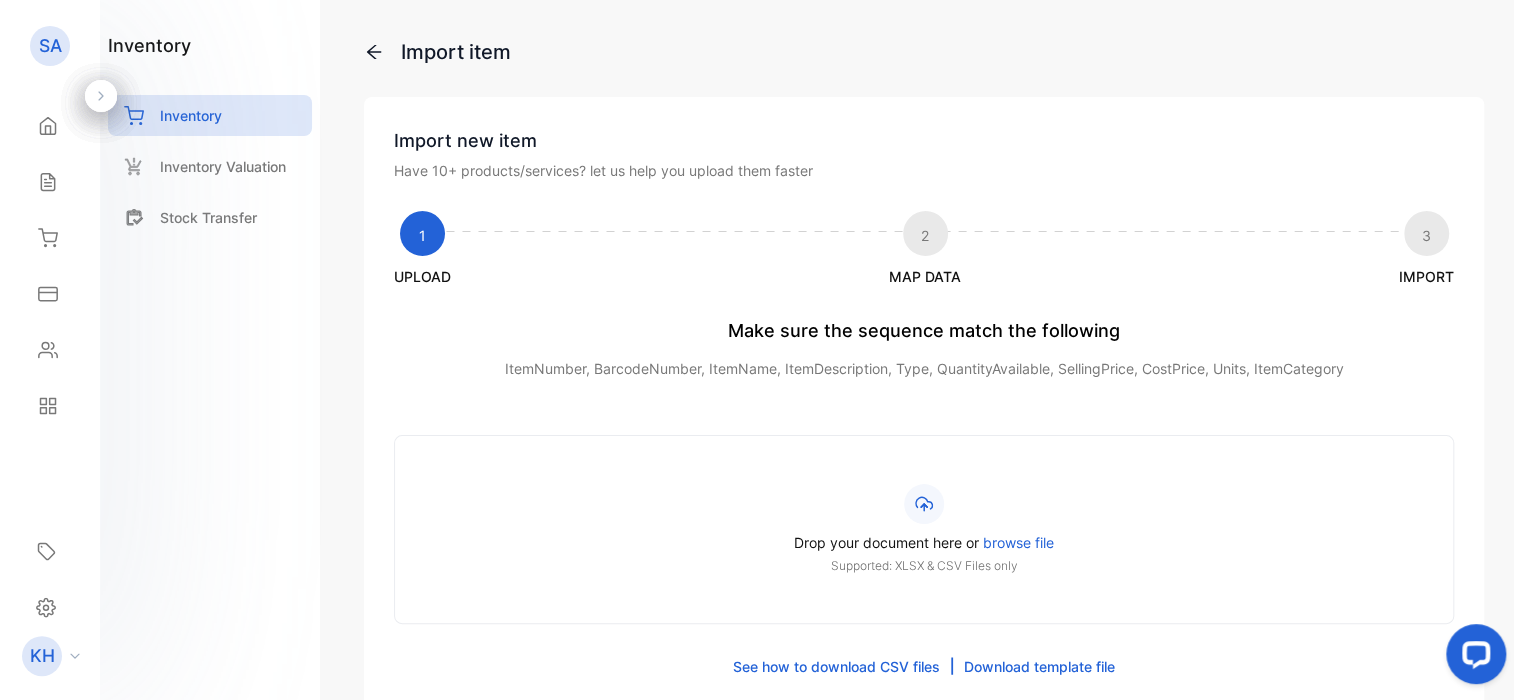 click on "browse file" at bounding box center (1018, 542) 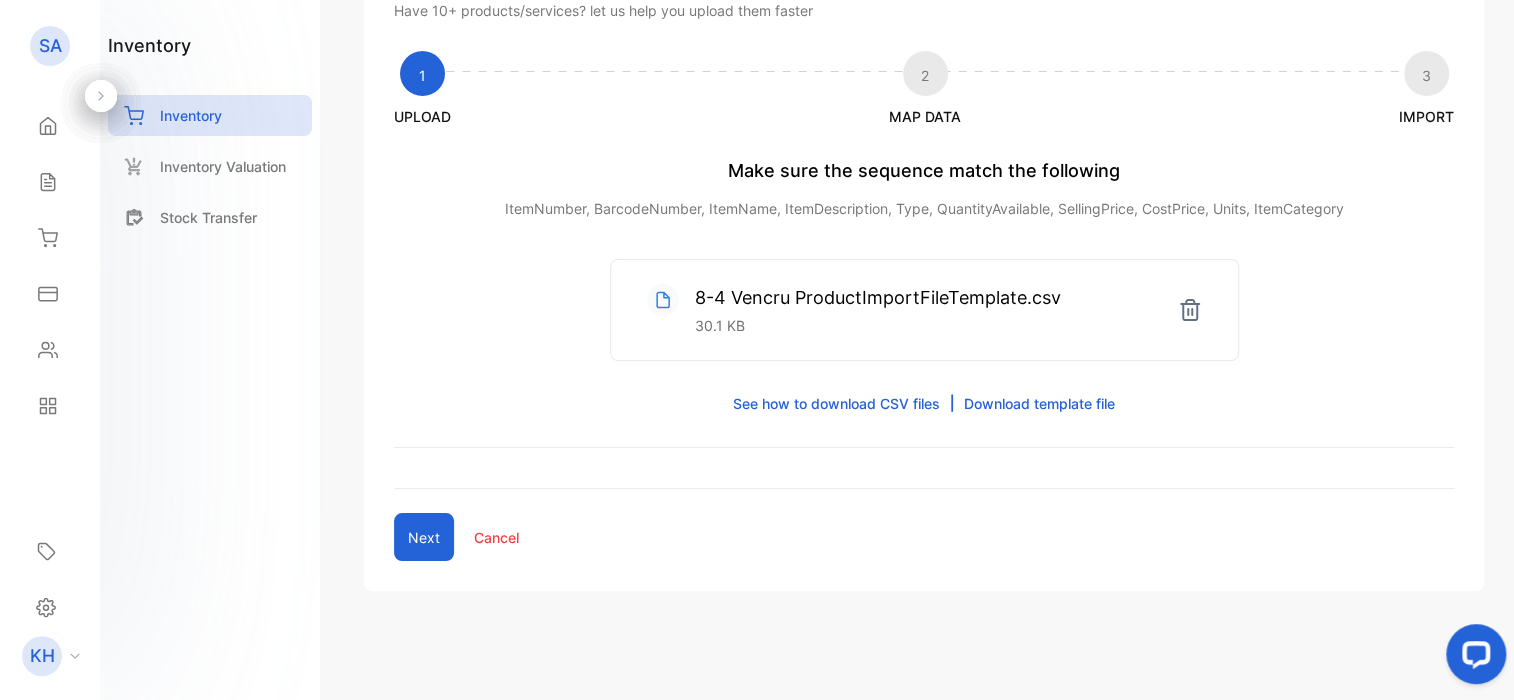 scroll, scrollTop: 162, scrollLeft: 0, axis: vertical 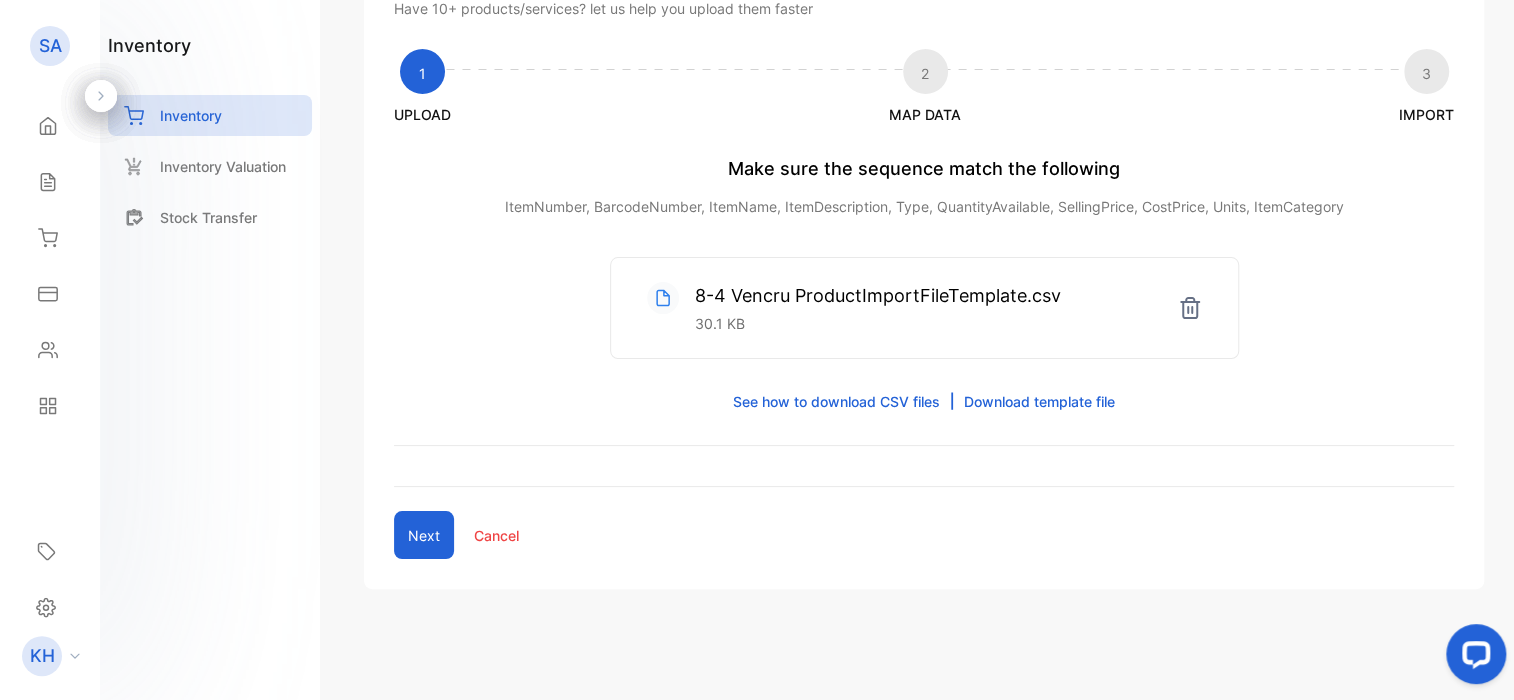 click on "Next" at bounding box center (424, 535) 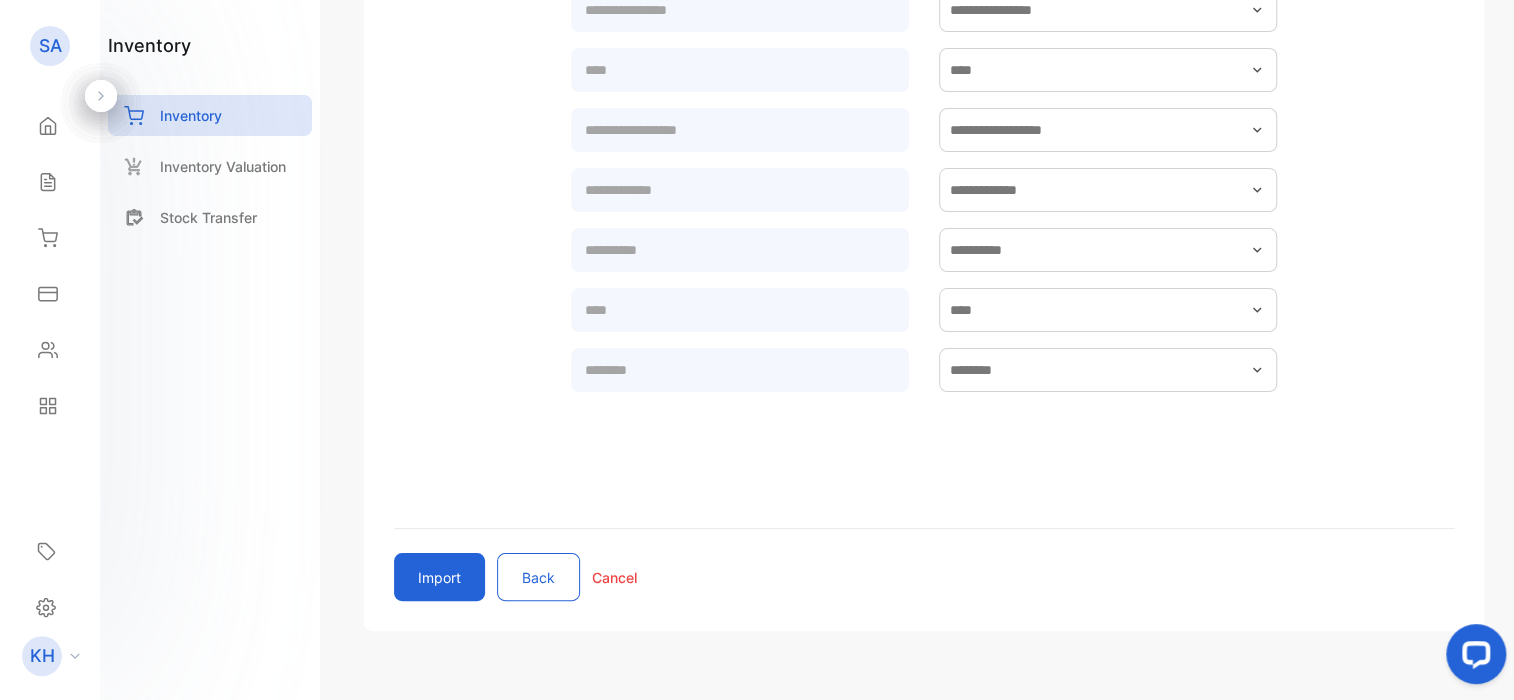 scroll, scrollTop: 662, scrollLeft: 0, axis: vertical 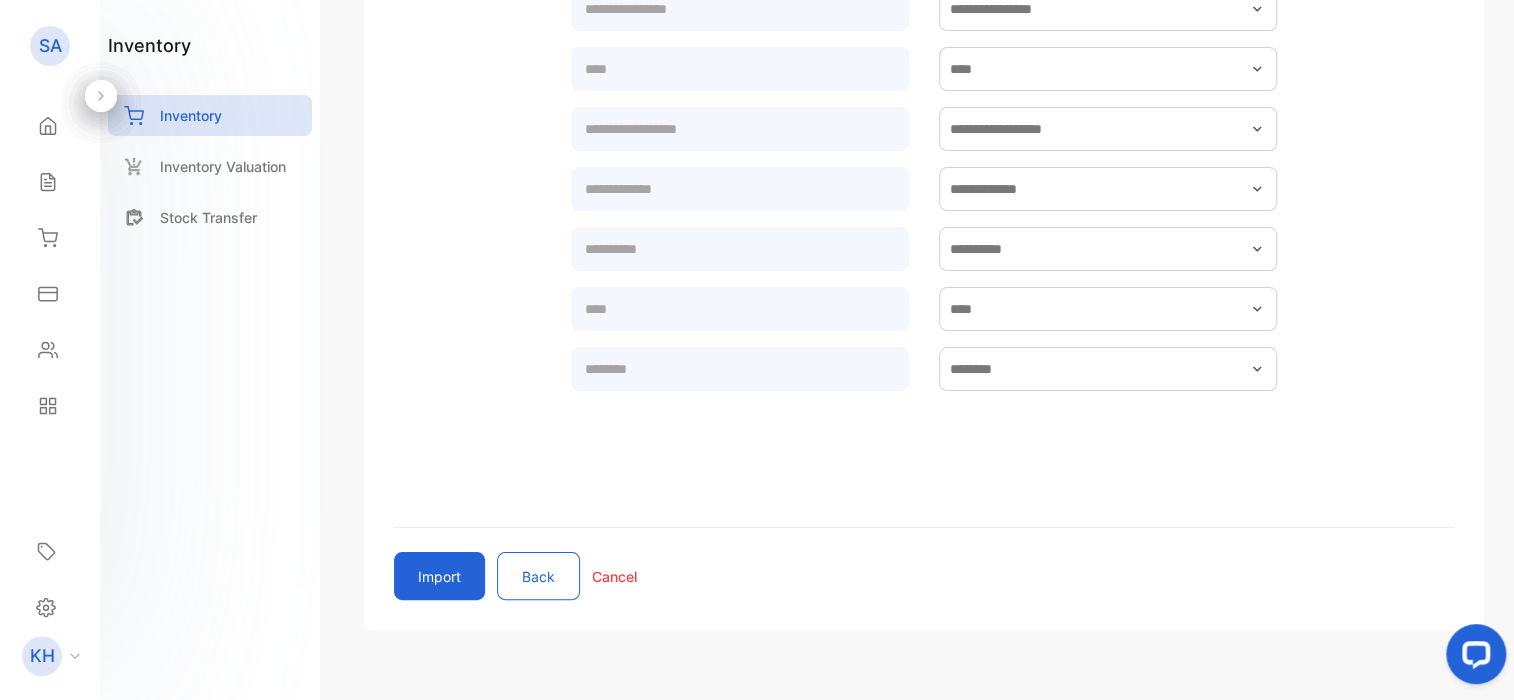 click on "Import" at bounding box center (439, 576) 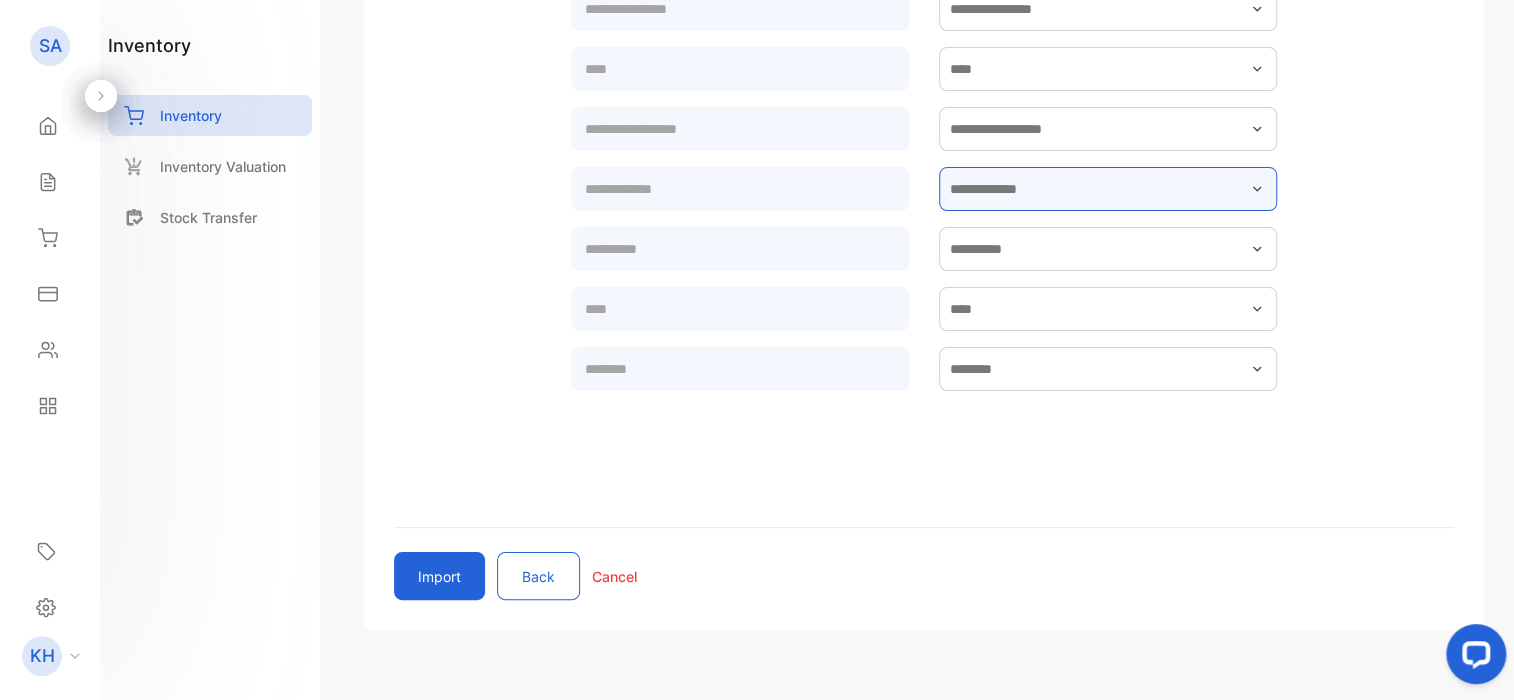 click at bounding box center [1108, 189] 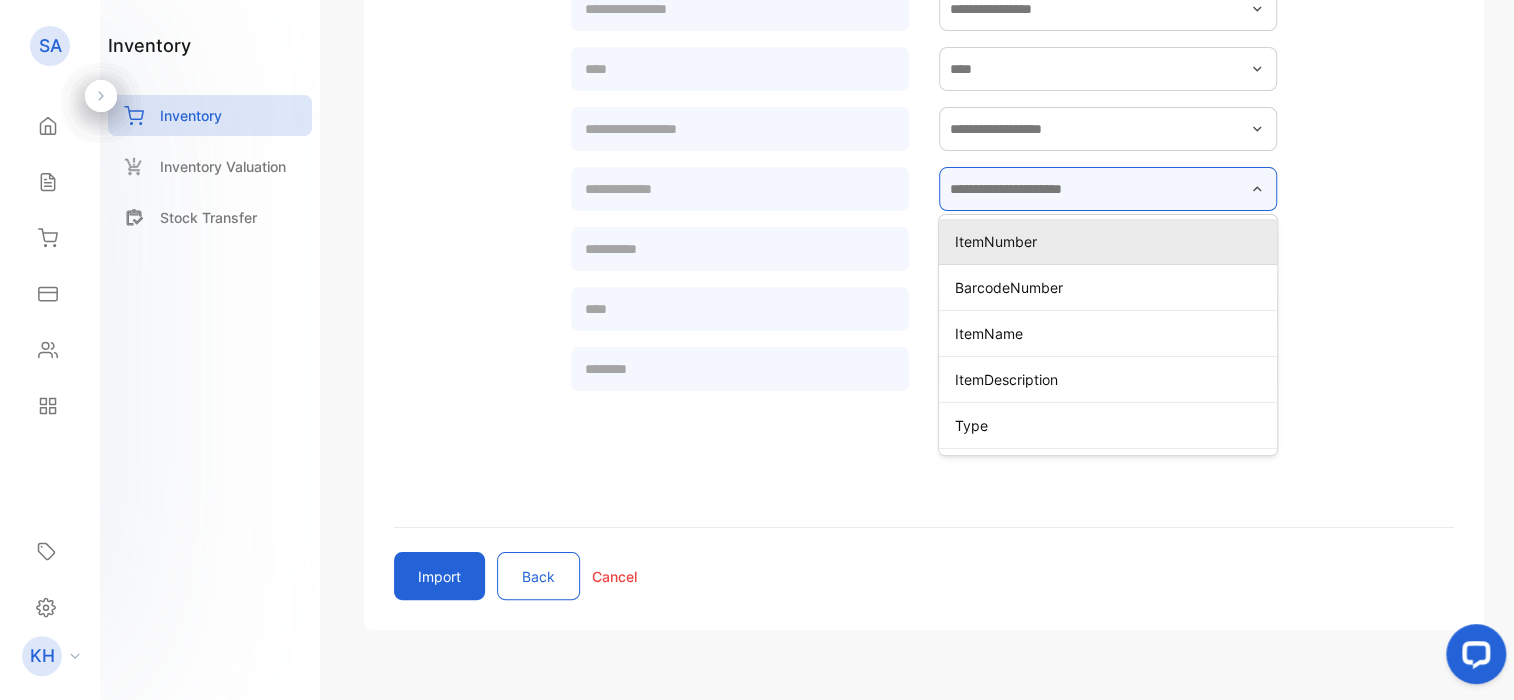 click at bounding box center [1108, 189] 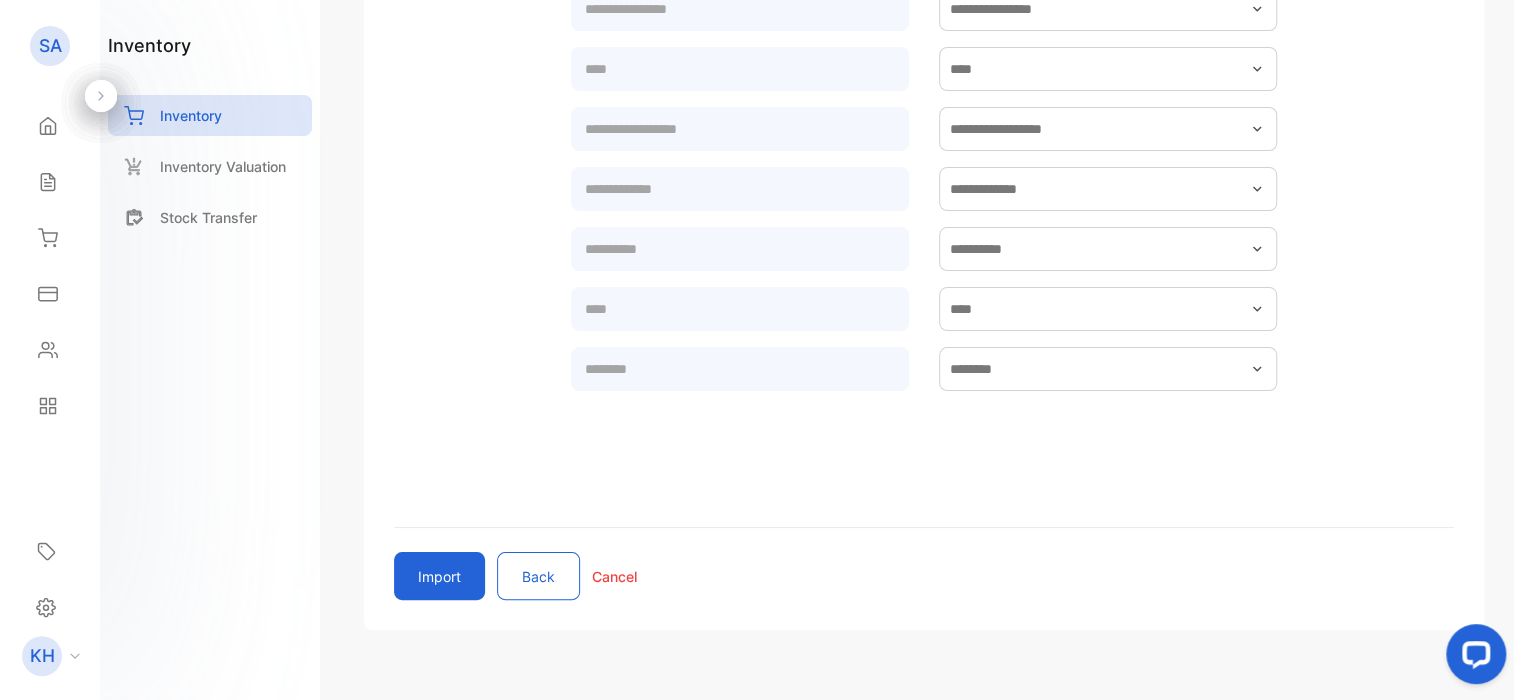 click on "Import" at bounding box center [439, 576] 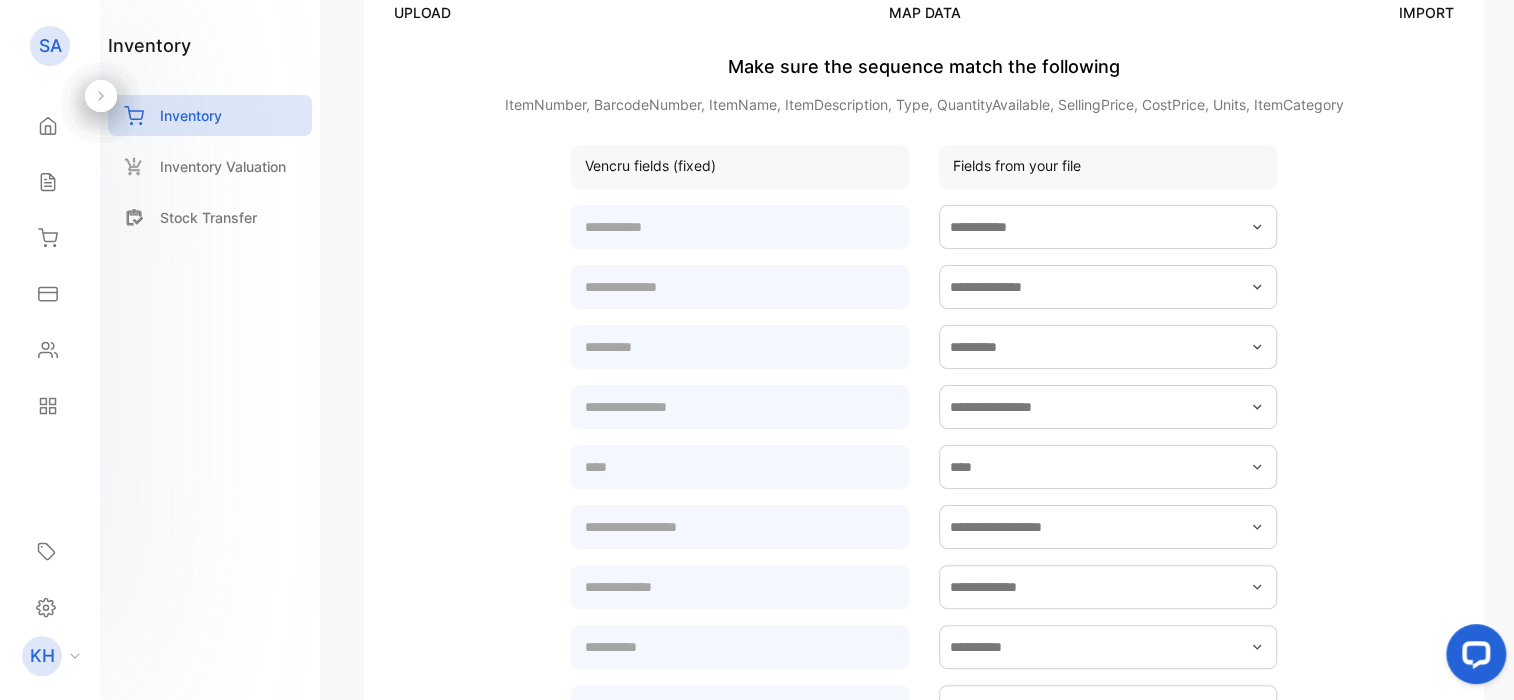 scroll, scrollTop: 499, scrollLeft: 0, axis: vertical 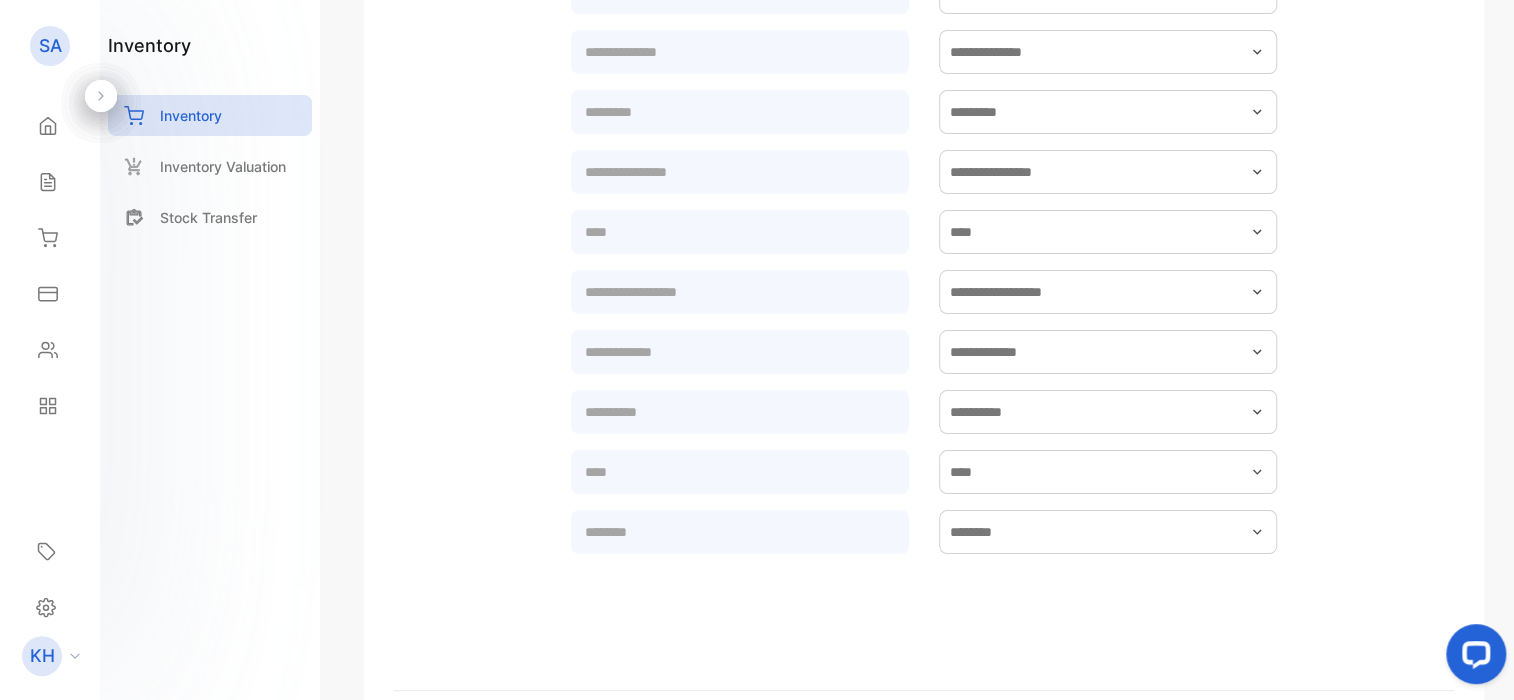 click 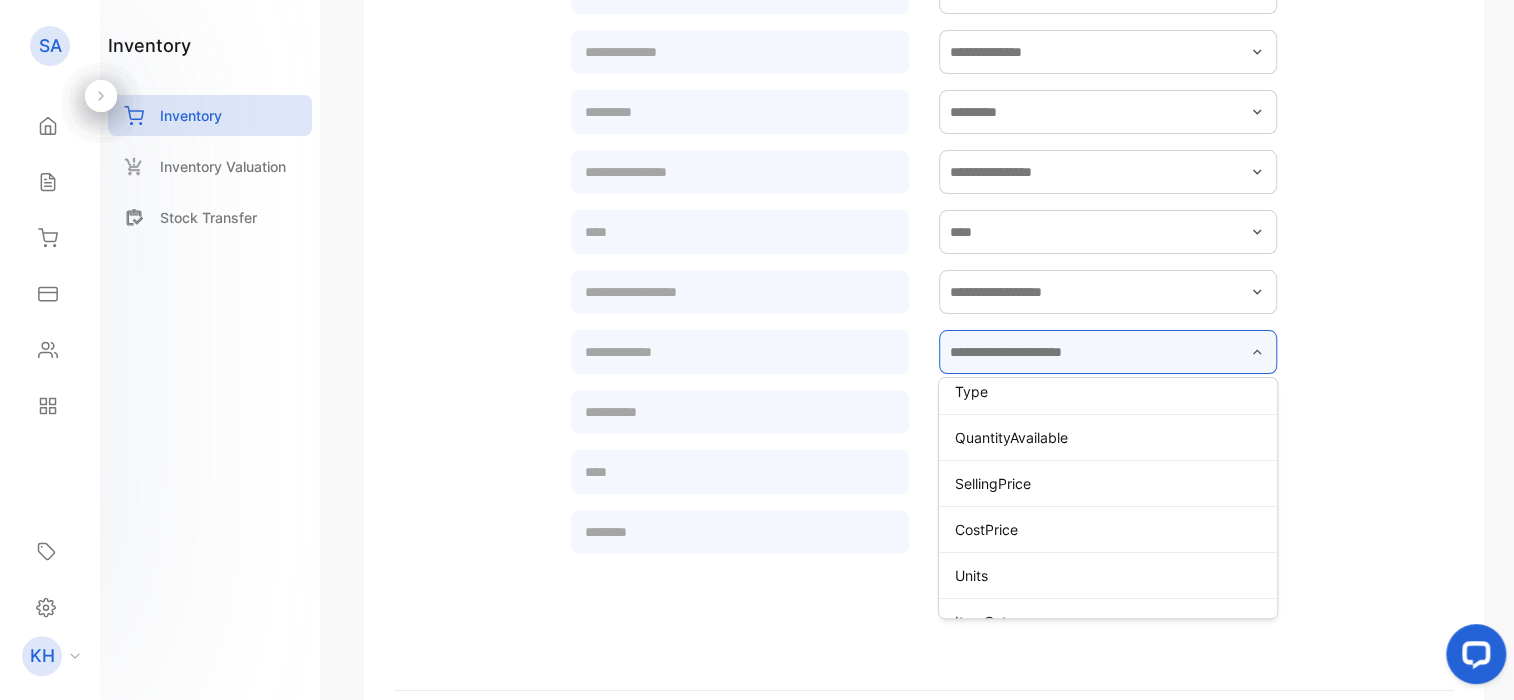 scroll, scrollTop: 225, scrollLeft: 0, axis: vertical 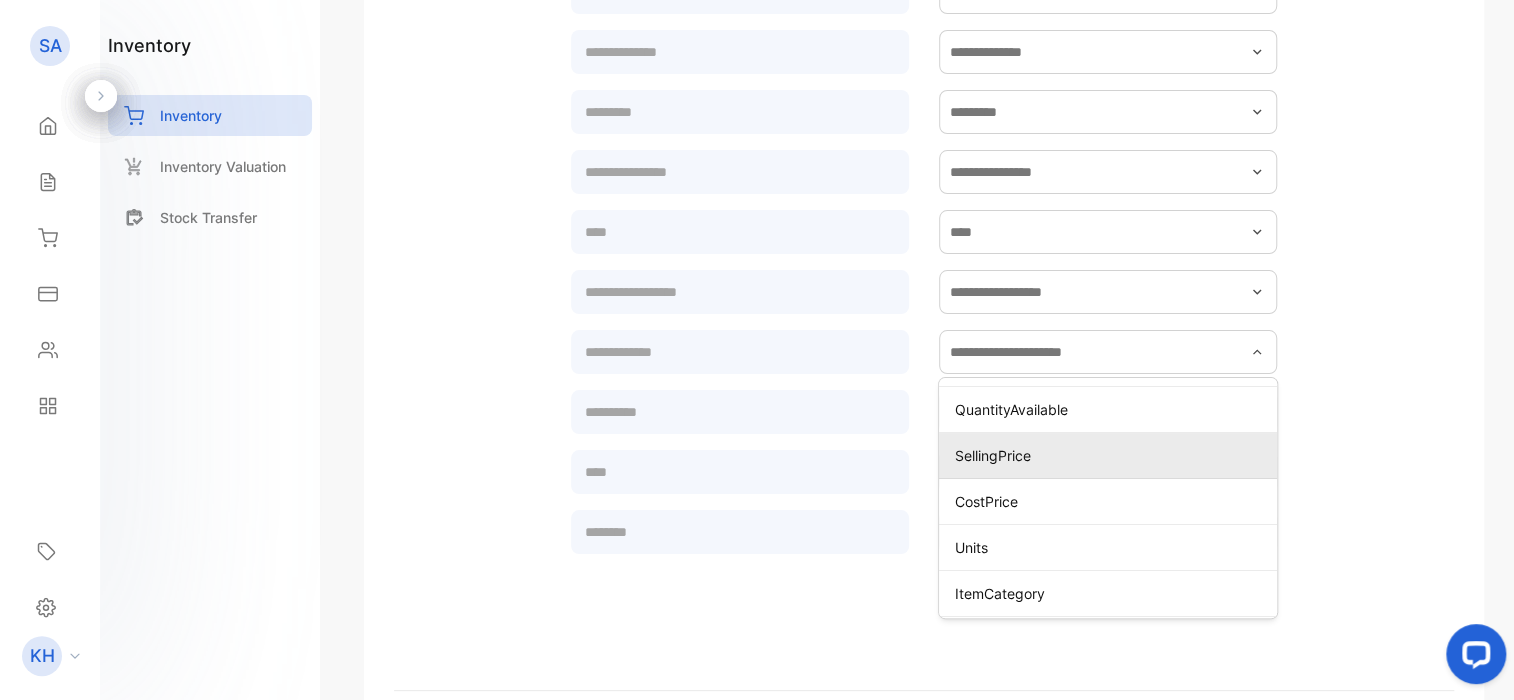 click on "SellingPrice" at bounding box center [1108, 456] 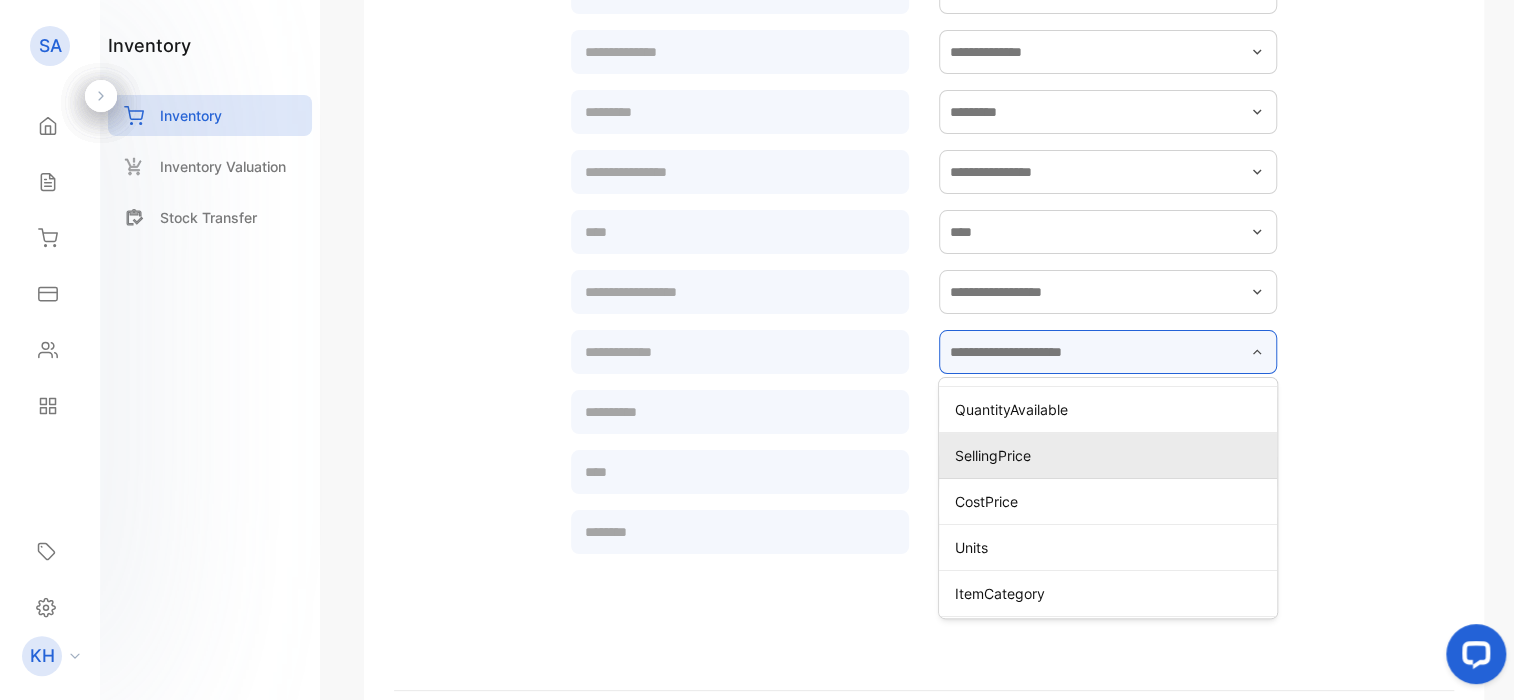 type on "**********" 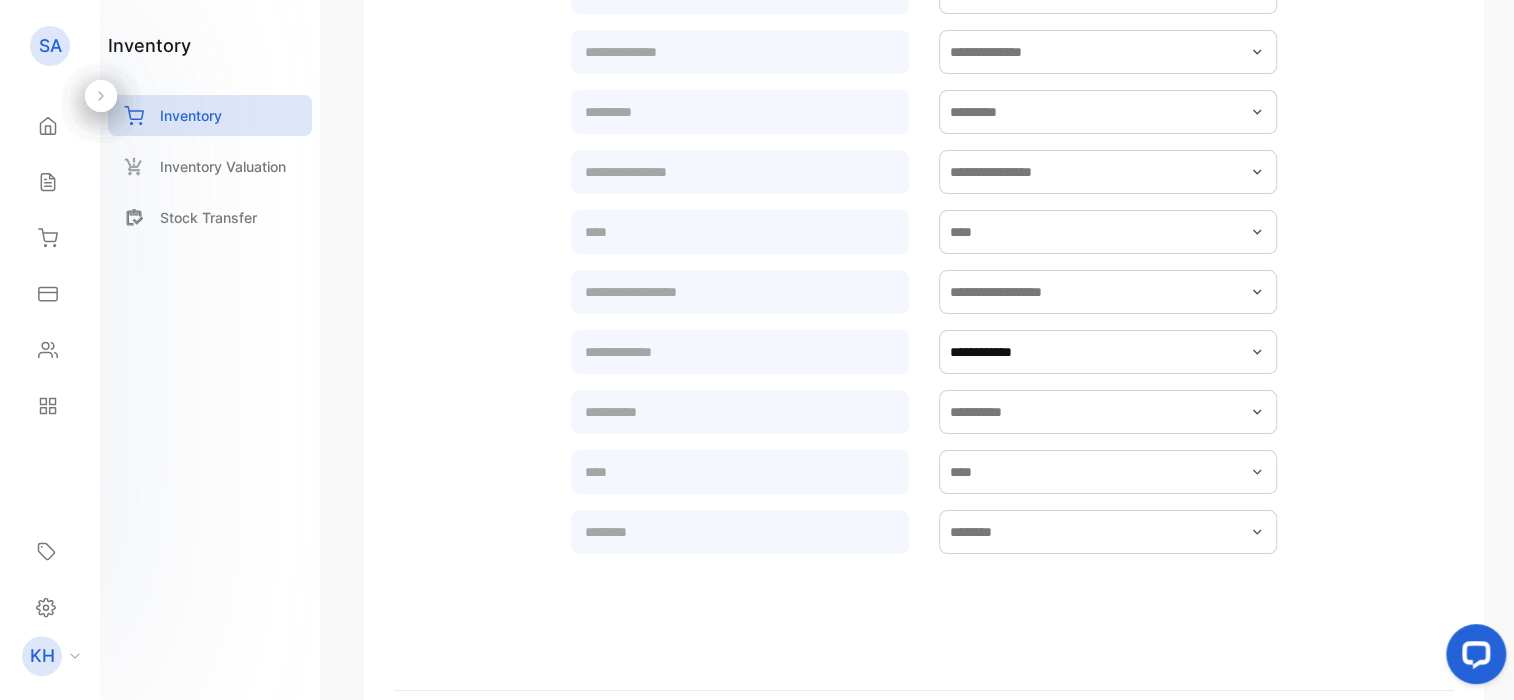 click on "**********" at bounding box center [924, 195] 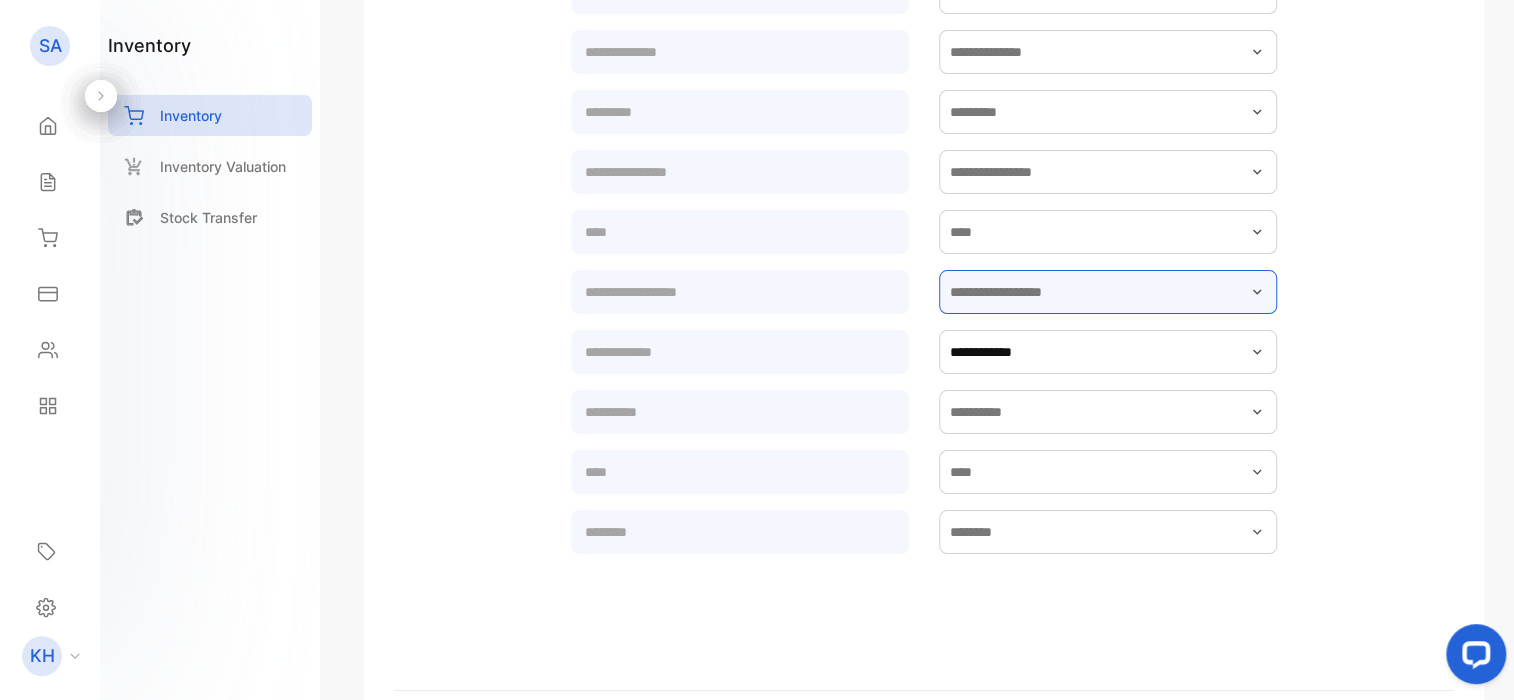 click at bounding box center (1108, 292) 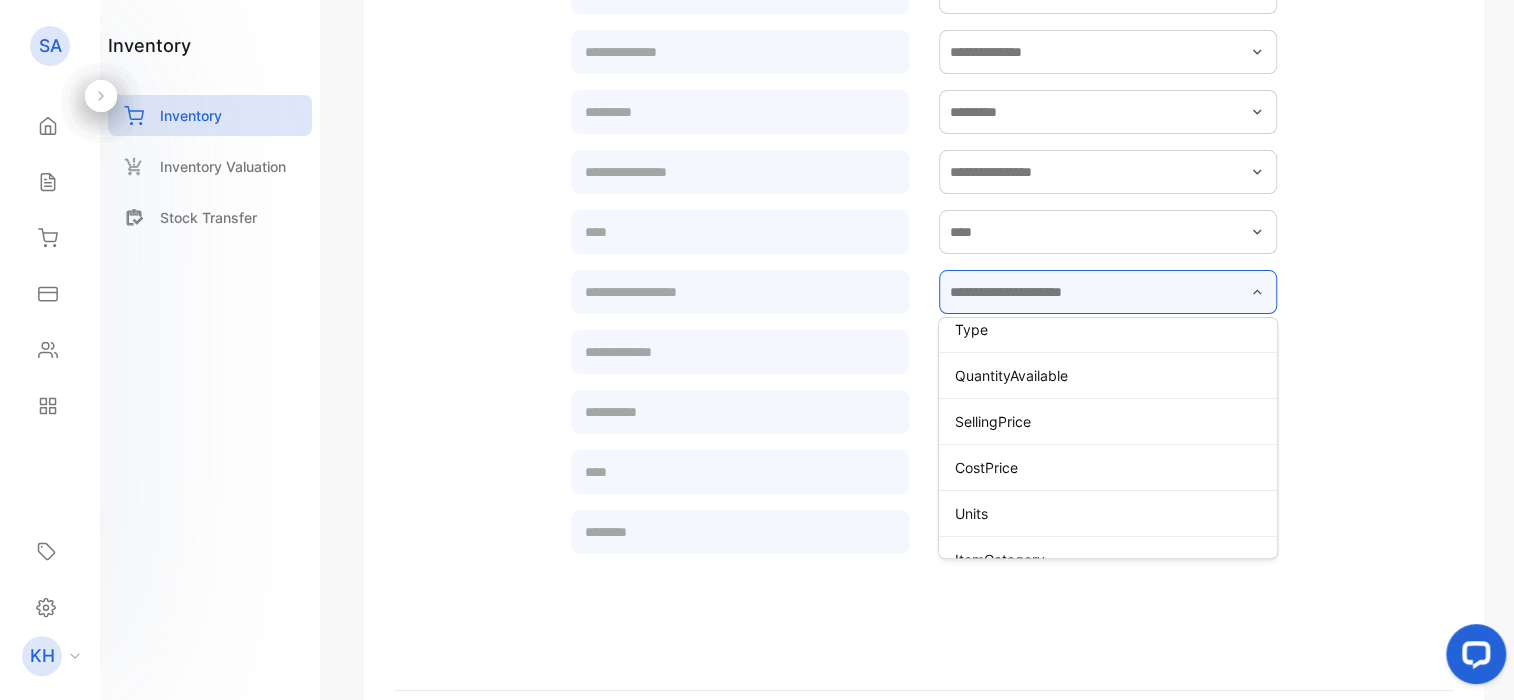 scroll, scrollTop: 200, scrollLeft: 0, axis: vertical 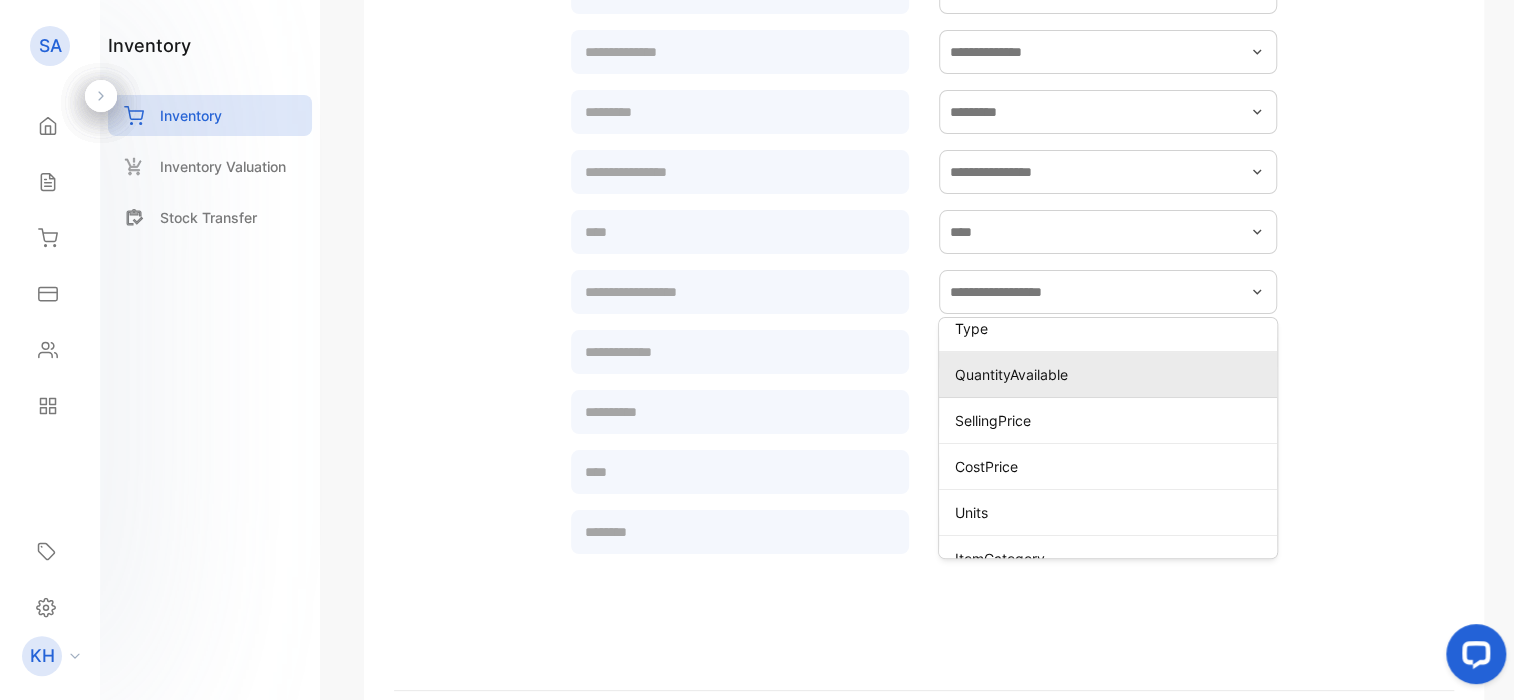 click on "QuantityAvailable" at bounding box center [1112, 374] 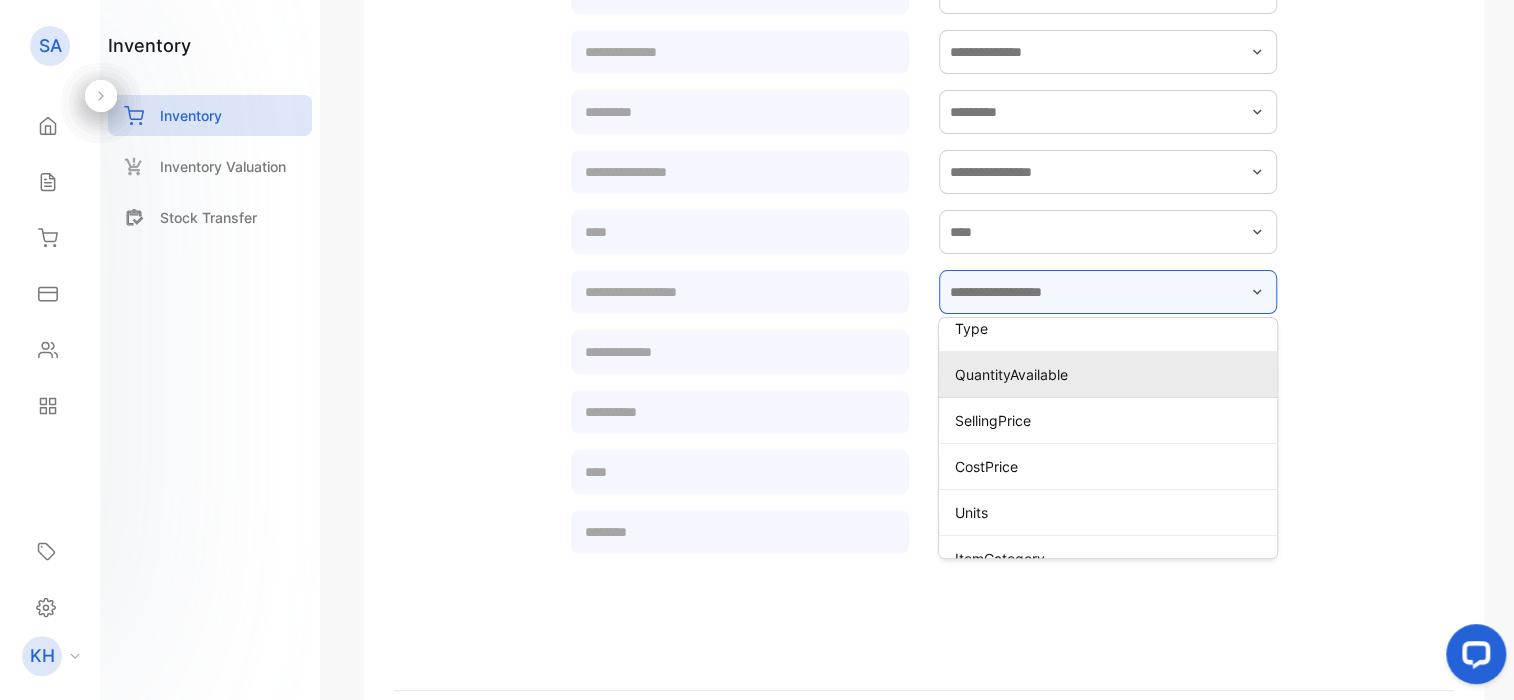 type on "**********" 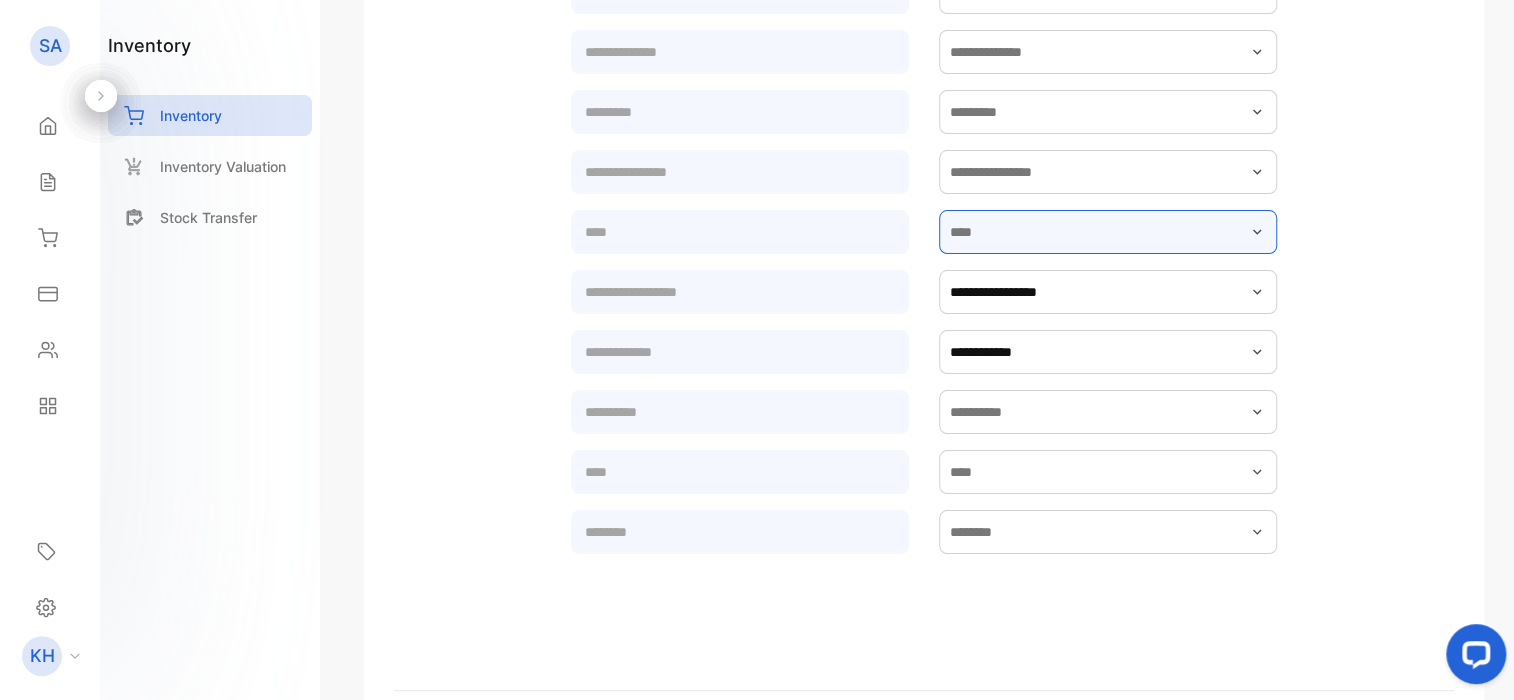 click at bounding box center (1108, 232) 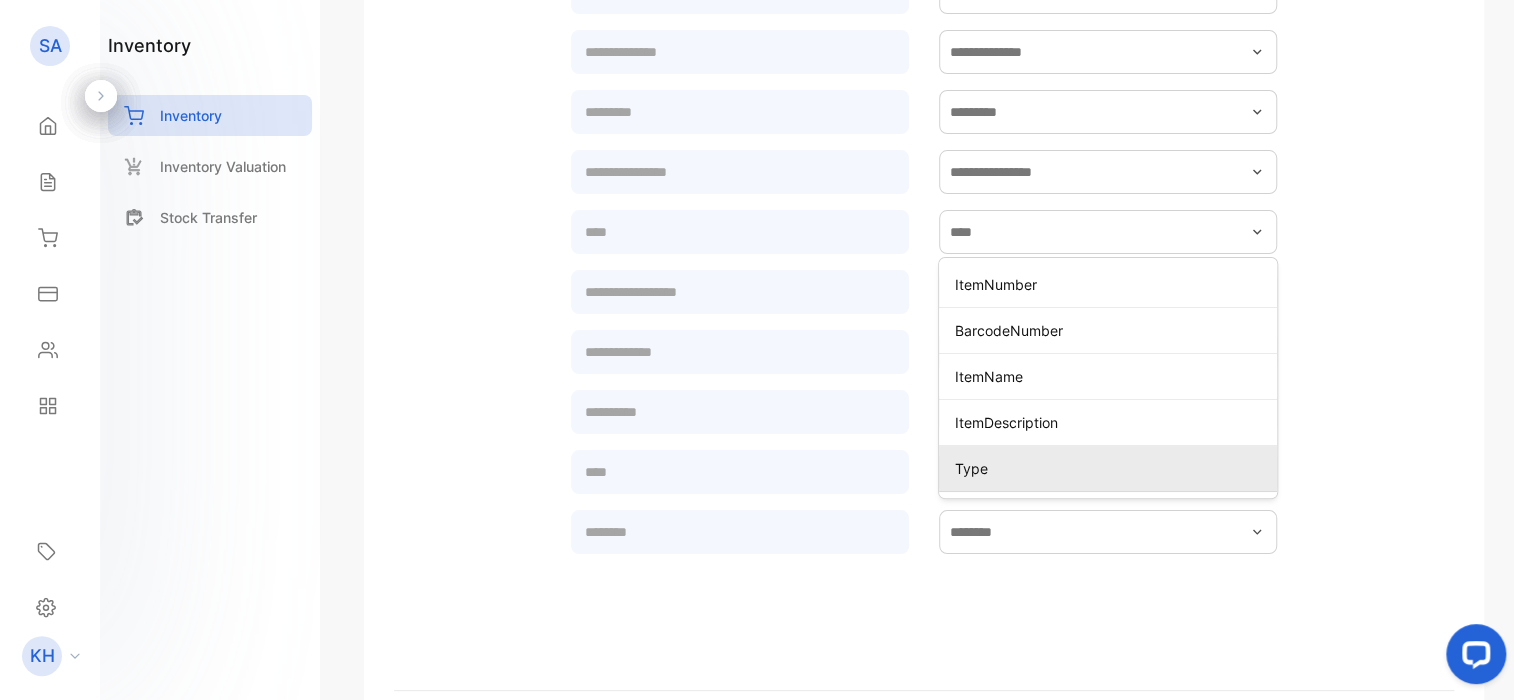 click on "Type" at bounding box center [1108, 469] 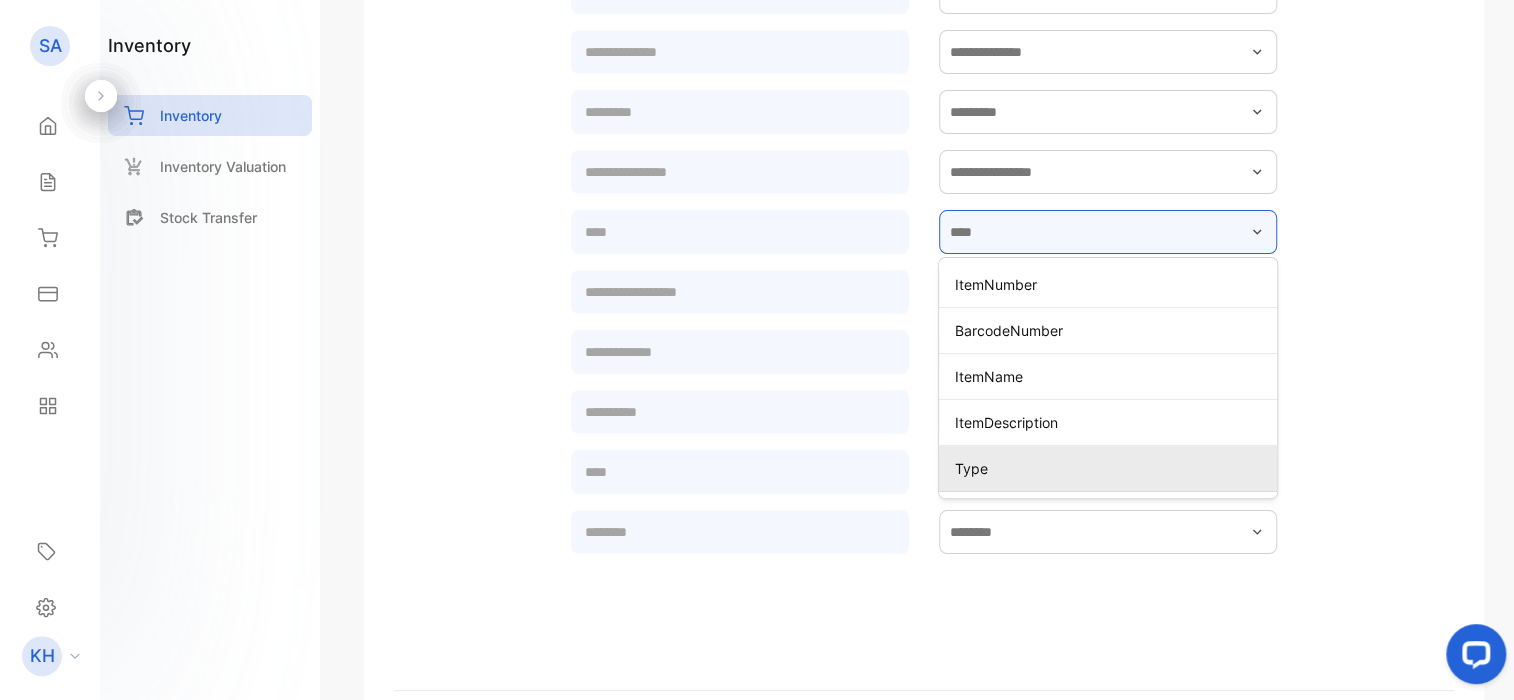 type on "****" 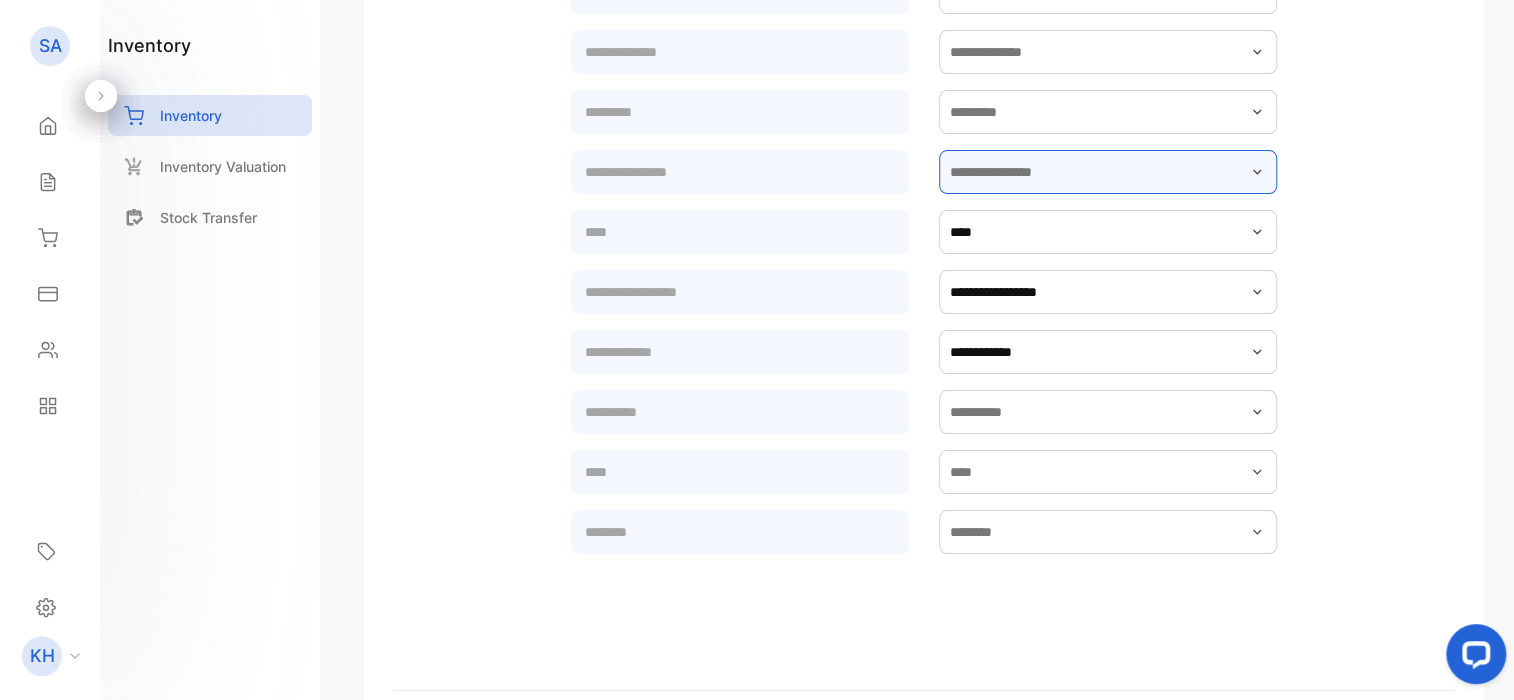 click at bounding box center (1108, 172) 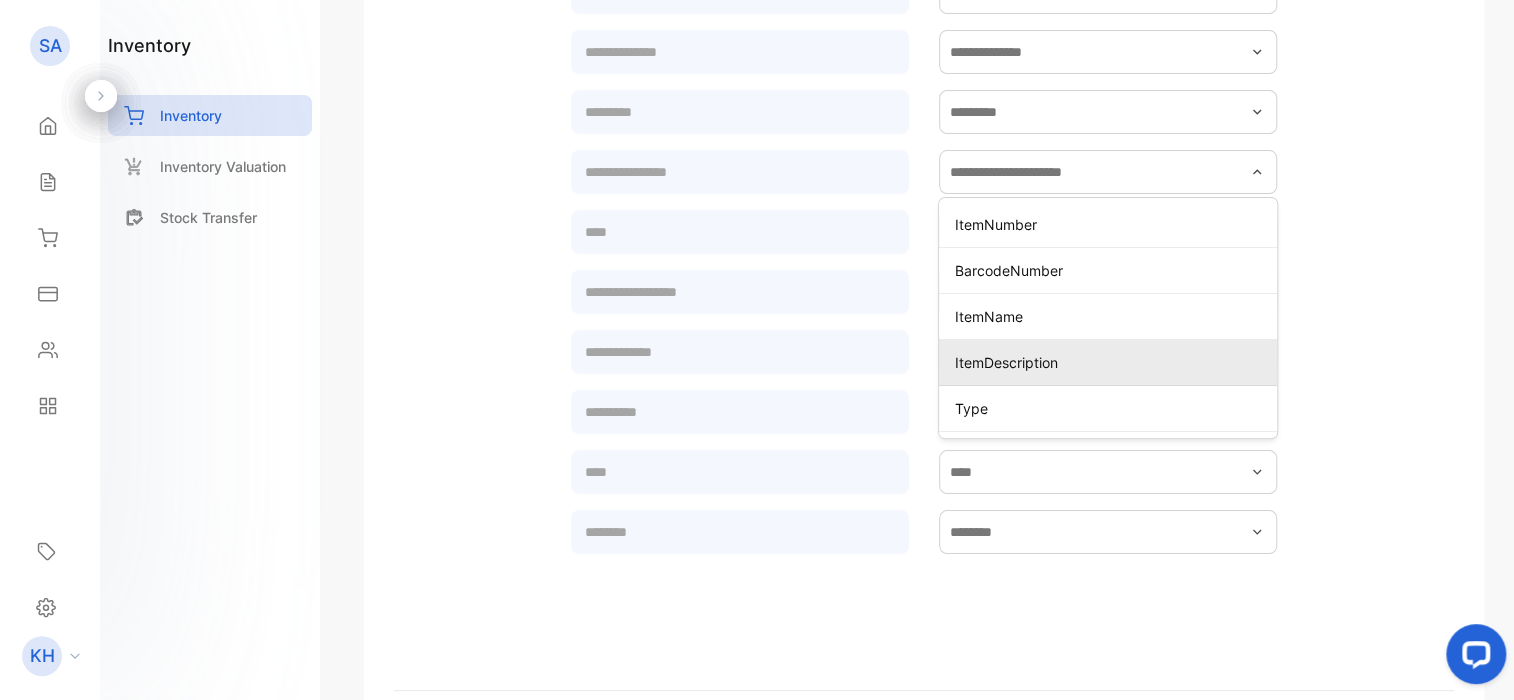 click on "ItemDescription" at bounding box center [1108, 363] 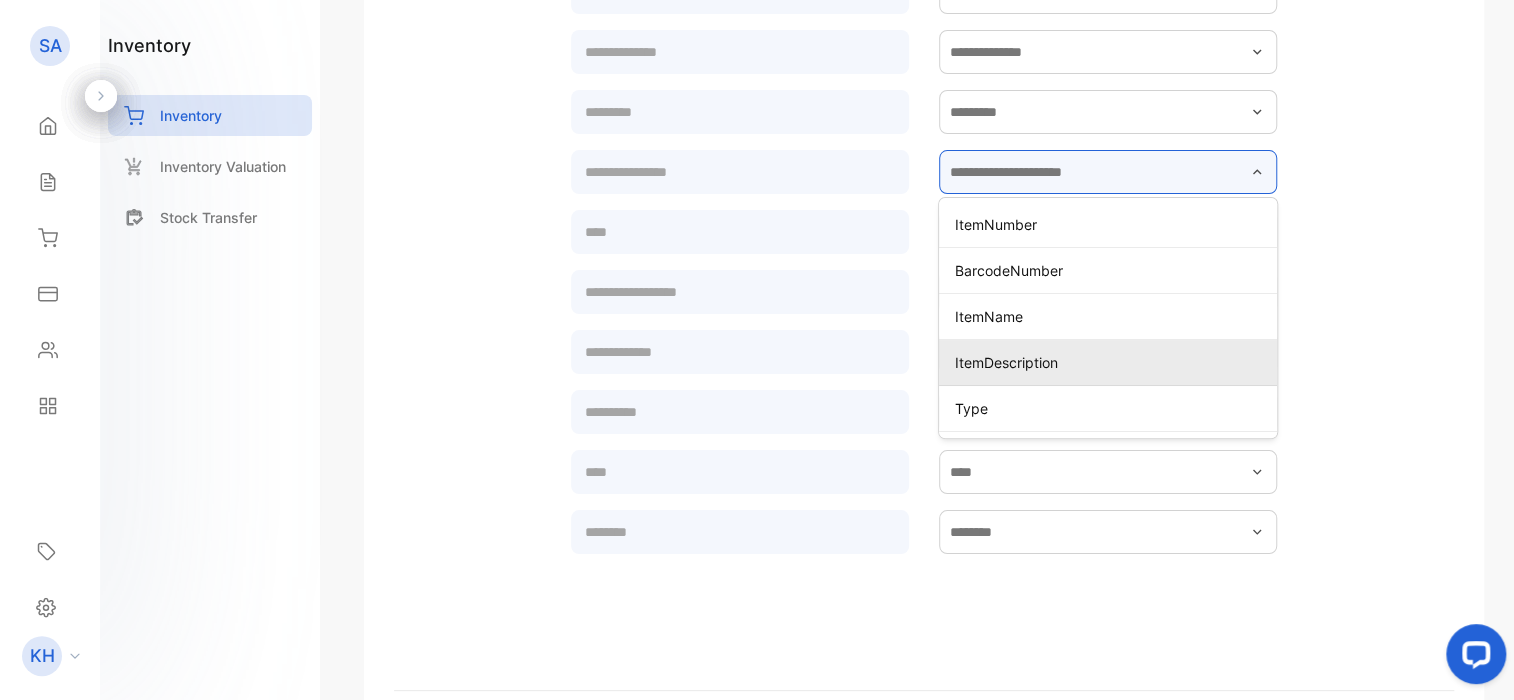 type on "**********" 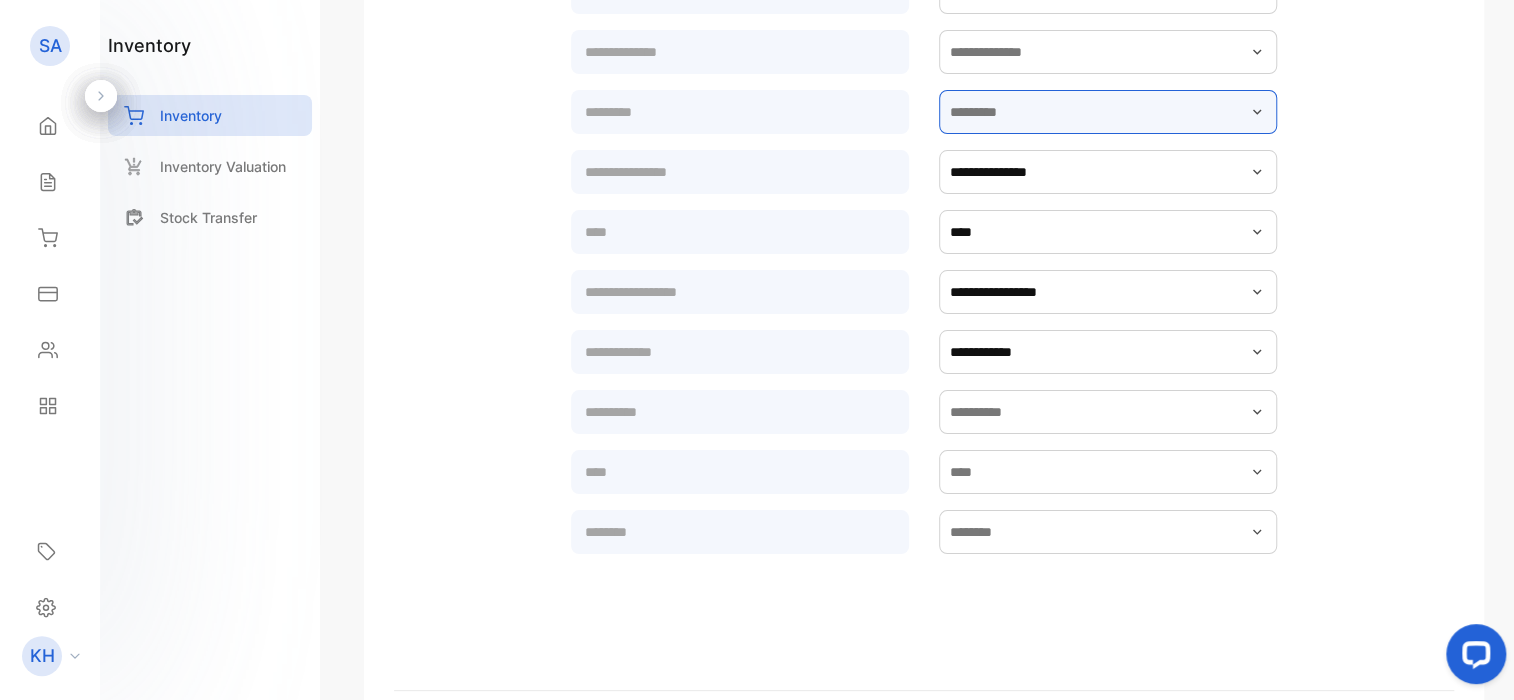 click at bounding box center (1108, 112) 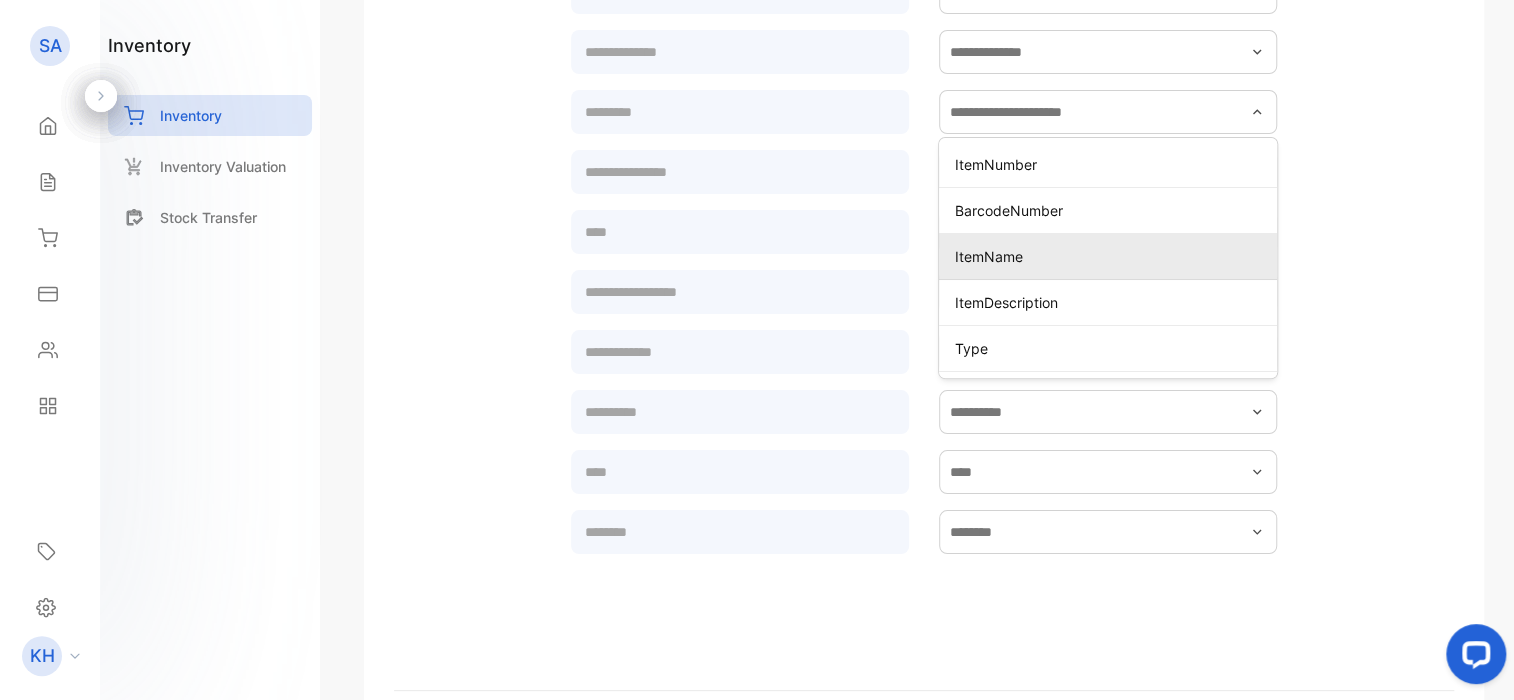 click on "ItemName" at bounding box center [1112, 256] 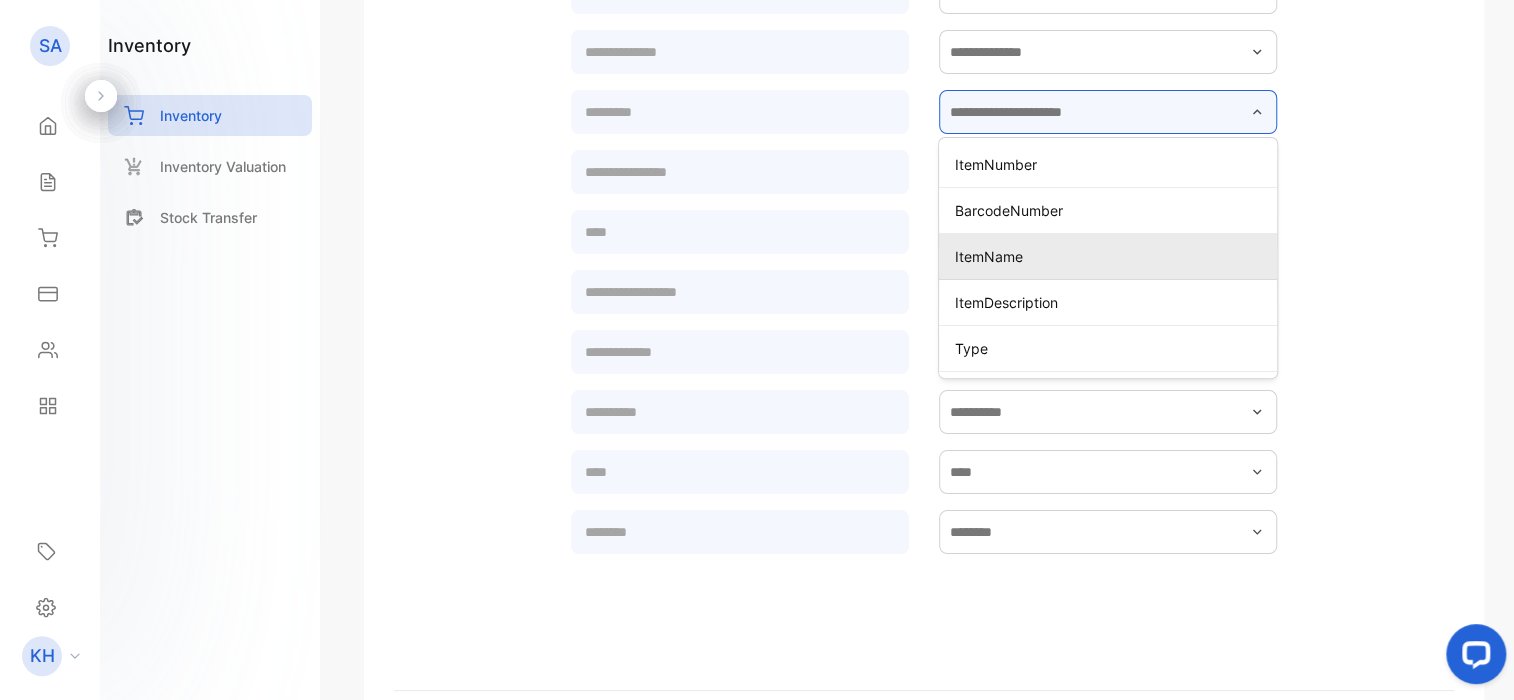 type on "********" 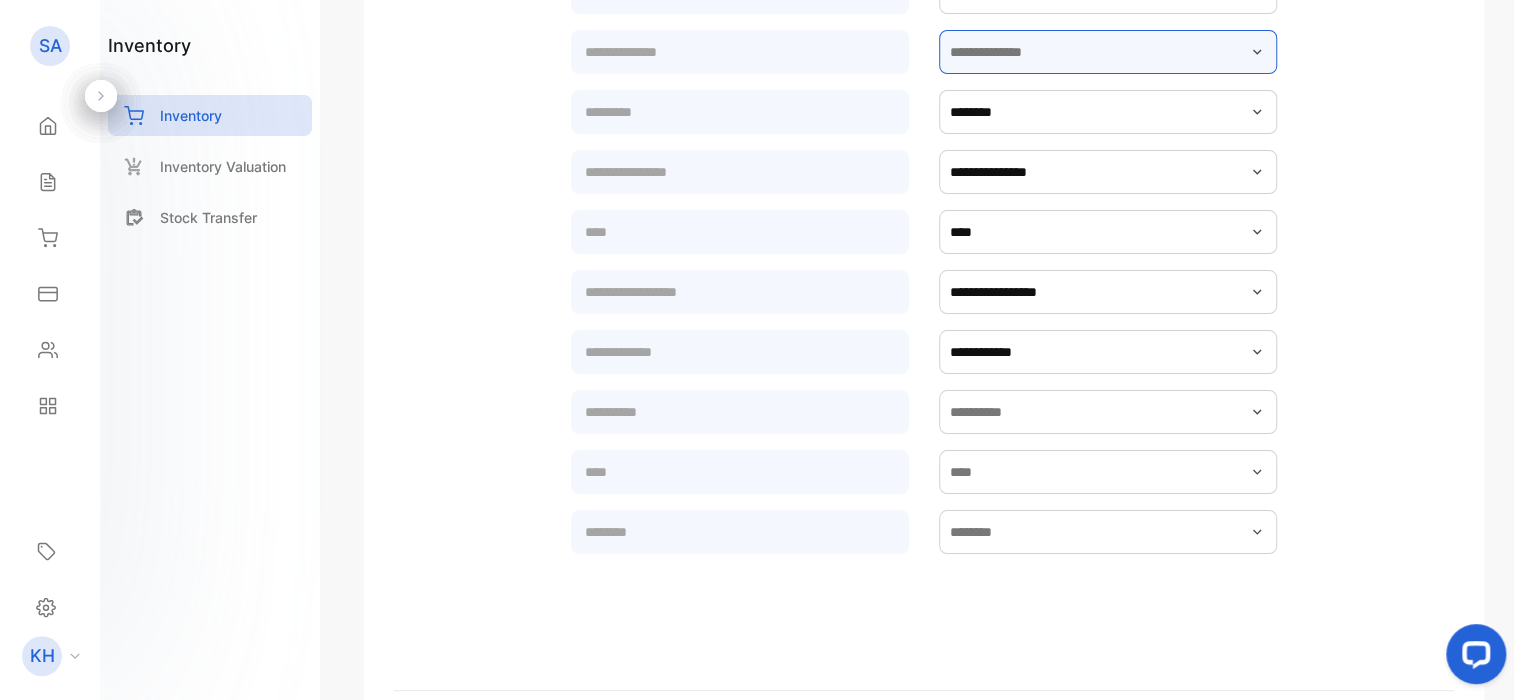 click at bounding box center (1108, 52) 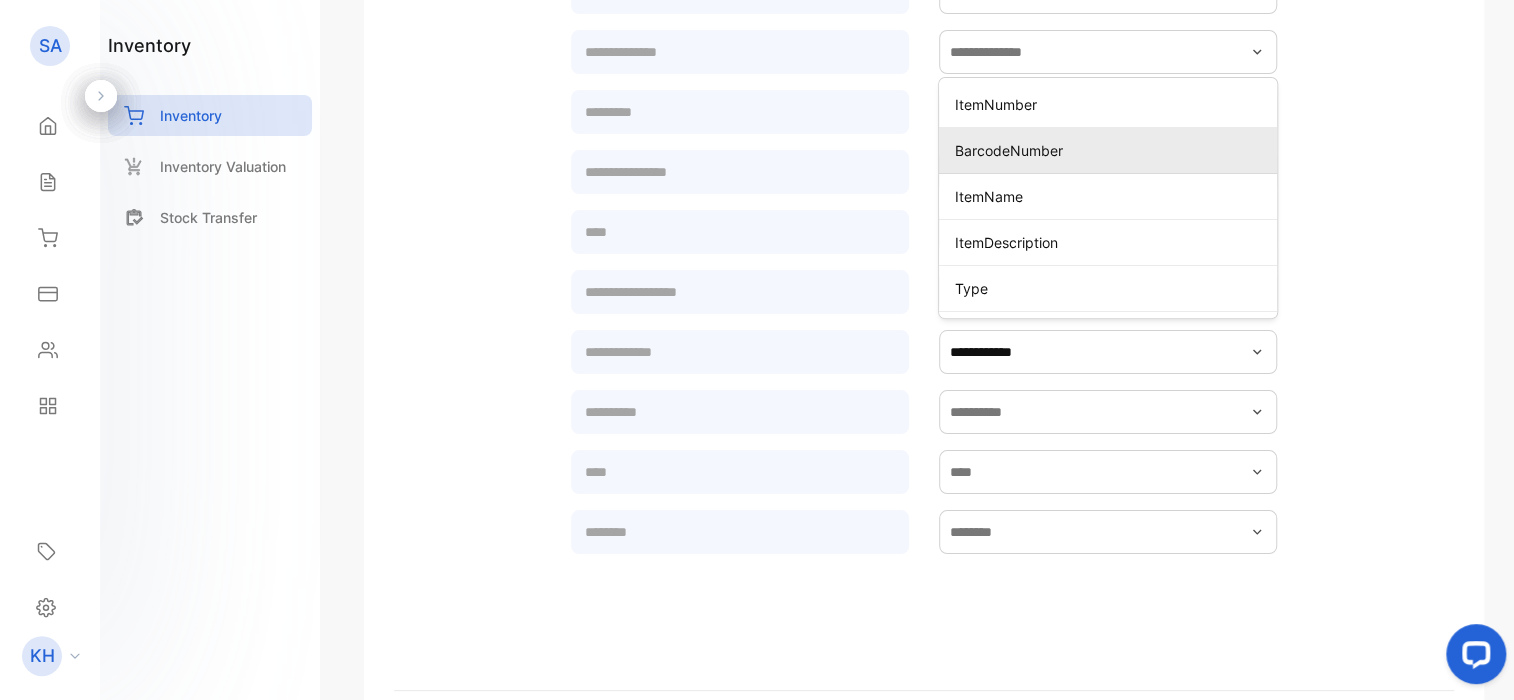 click on "BarcodeNumber" at bounding box center [1112, 150] 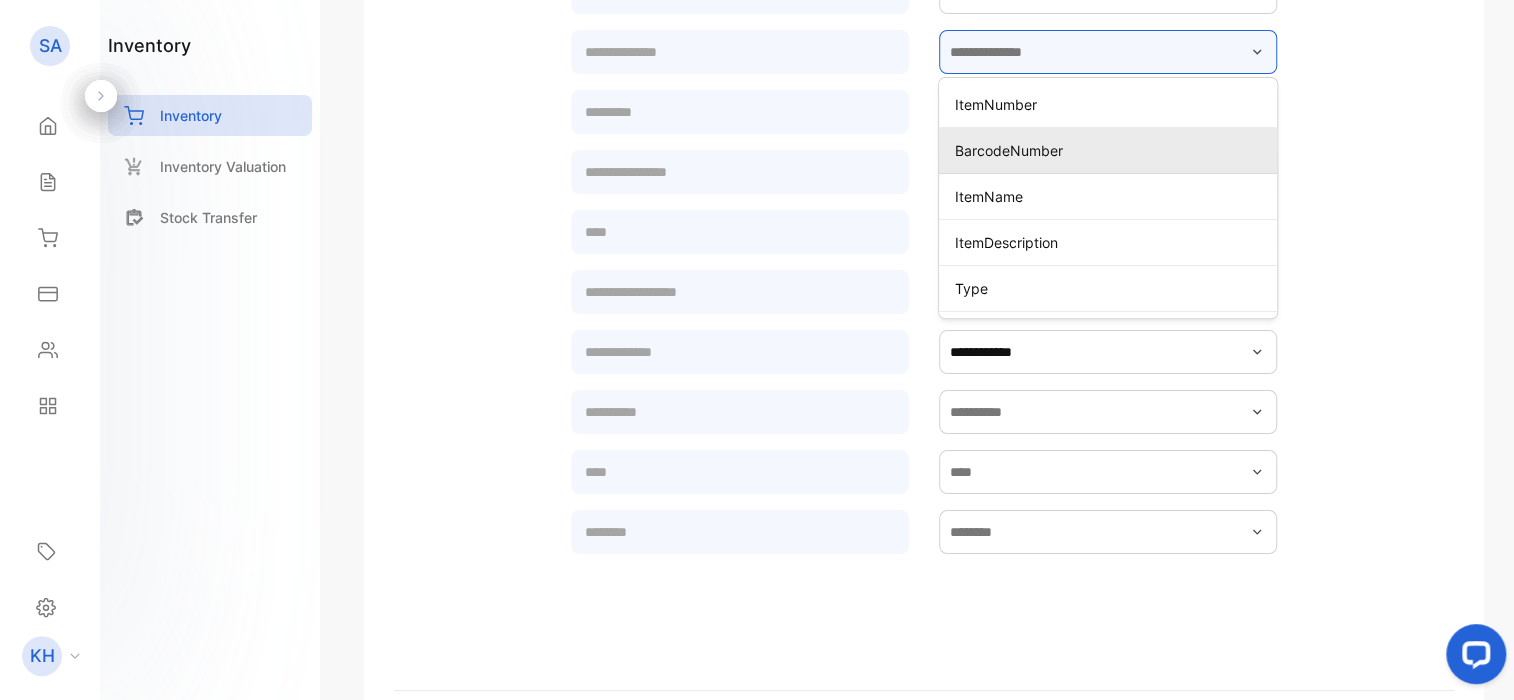 type on "**********" 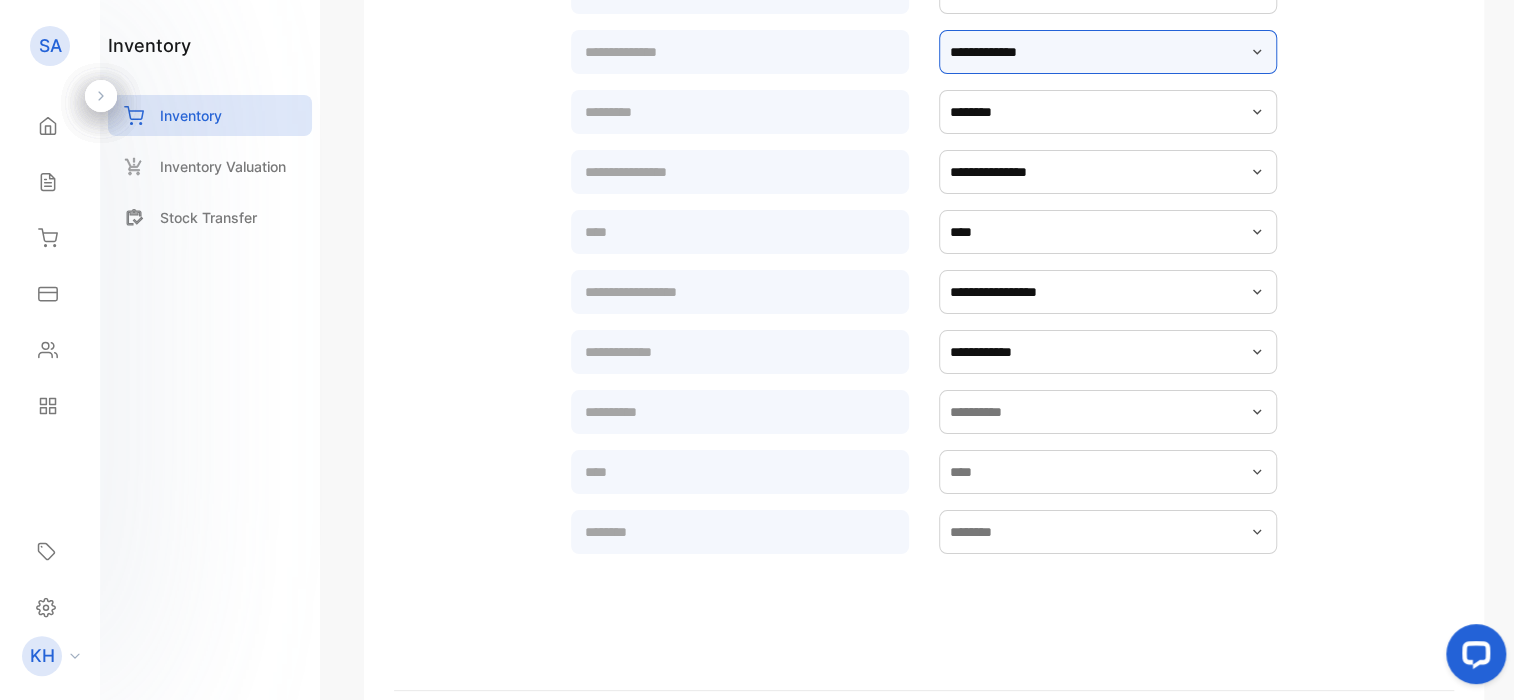 scroll, scrollTop: 300, scrollLeft: 0, axis: vertical 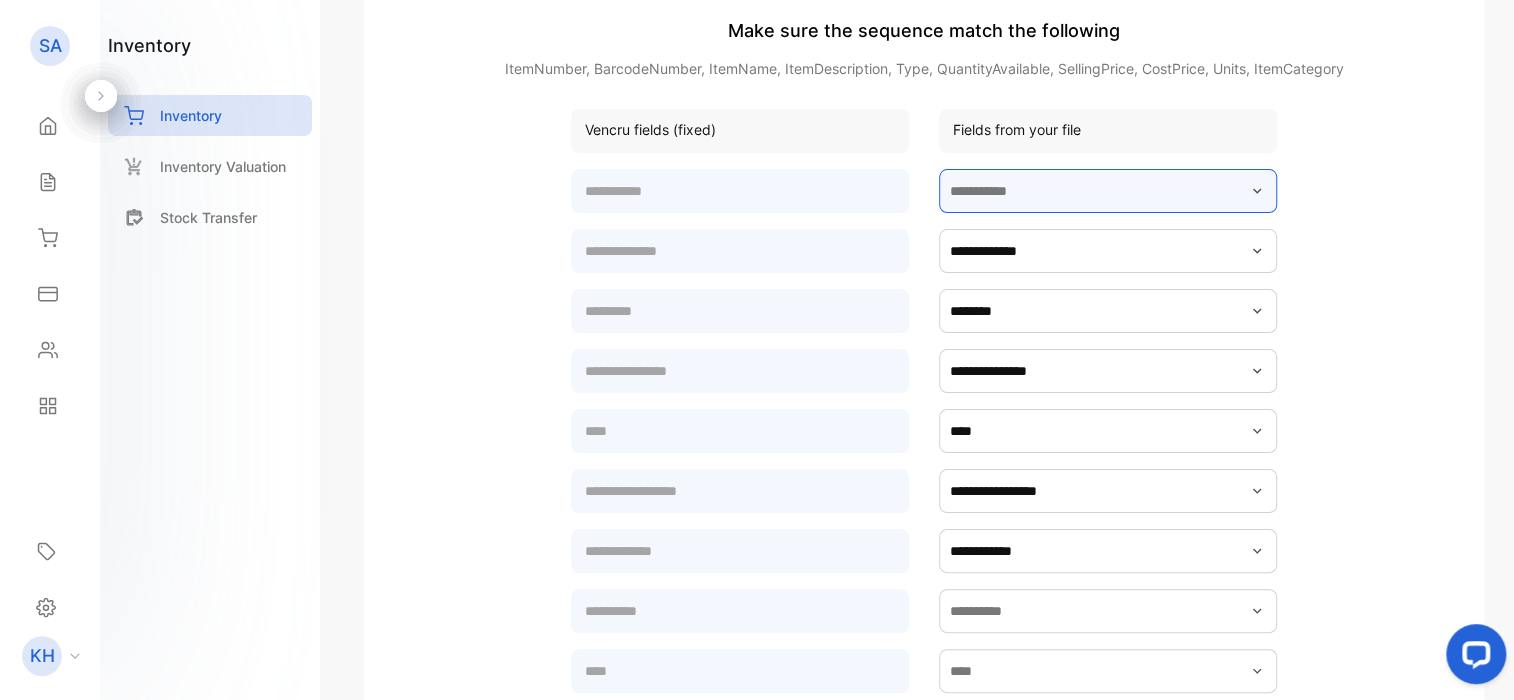 click at bounding box center [1108, 191] 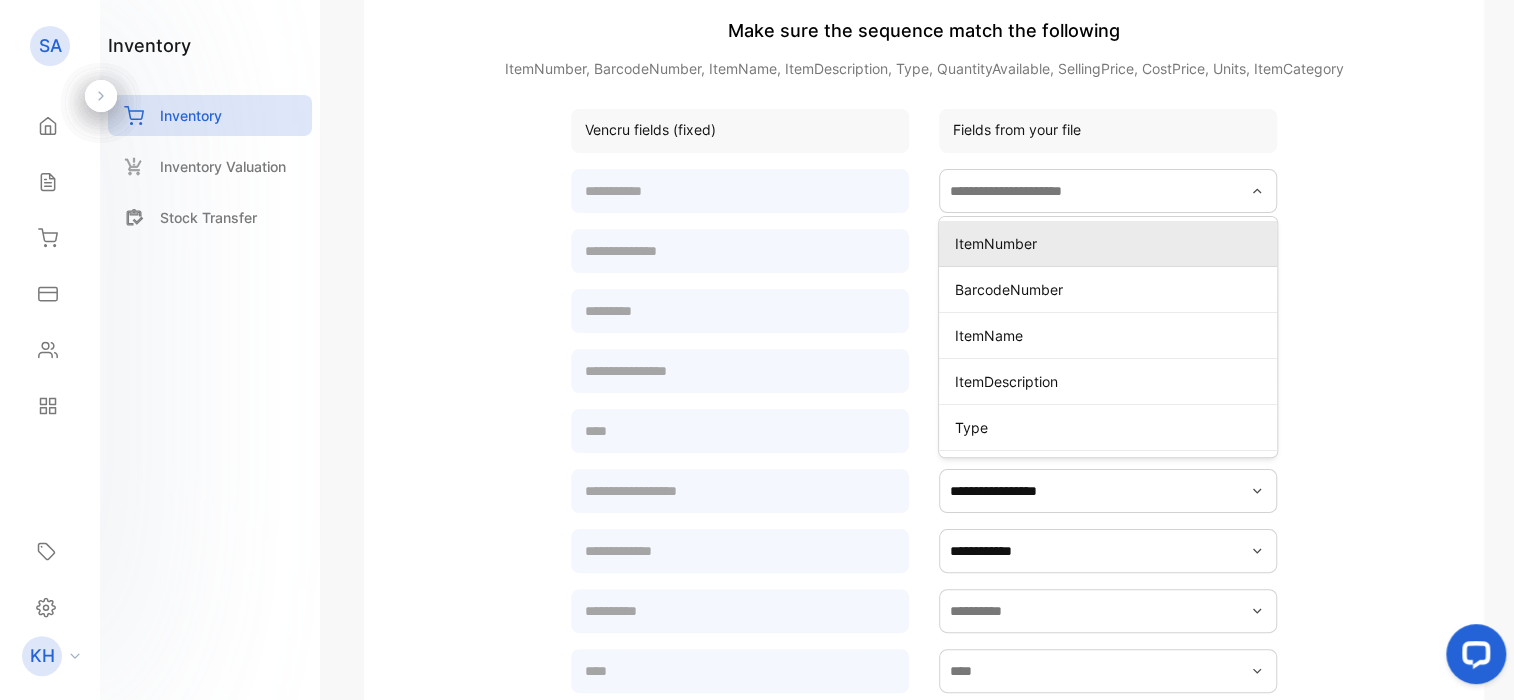 click on "ItemNumber" at bounding box center (1112, 243) 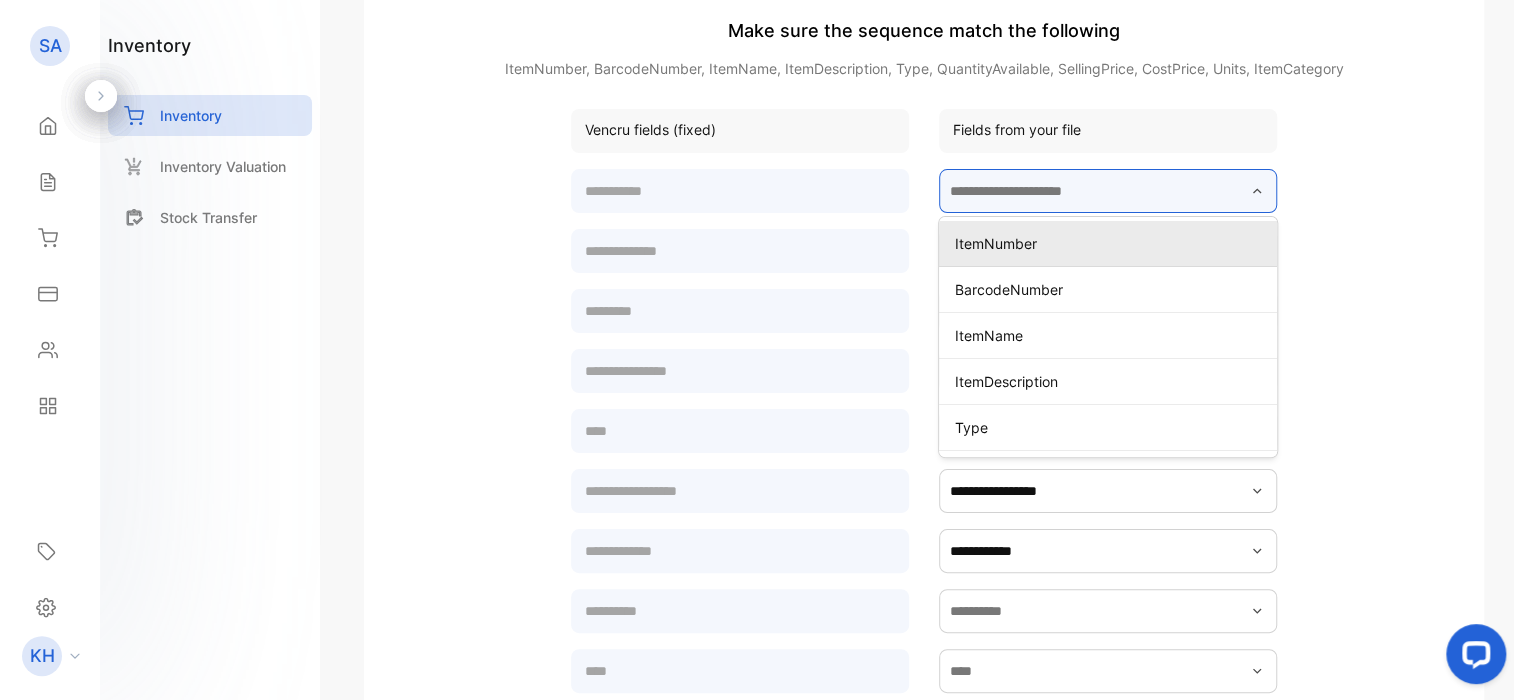 type on "**********" 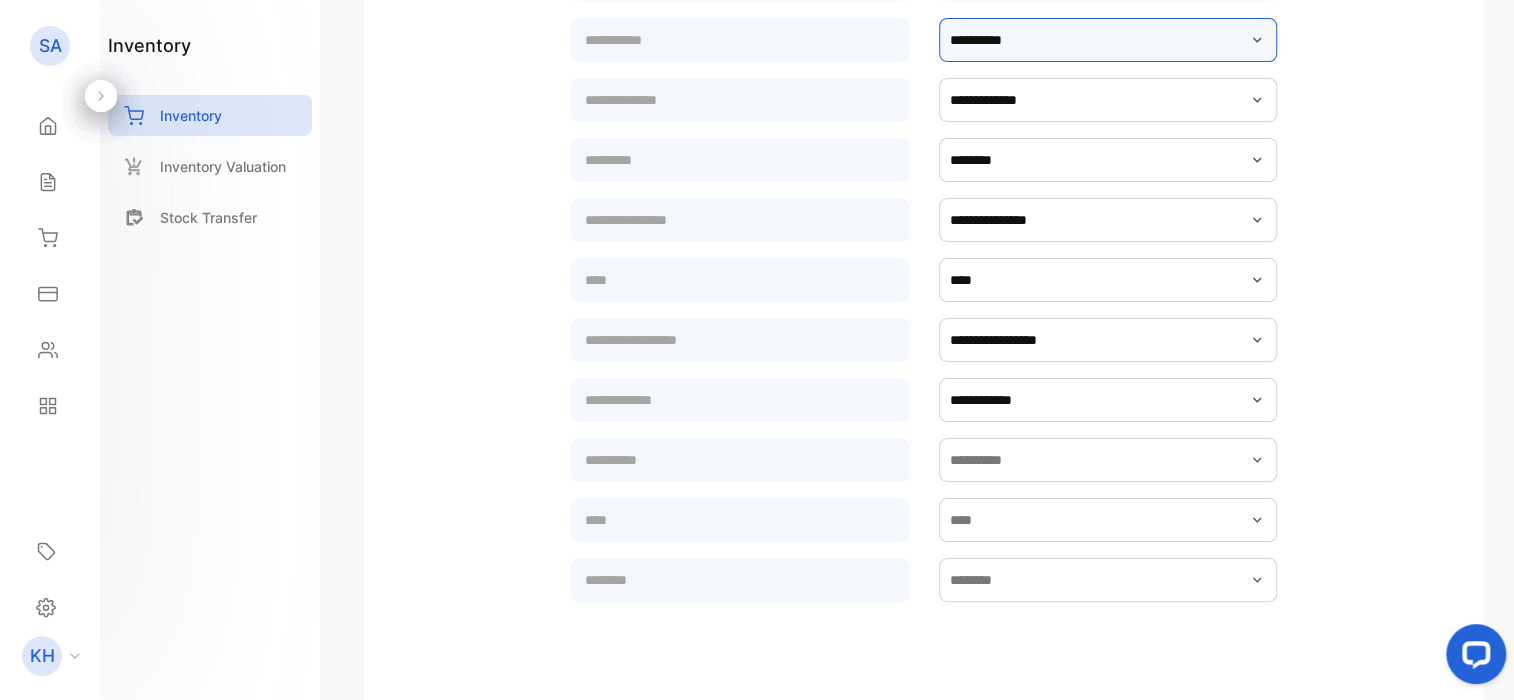 scroll, scrollTop: 499, scrollLeft: 0, axis: vertical 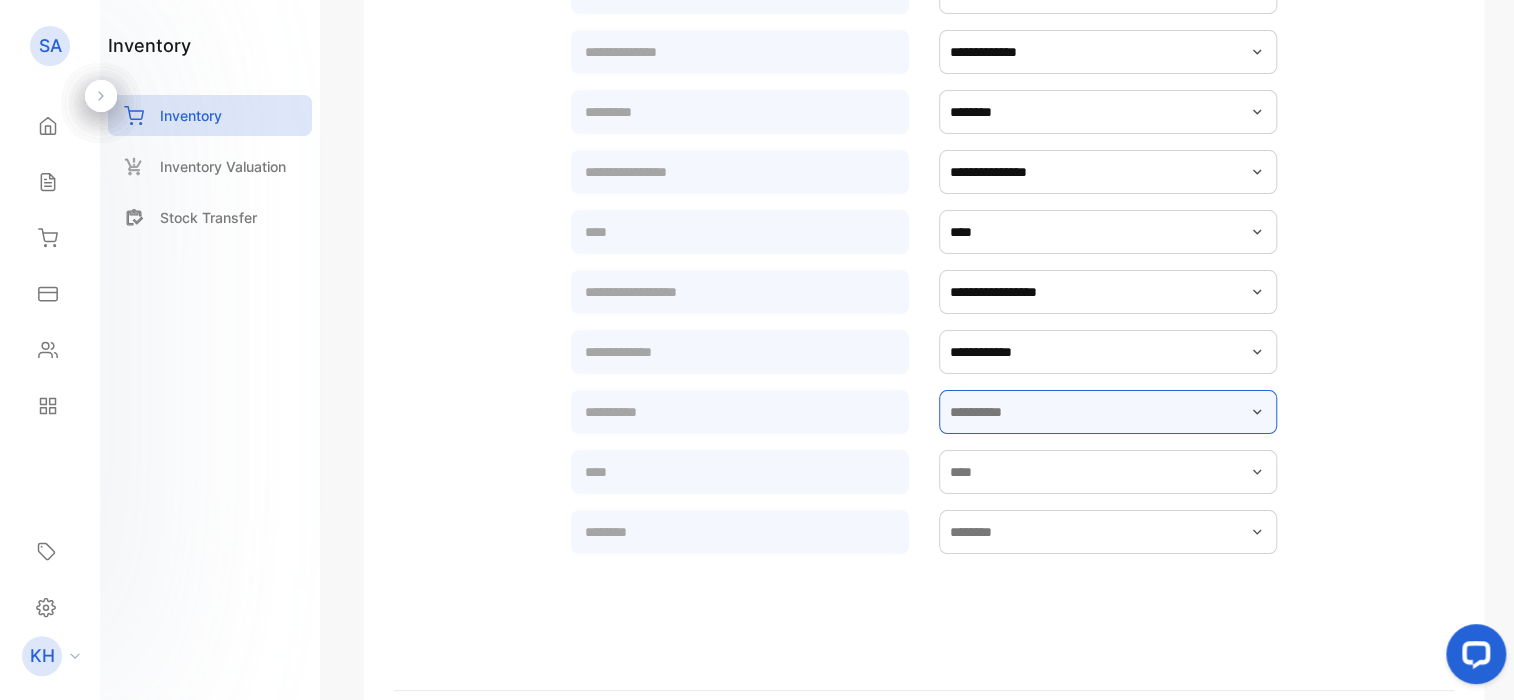 click at bounding box center [1108, 412] 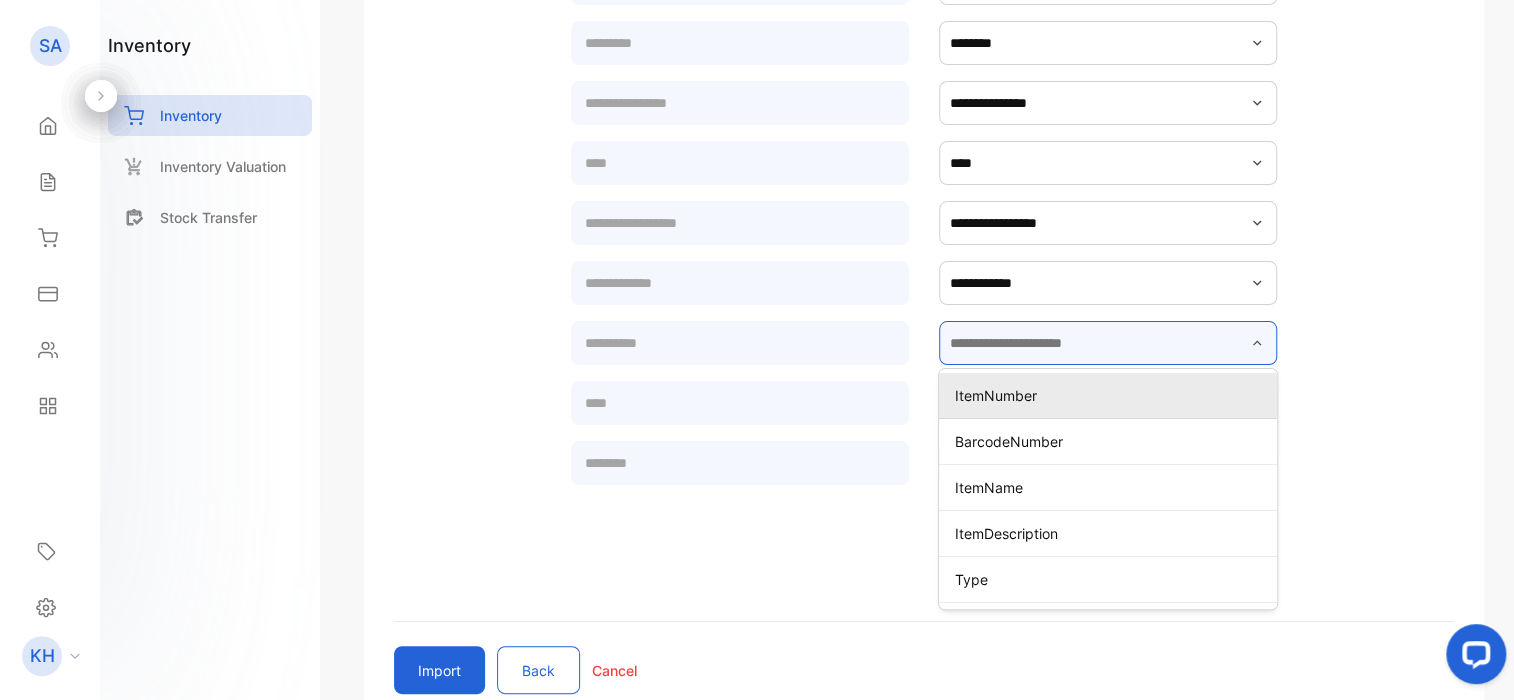 scroll, scrollTop: 600, scrollLeft: 0, axis: vertical 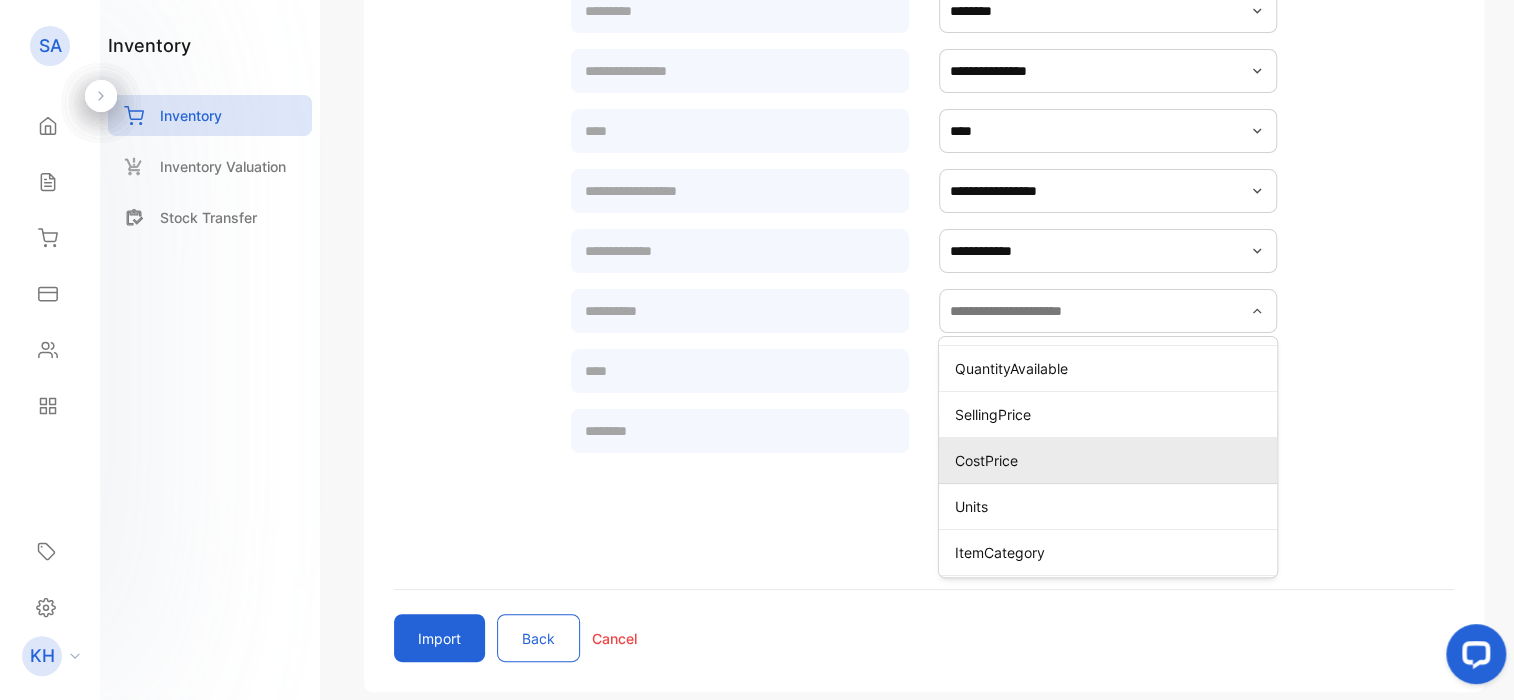 click on "CostPrice" at bounding box center (1112, 460) 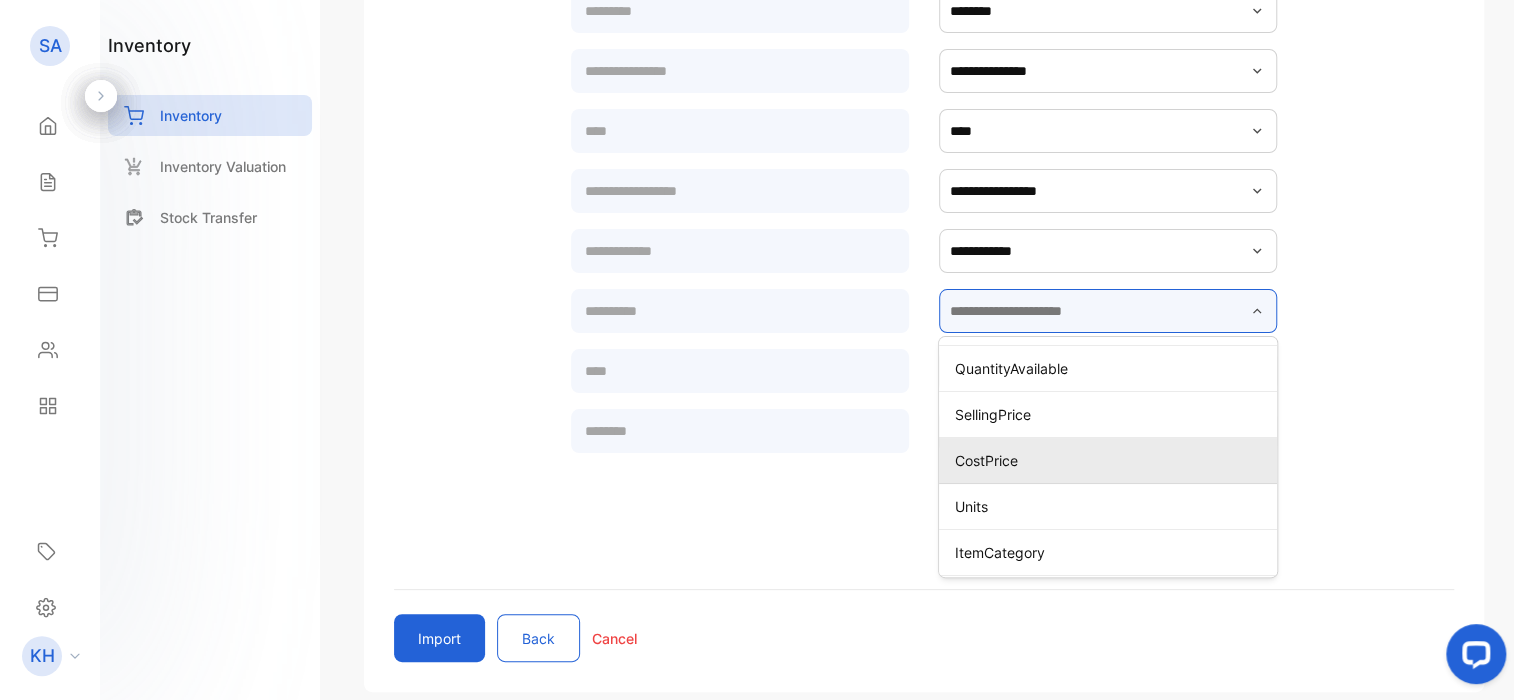 type on "*********" 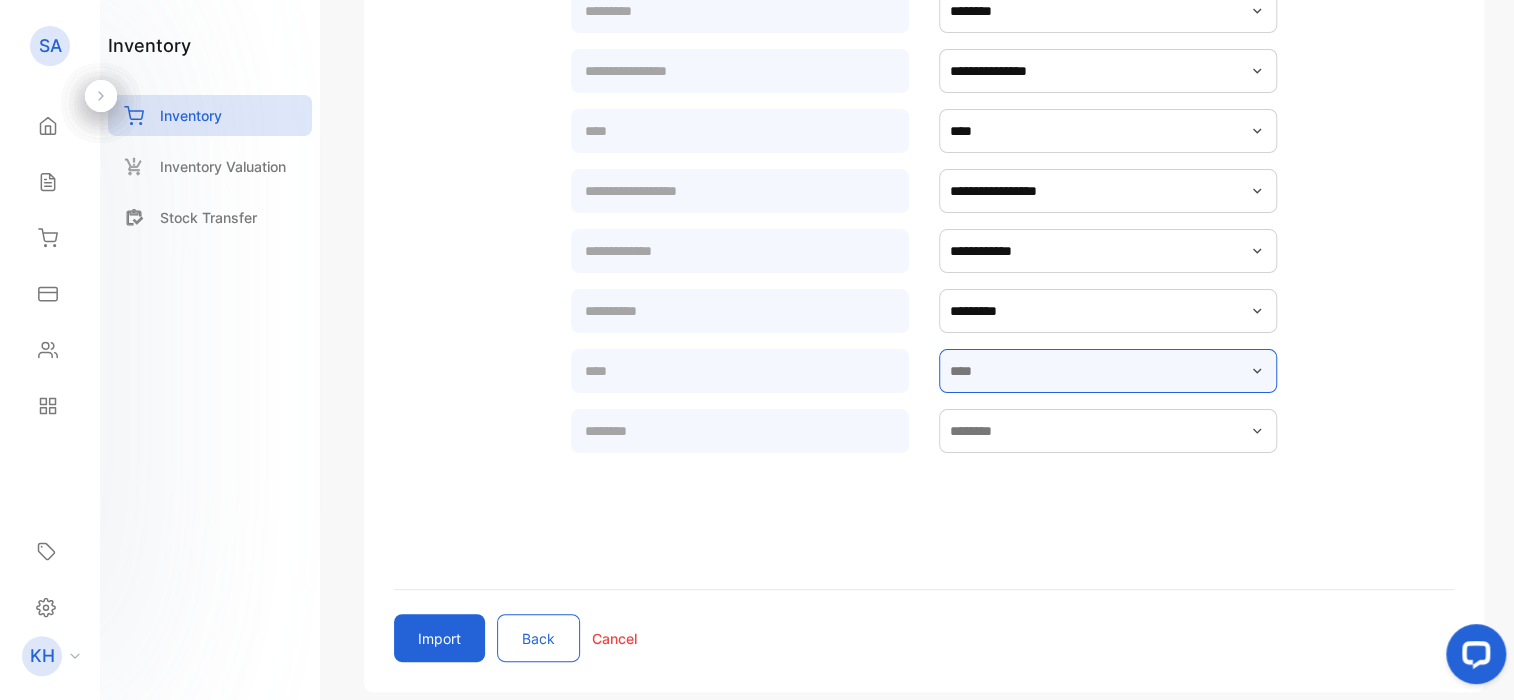 click at bounding box center (1108, 371) 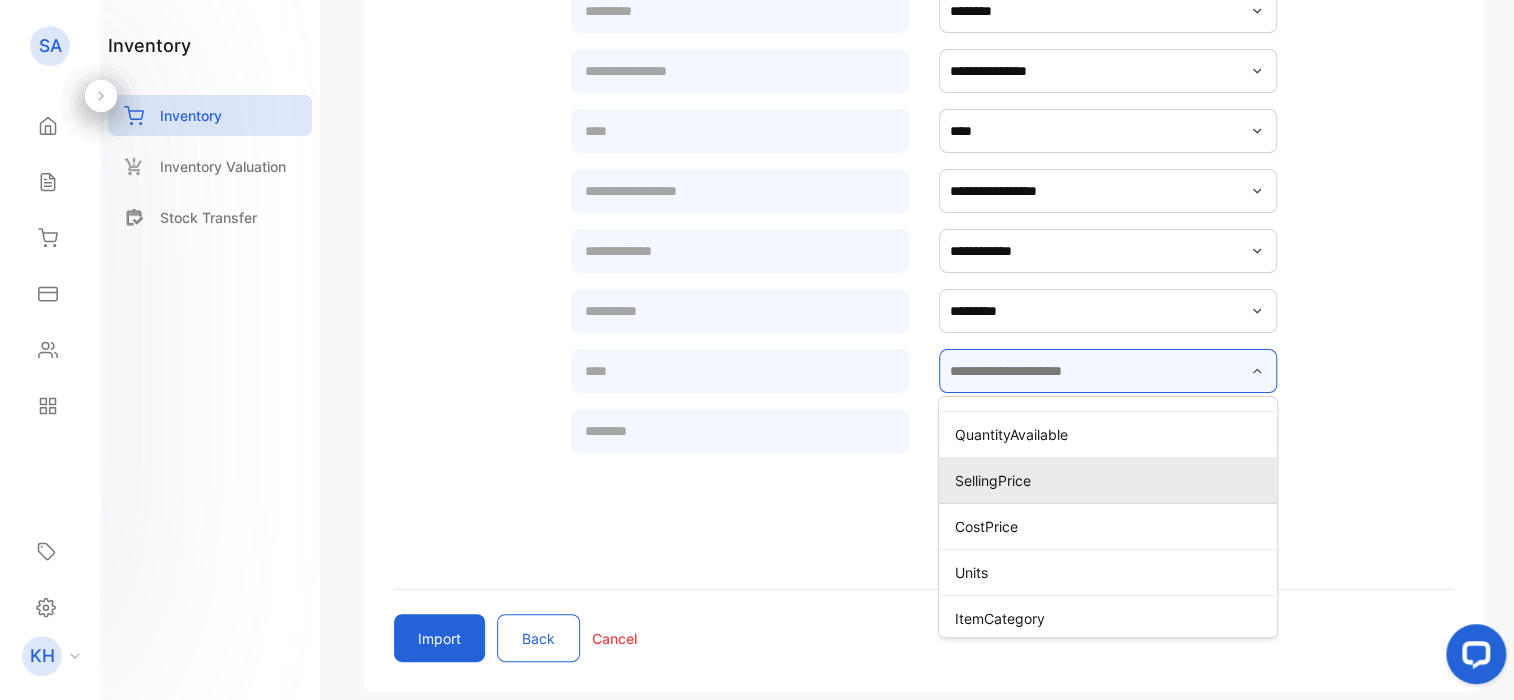 scroll, scrollTop: 225, scrollLeft: 0, axis: vertical 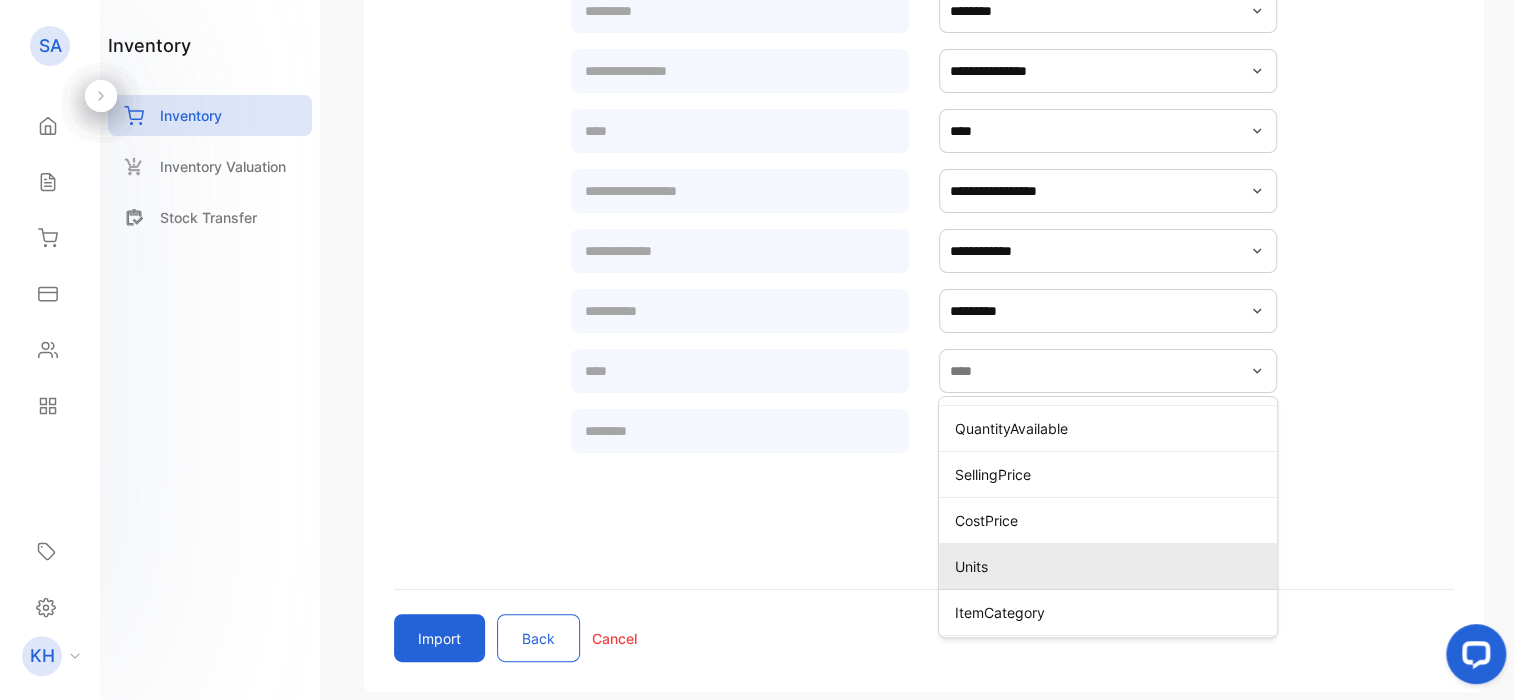 click on "Units" at bounding box center [1112, 566] 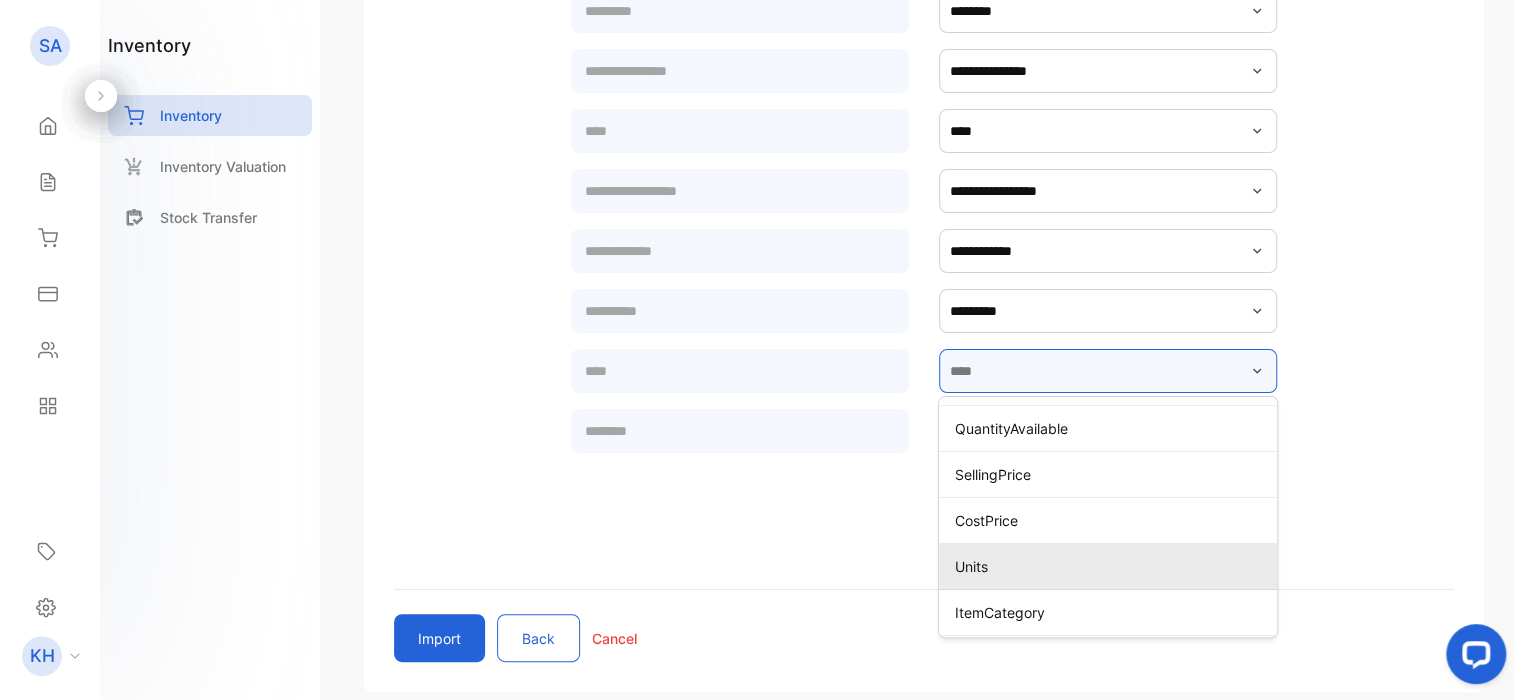 type on "*****" 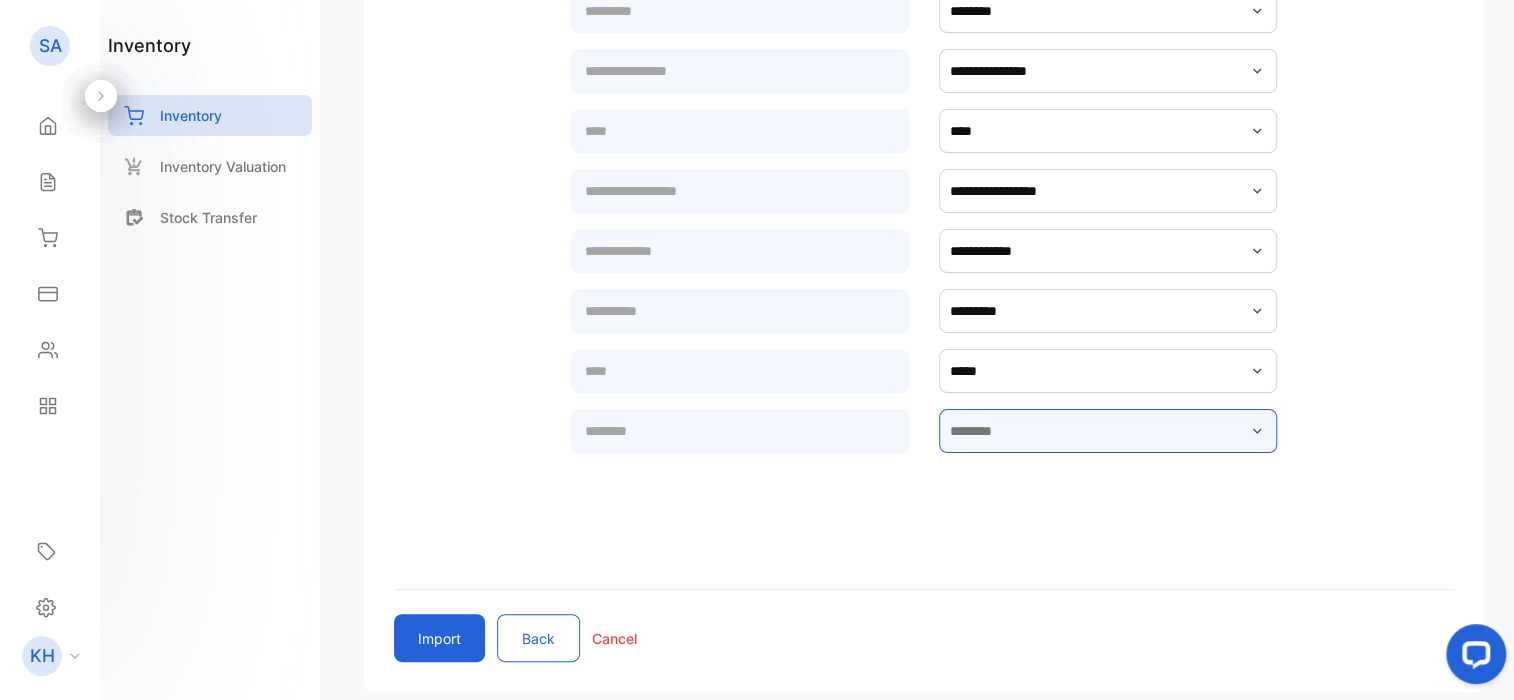click at bounding box center (1108, 431) 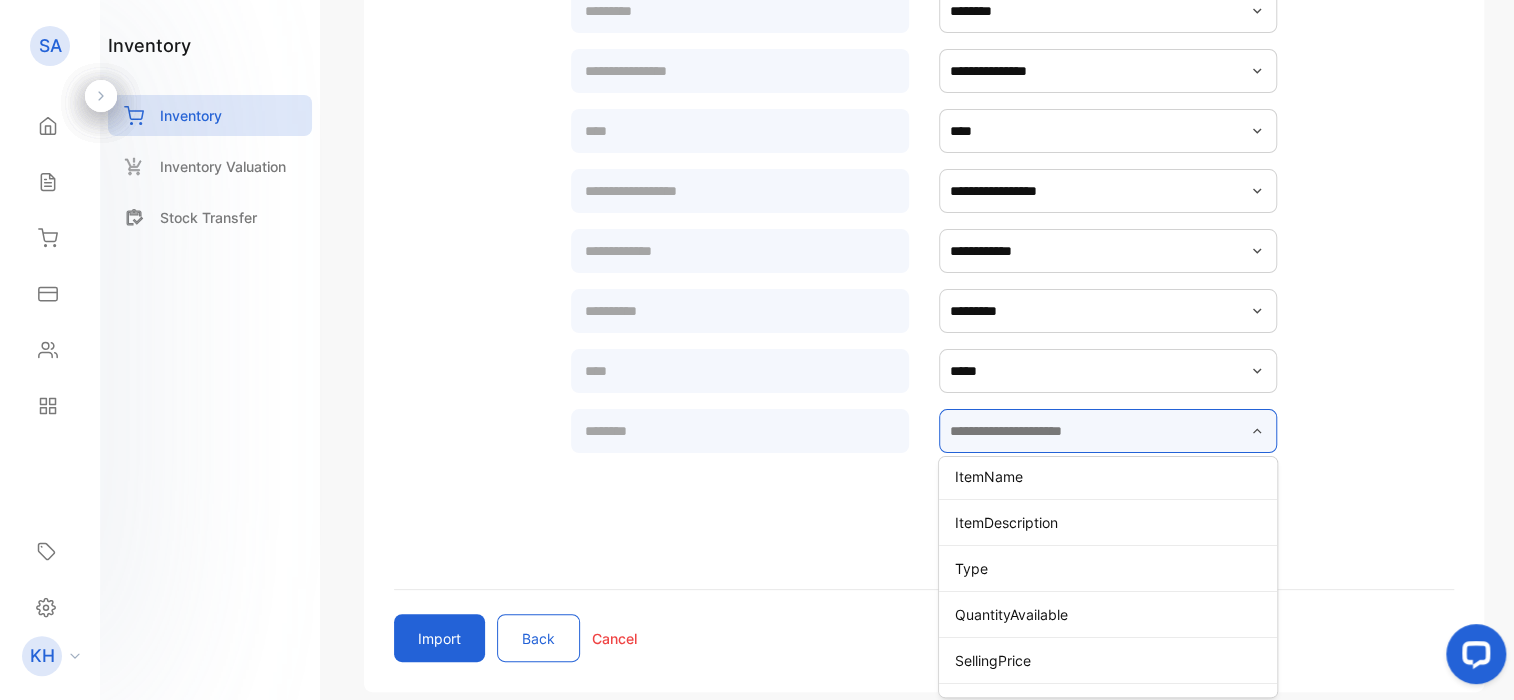 scroll, scrollTop: 225, scrollLeft: 0, axis: vertical 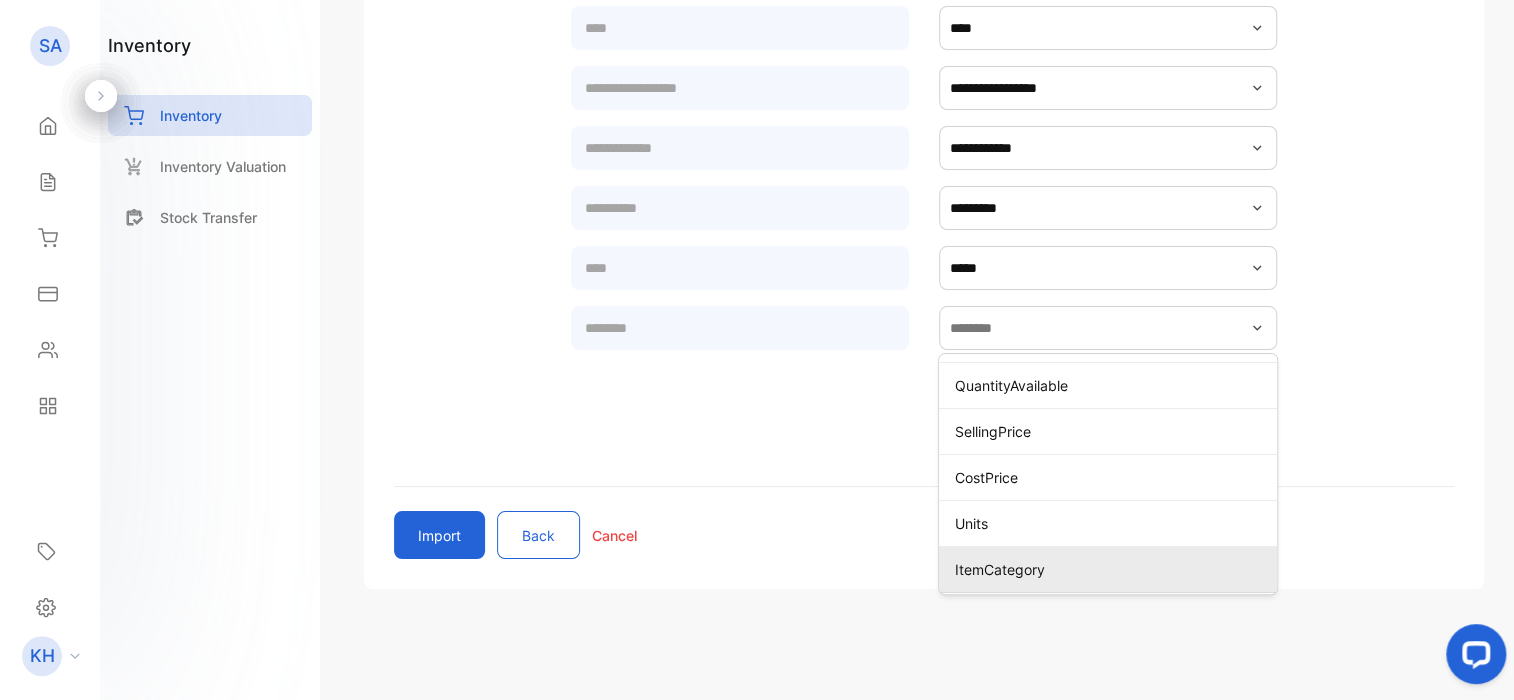 click on "ItemCategory" at bounding box center (1108, 569) 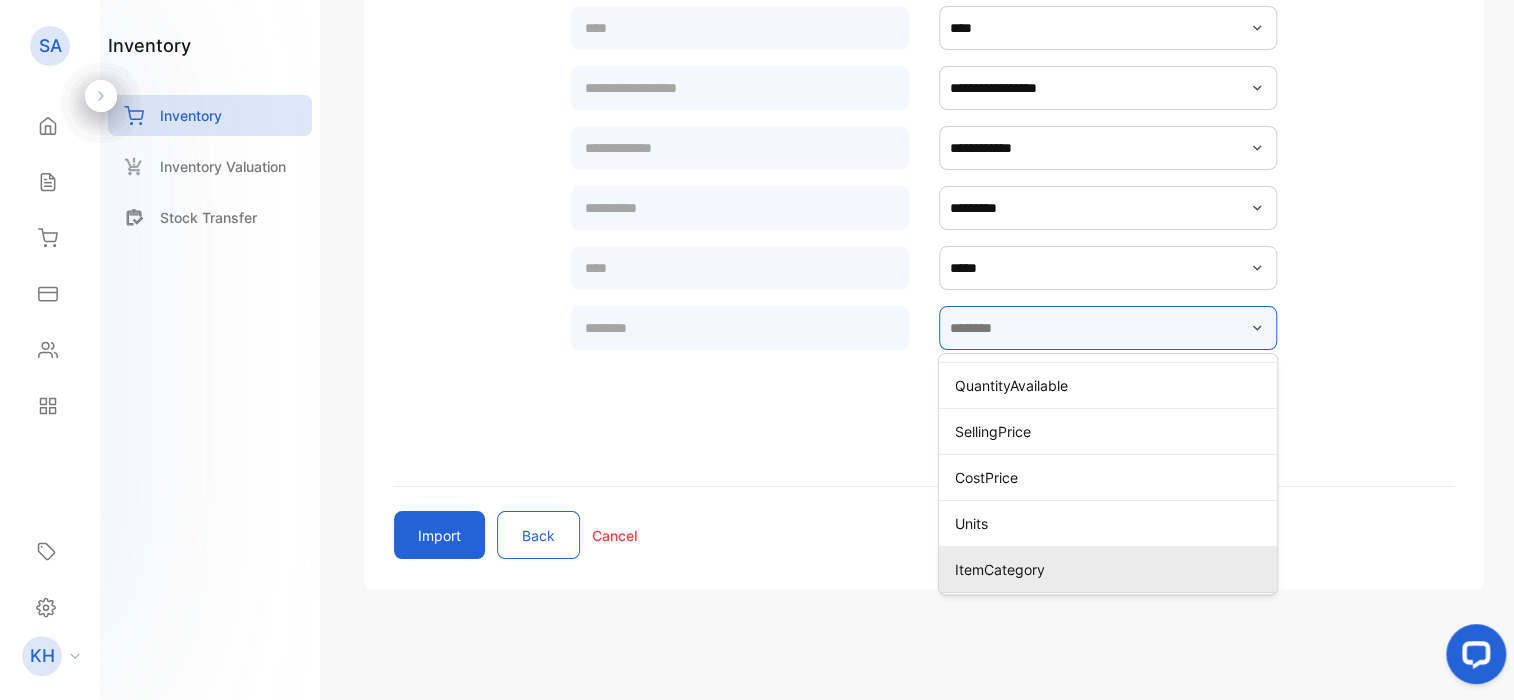 type on "**********" 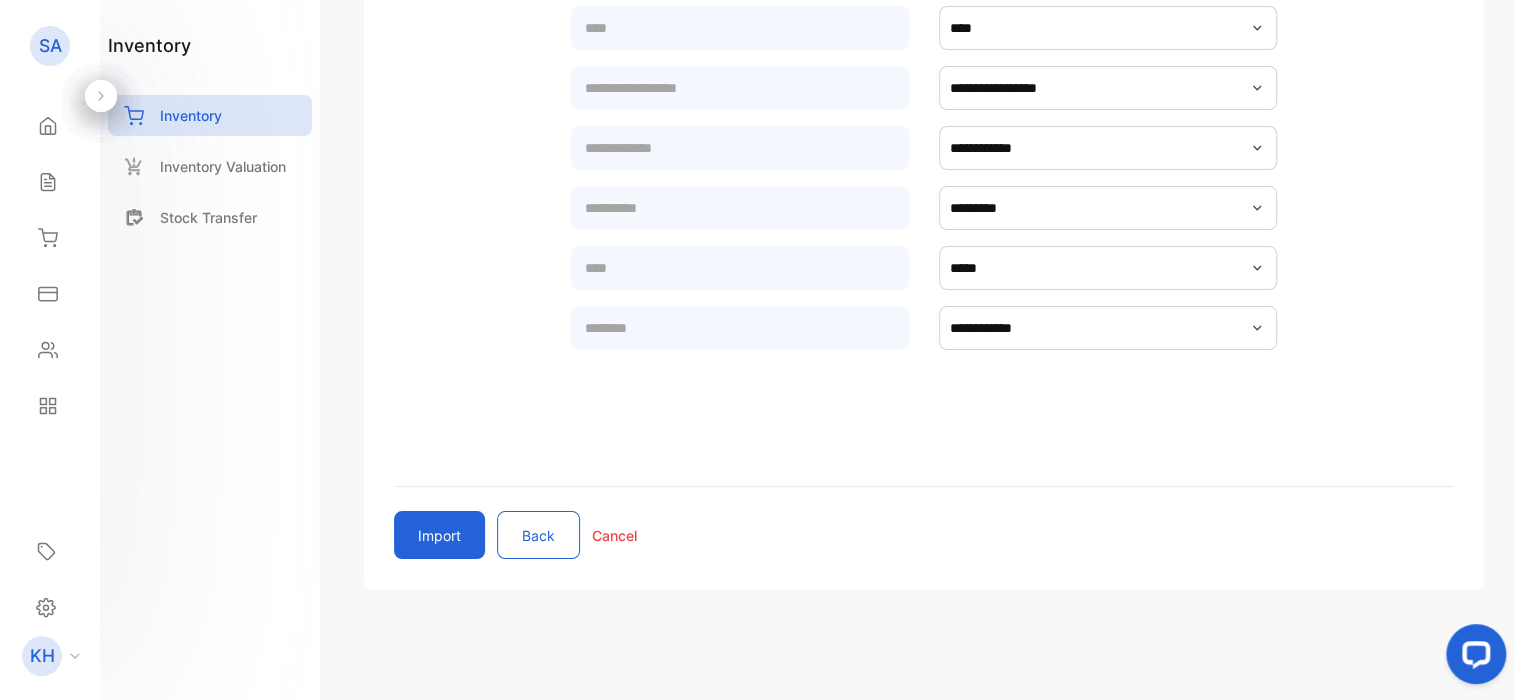 click on "Import" at bounding box center (439, 535) 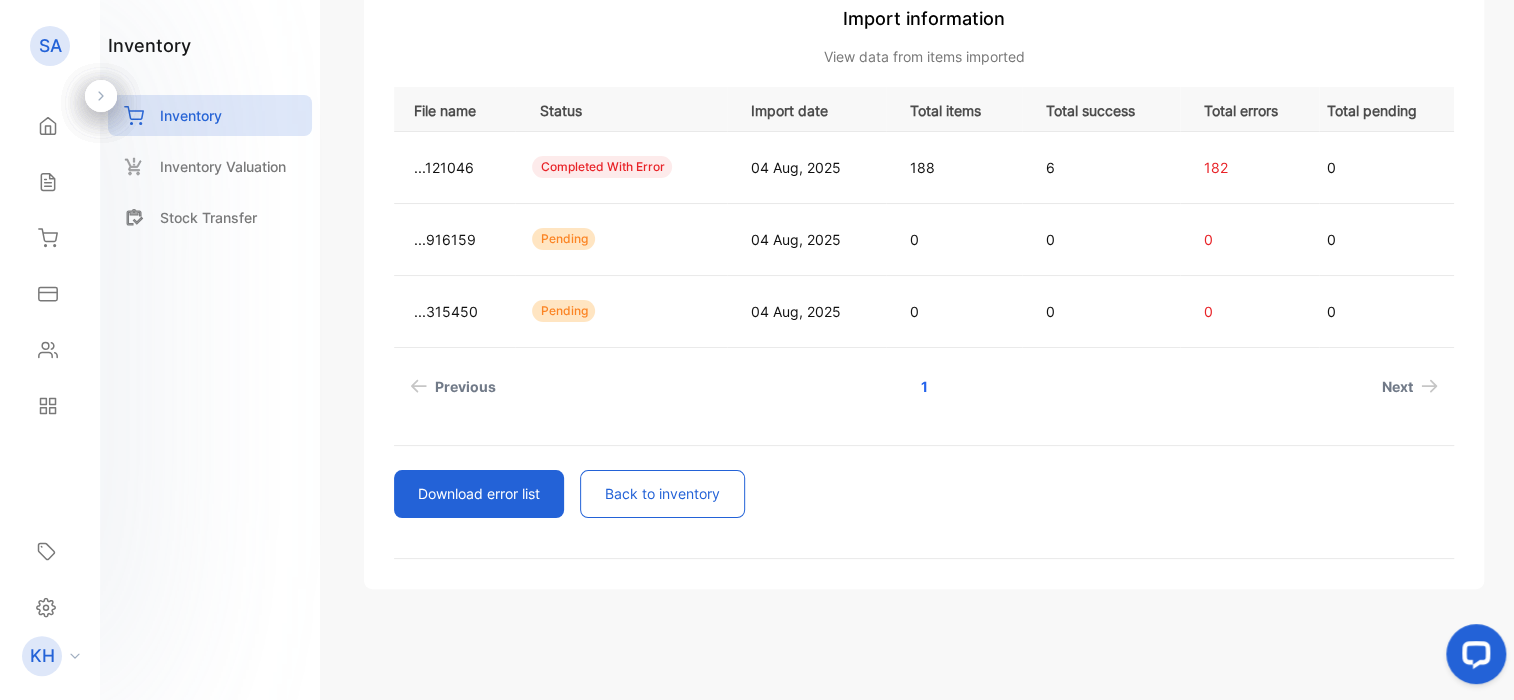 scroll, scrollTop: 0, scrollLeft: 0, axis: both 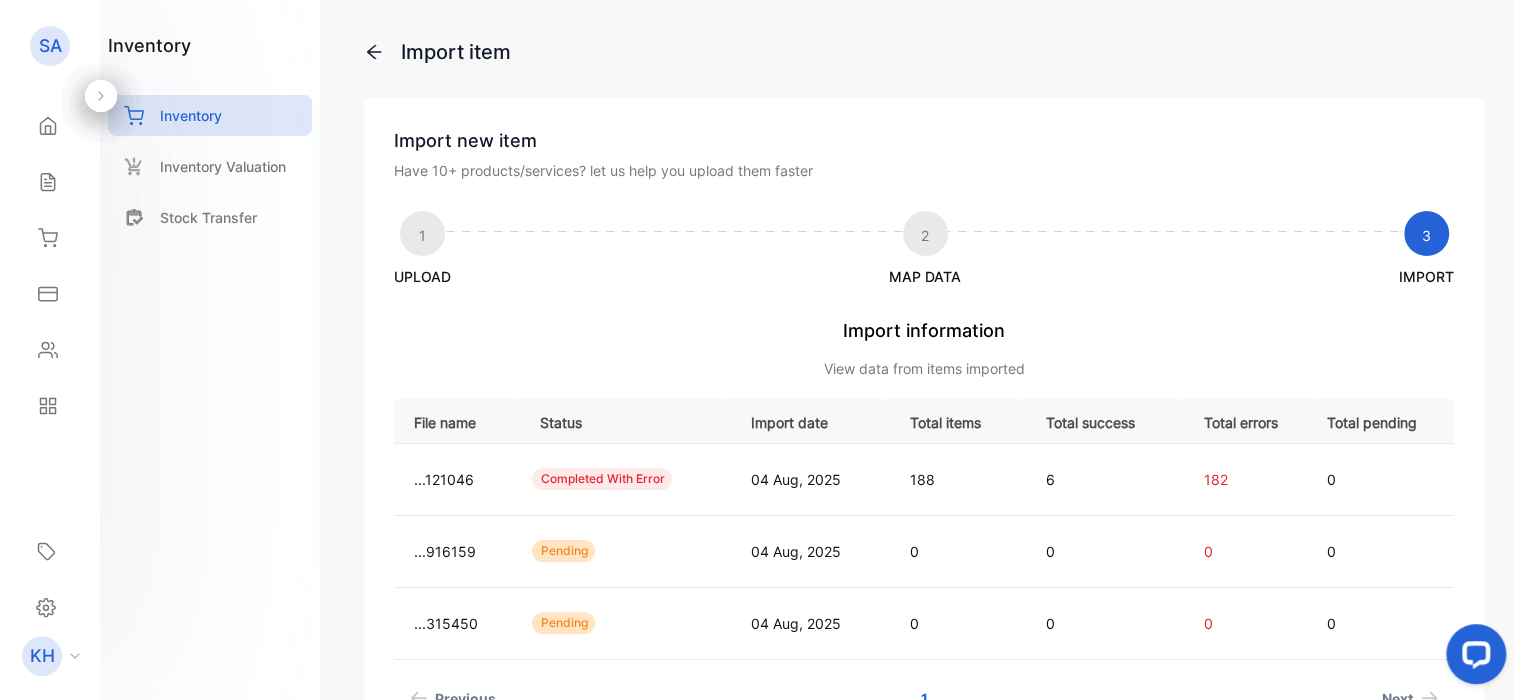 click on "completed with error" at bounding box center (602, 479) 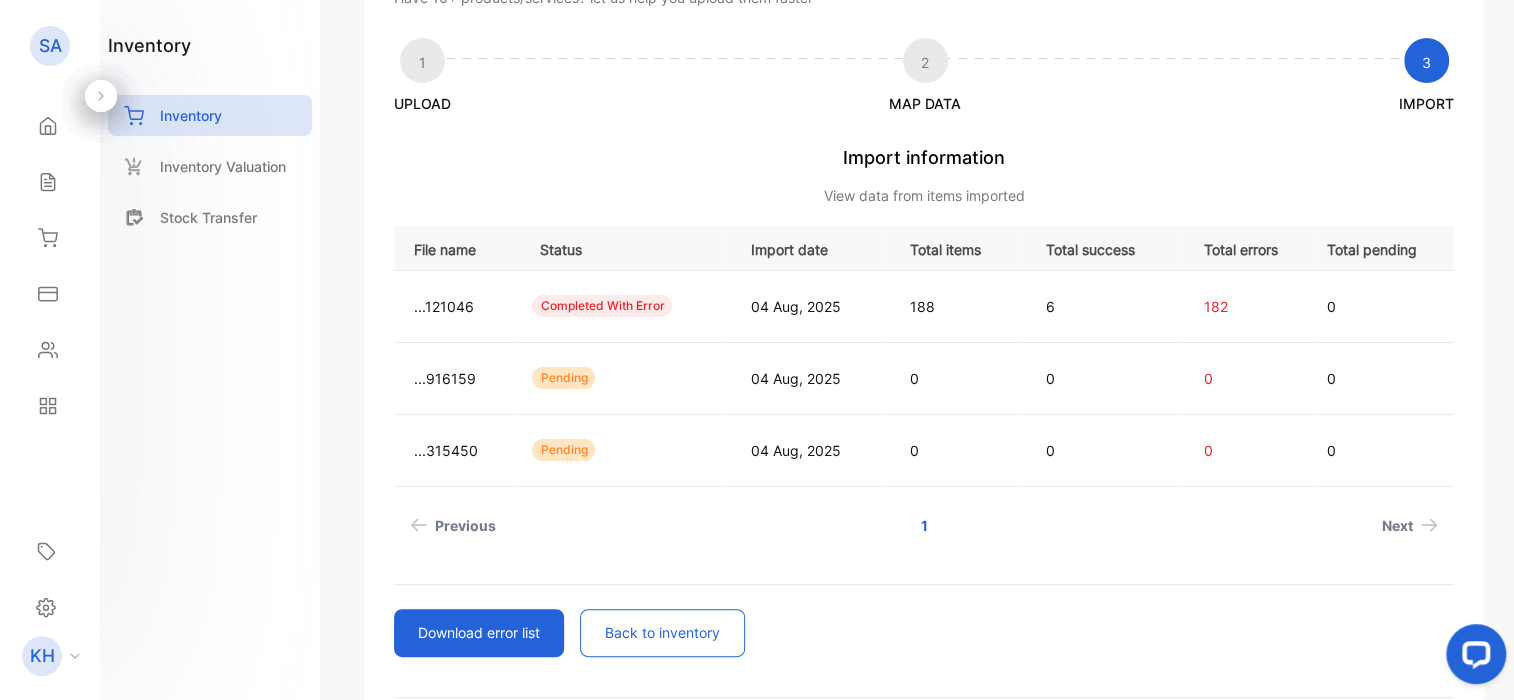 scroll, scrollTop: 312, scrollLeft: 0, axis: vertical 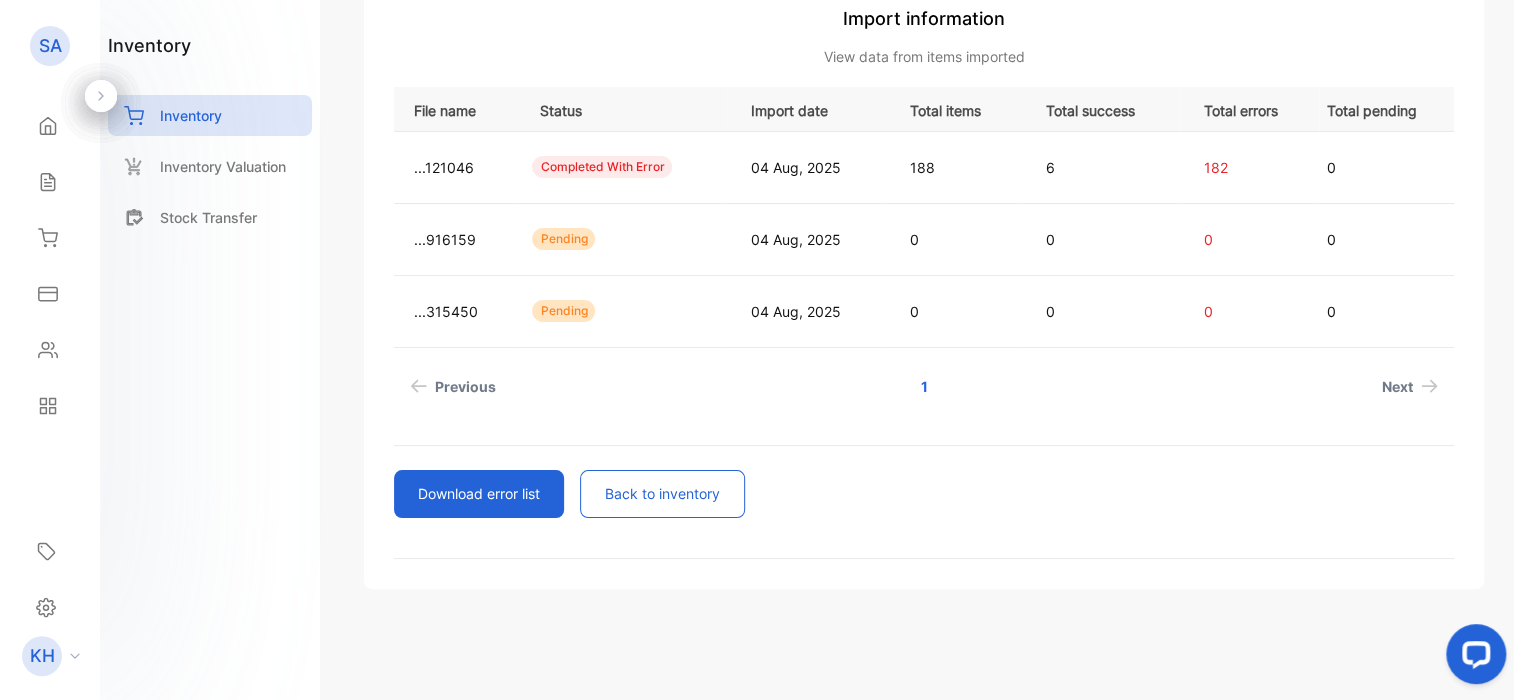 click on "Download error list" at bounding box center [479, 494] 